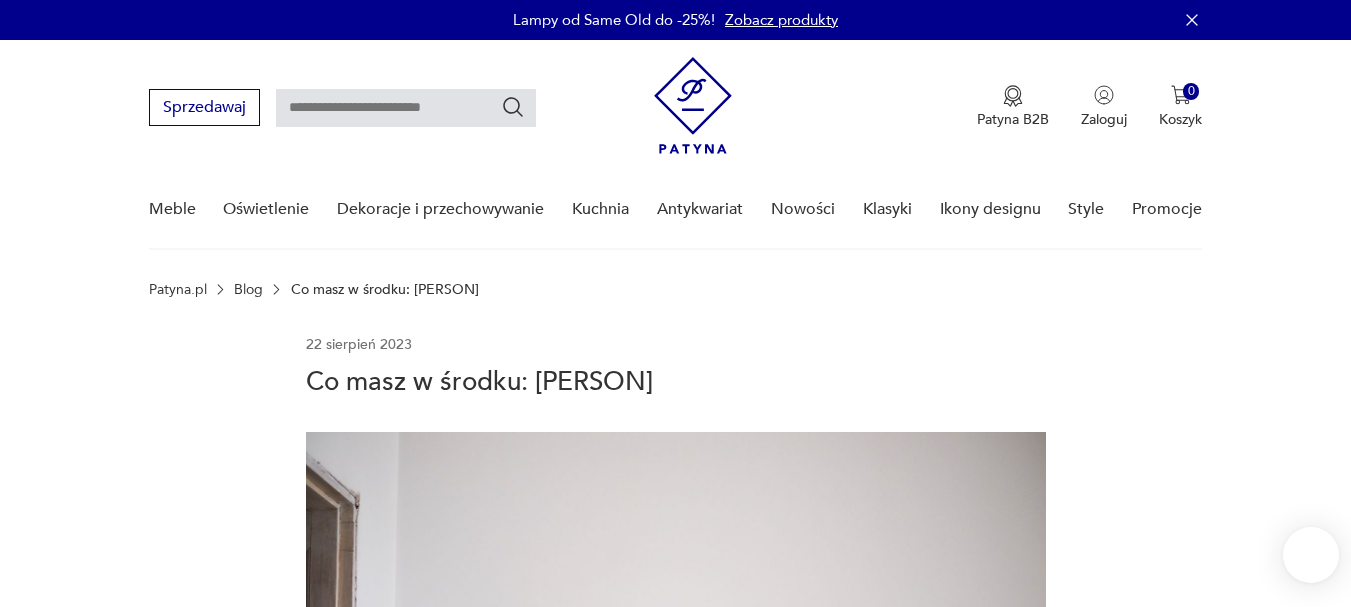 scroll, scrollTop: 413, scrollLeft: 0, axis: vertical 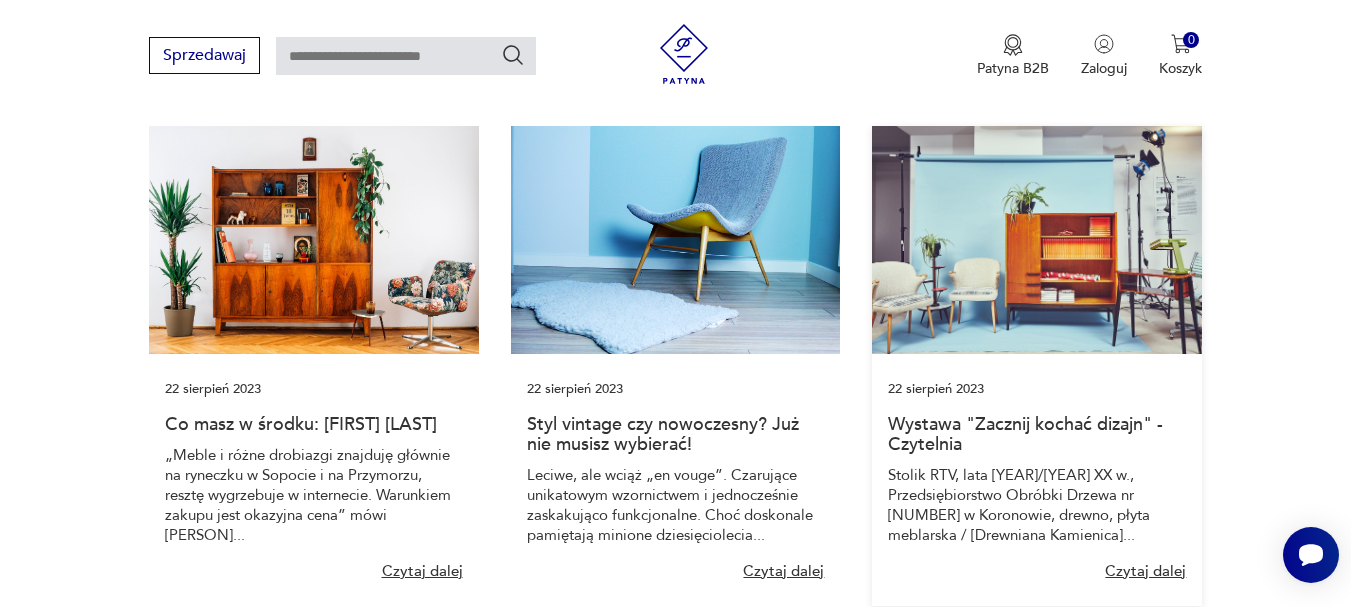 click at bounding box center [314, 240] 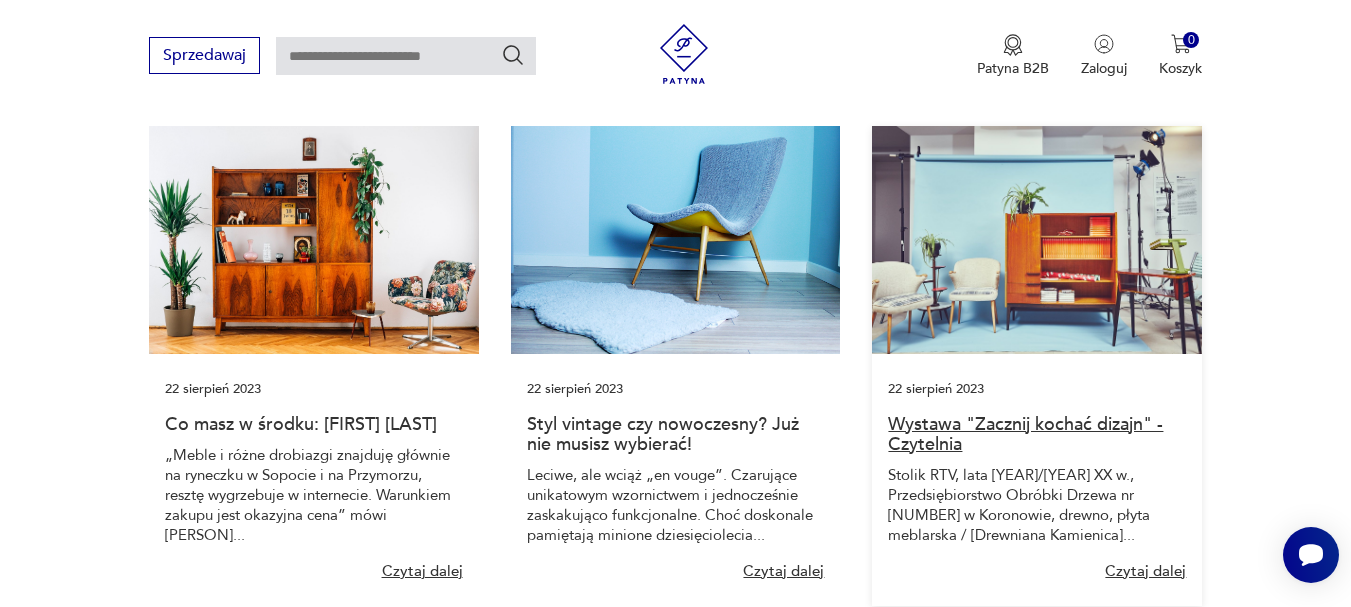 click on "Wystawa "Zacznij kochać dizajn" - Czytelnia" at bounding box center (1025, 434) 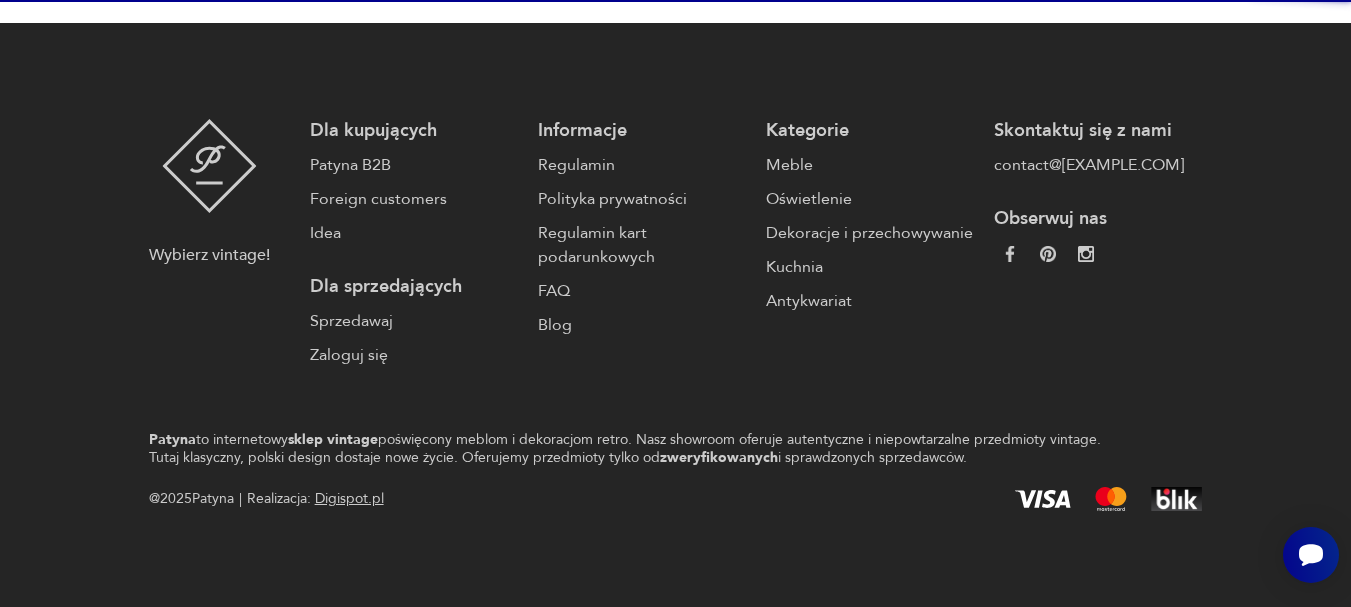 scroll, scrollTop: 0, scrollLeft: 0, axis: both 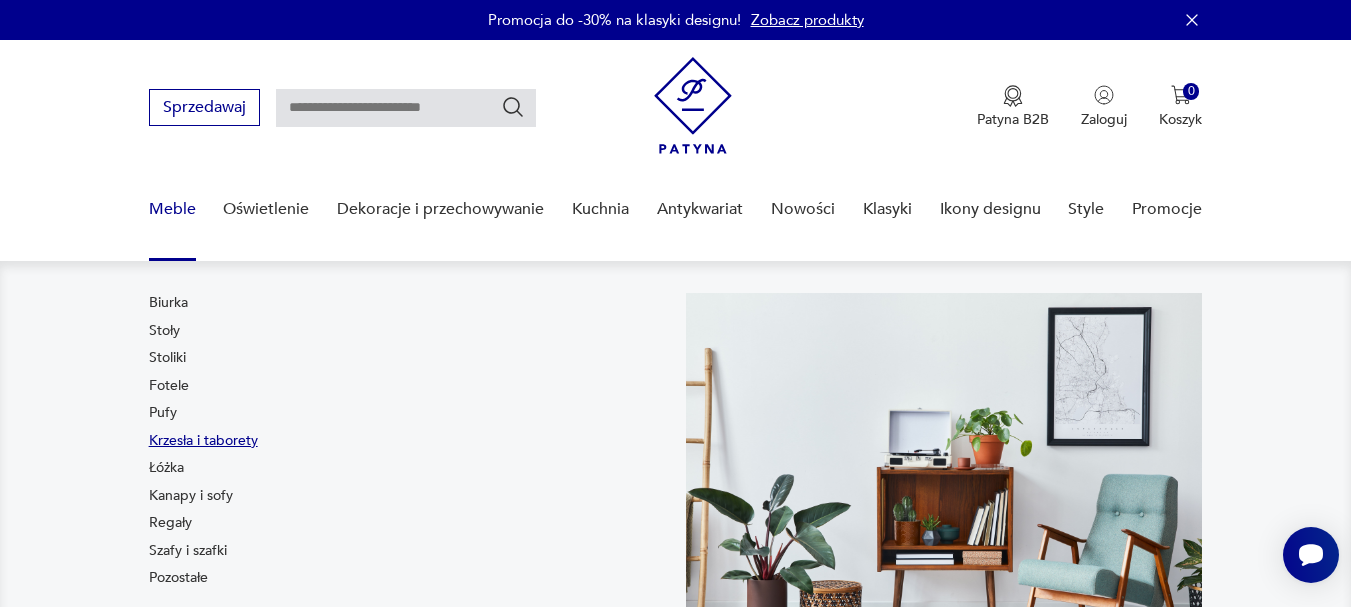 click on "Krzesła i taborety" at bounding box center (203, 441) 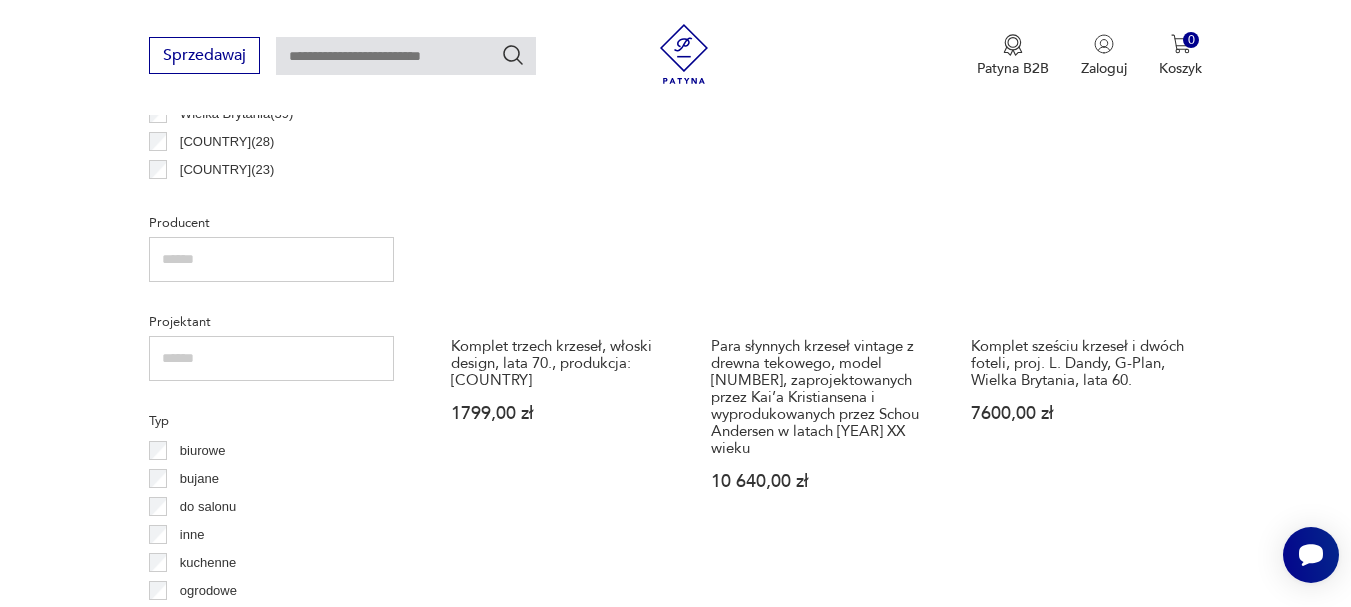 scroll, scrollTop: 1261, scrollLeft: 0, axis: vertical 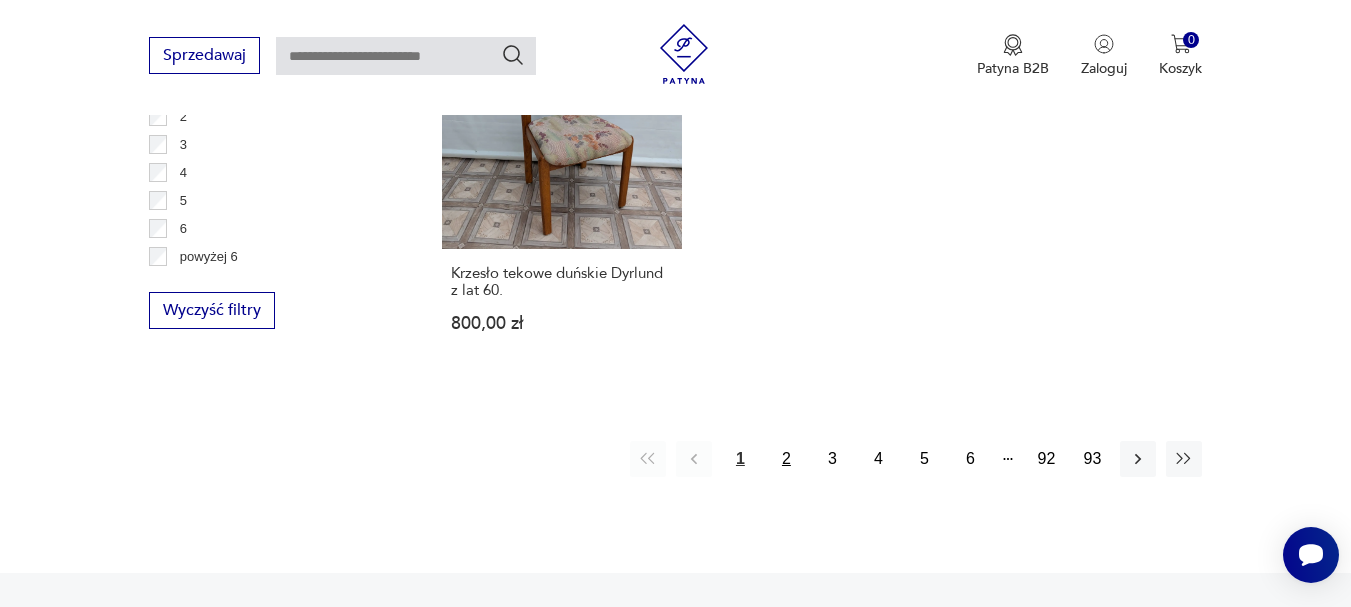 click on "2" at bounding box center (786, 459) 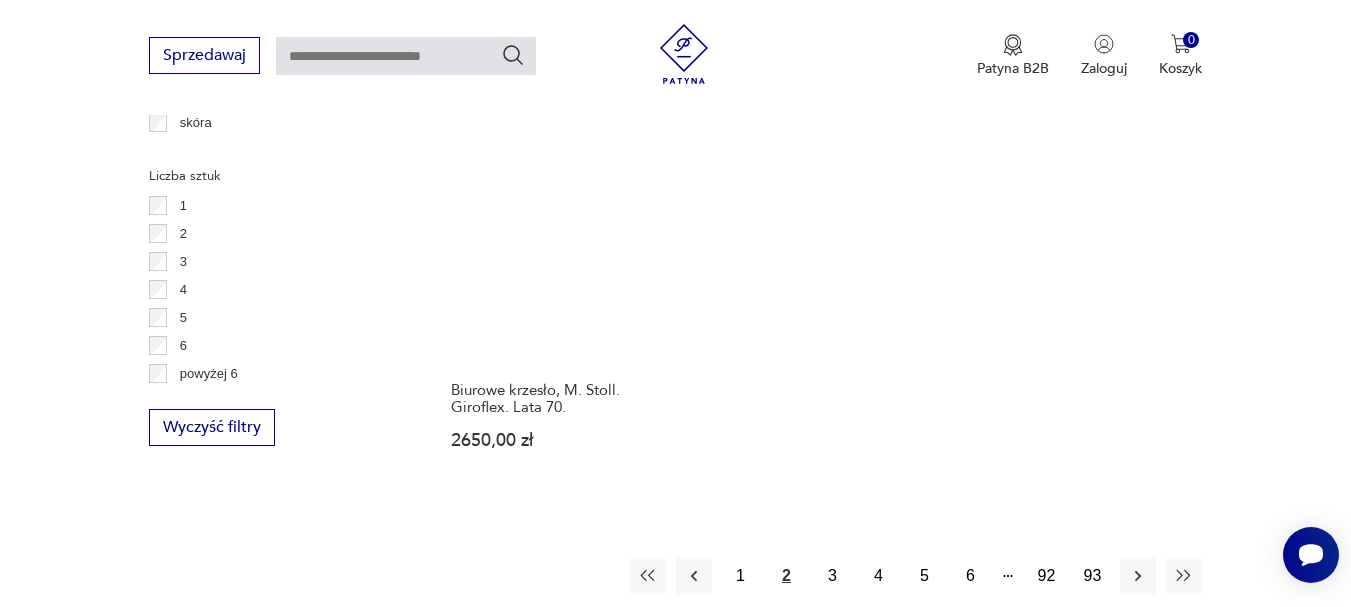 scroll, scrollTop: 3017, scrollLeft: 0, axis: vertical 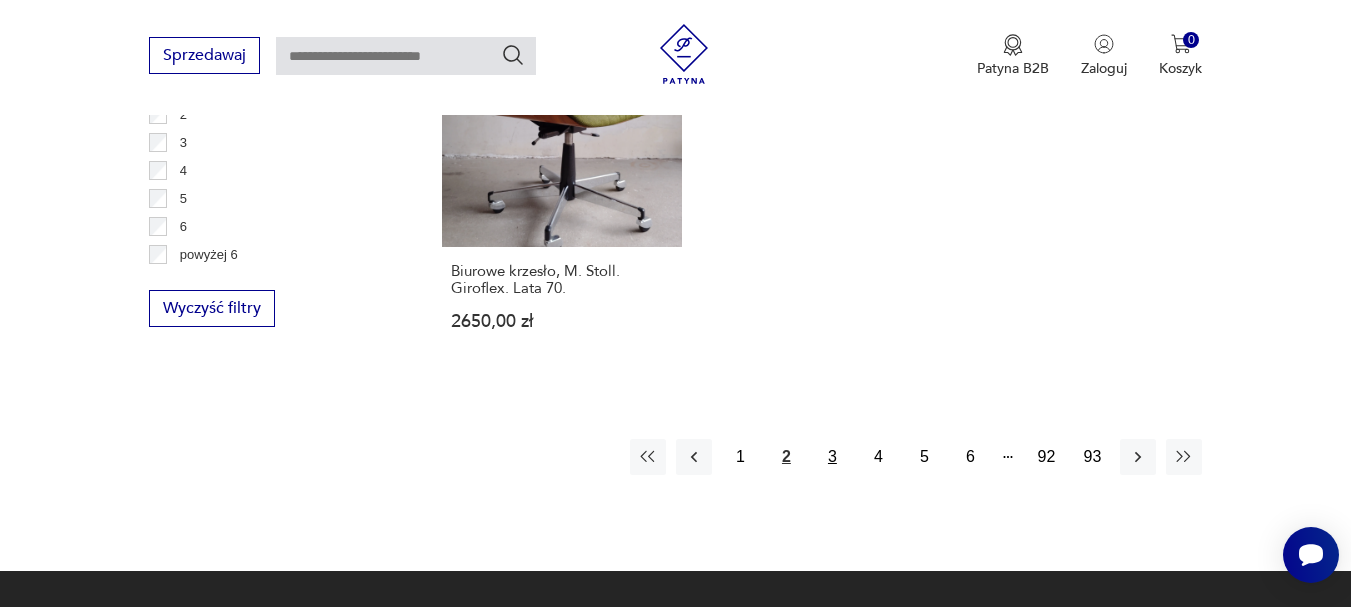 click on "3" at bounding box center (832, 457) 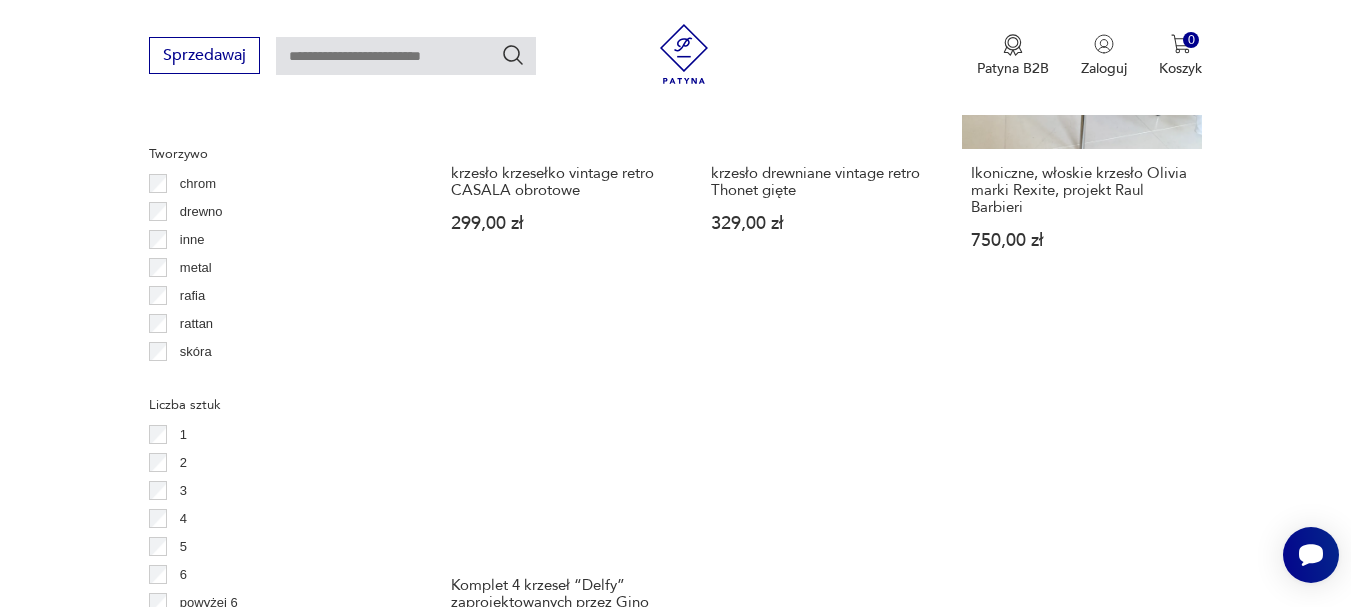 scroll, scrollTop: 2983, scrollLeft: 0, axis: vertical 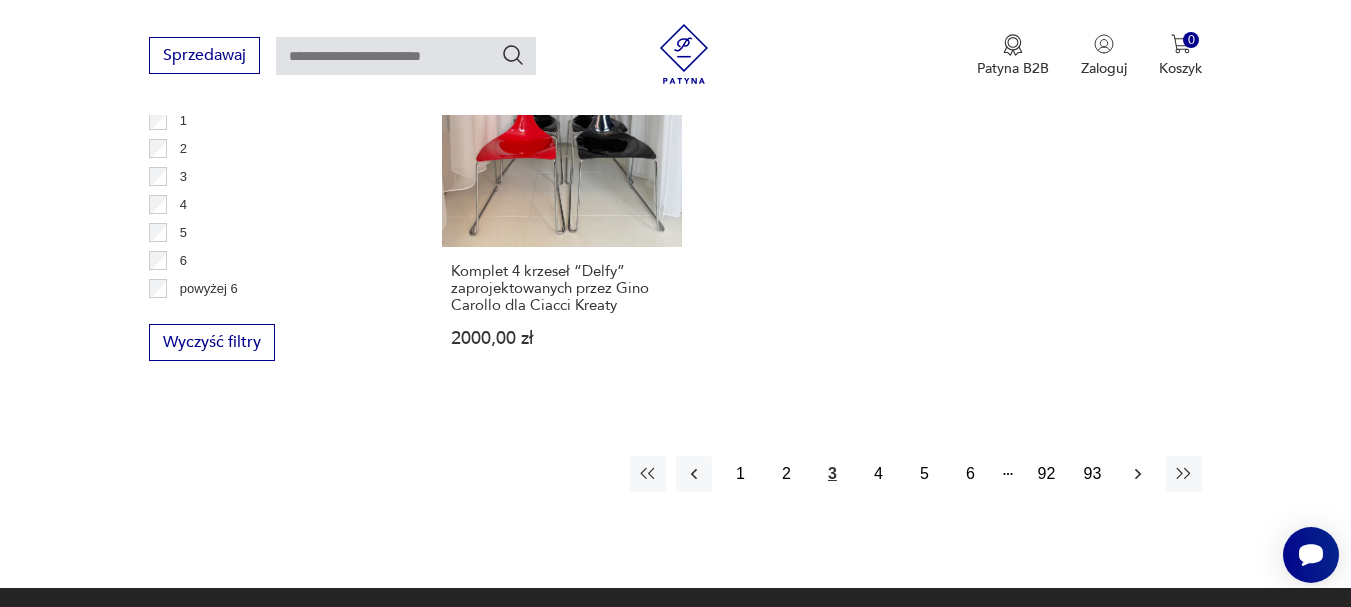 click at bounding box center [1138, 474] 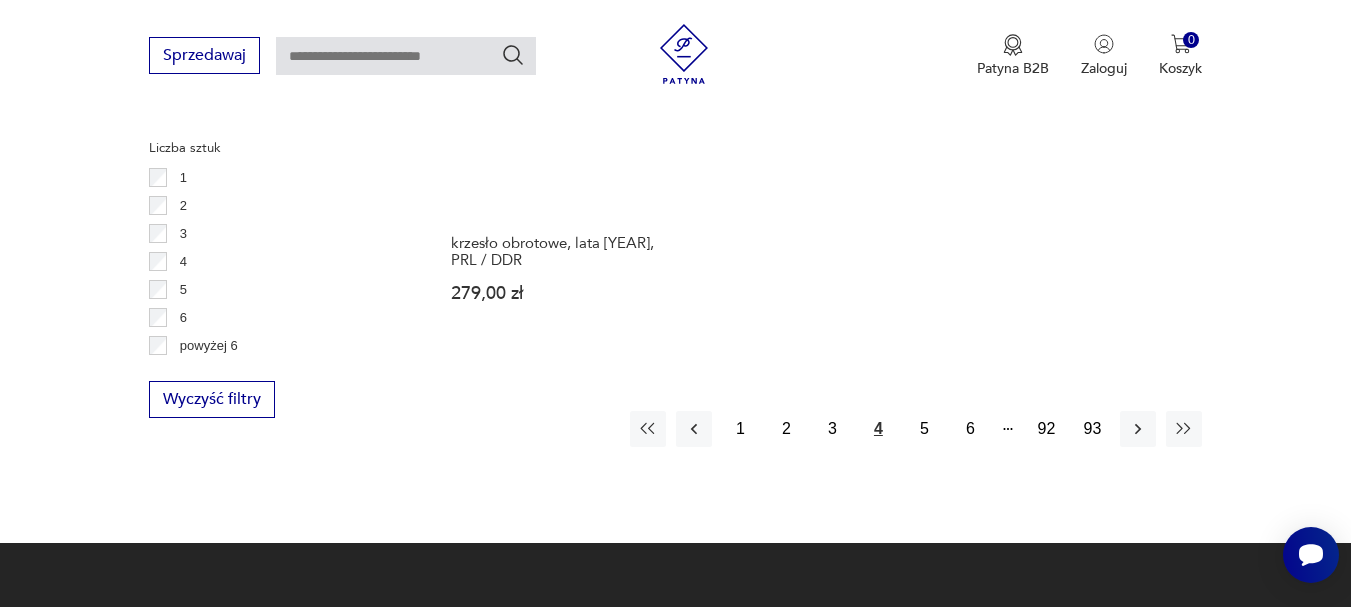 scroll, scrollTop: 2990, scrollLeft: 0, axis: vertical 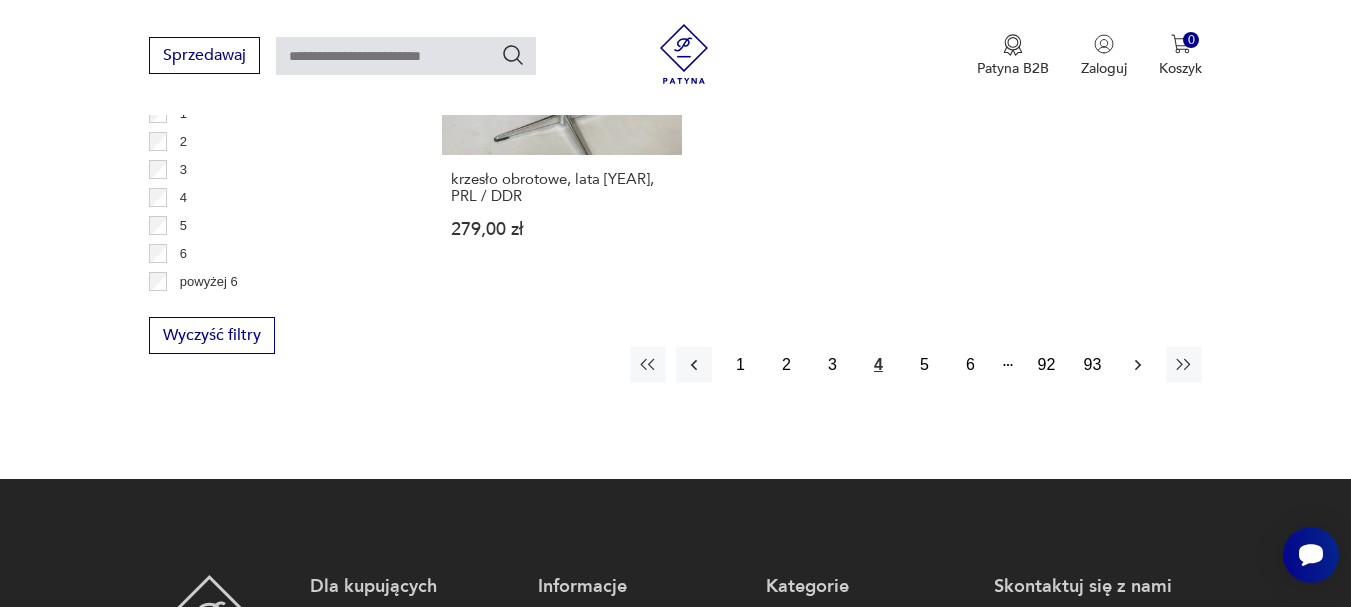 click at bounding box center [1138, 365] 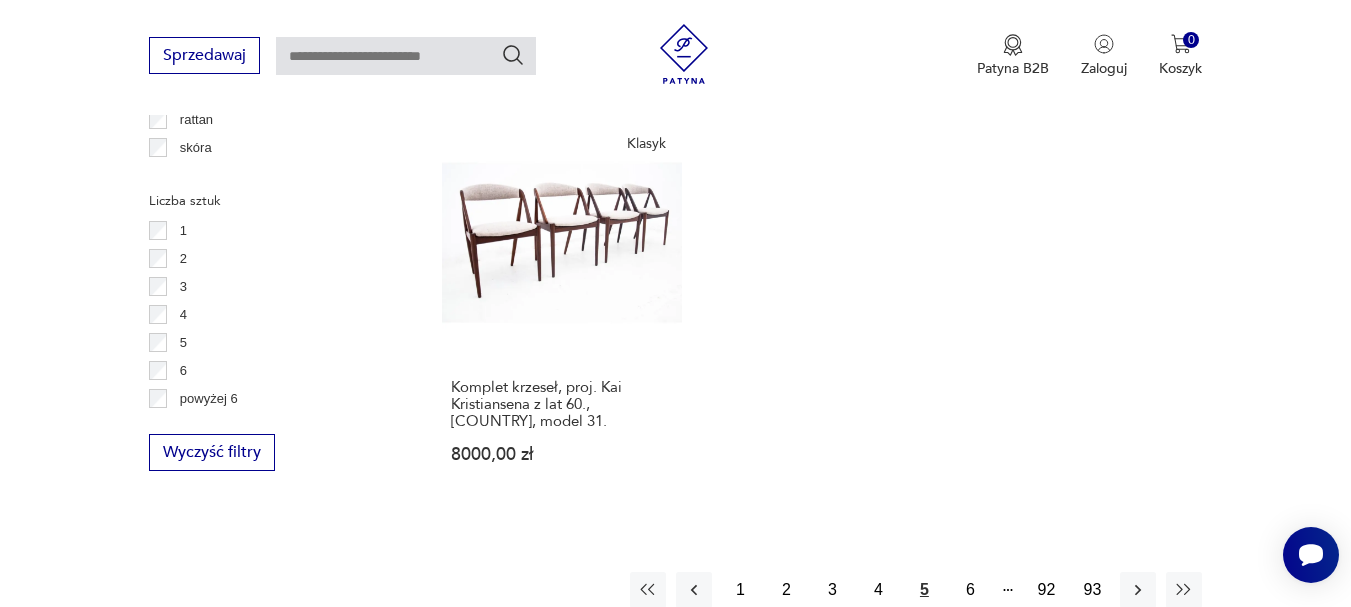 scroll, scrollTop: 2923, scrollLeft: 0, axis: vertical 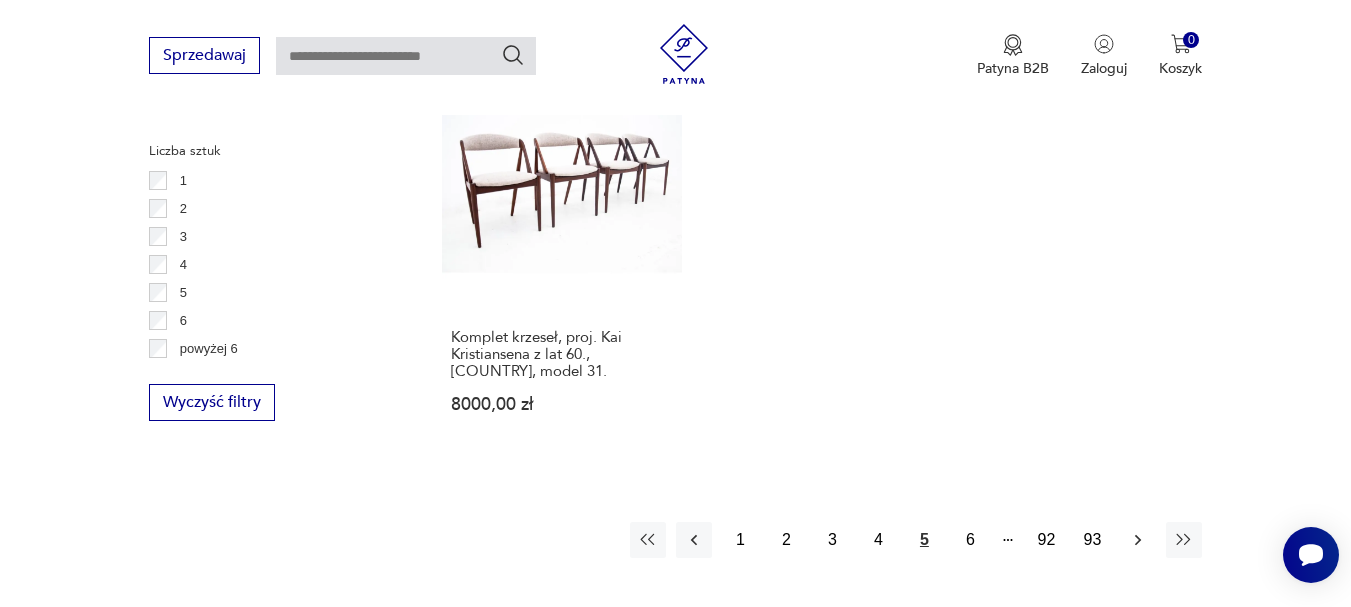 click at bounding box center (1138, 540) 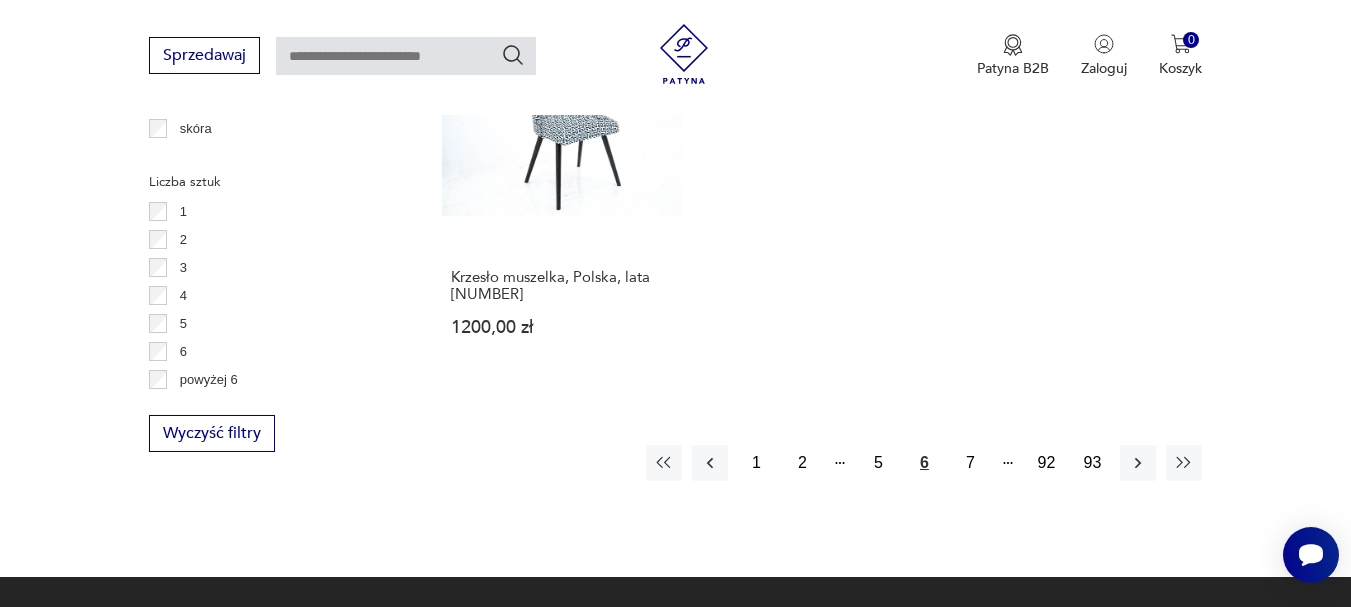 scroll, scrollTop: 2903, scrollLeft: 0, axis: vertical 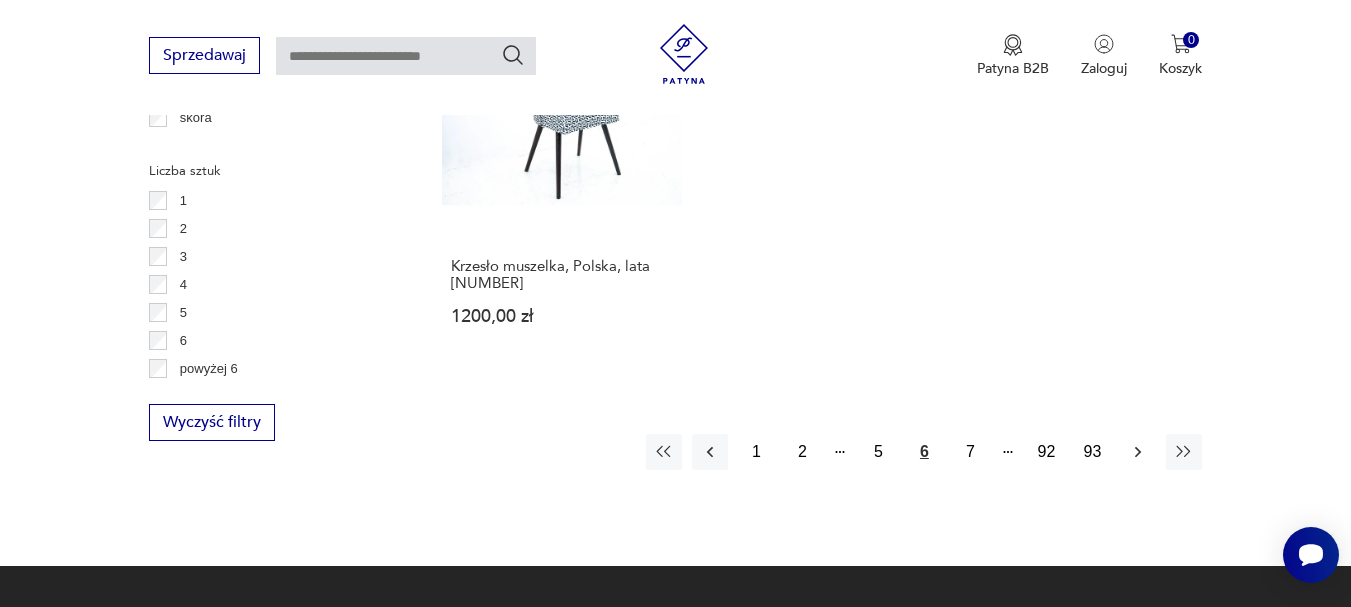 click at bounding box center (1138, 451) 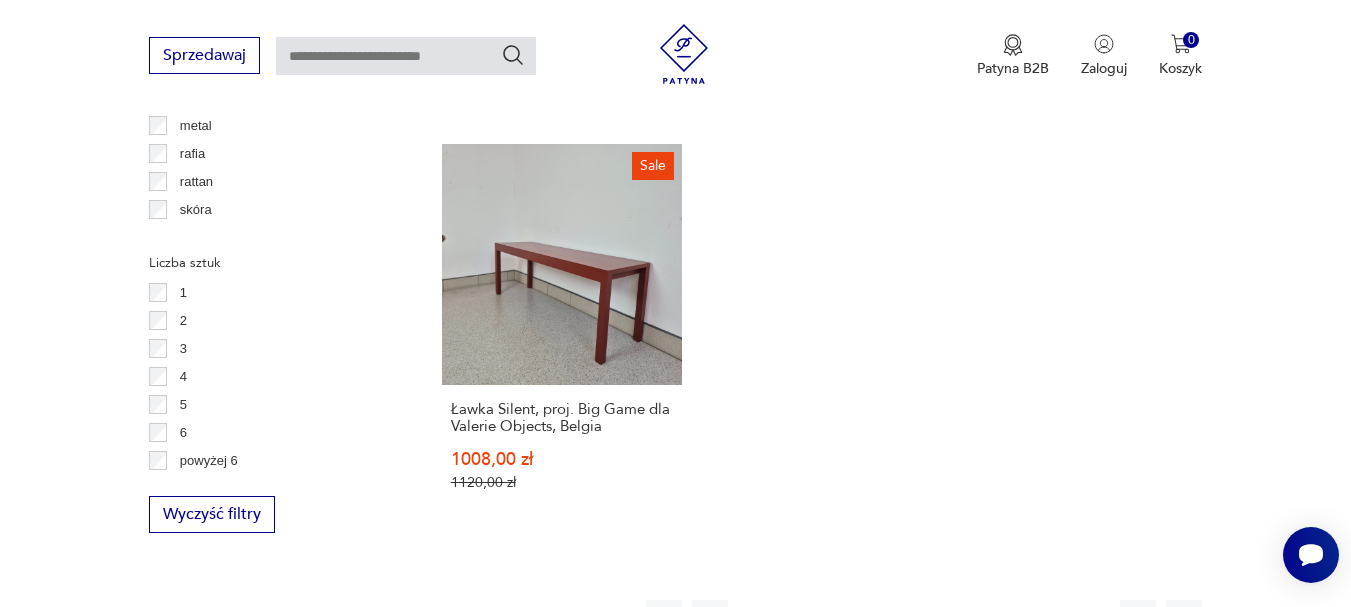 scroll, scrollTop: 2903, scrollLeft: 0, axis: vertical 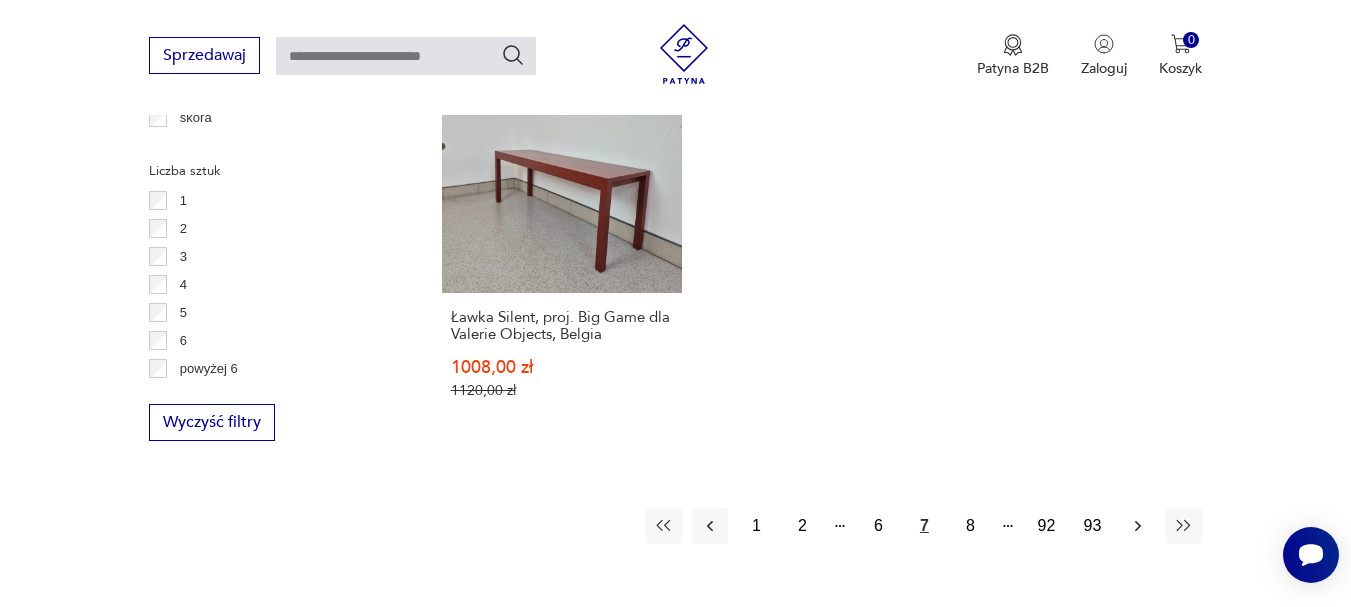 click at bounding box center (1138, 526) 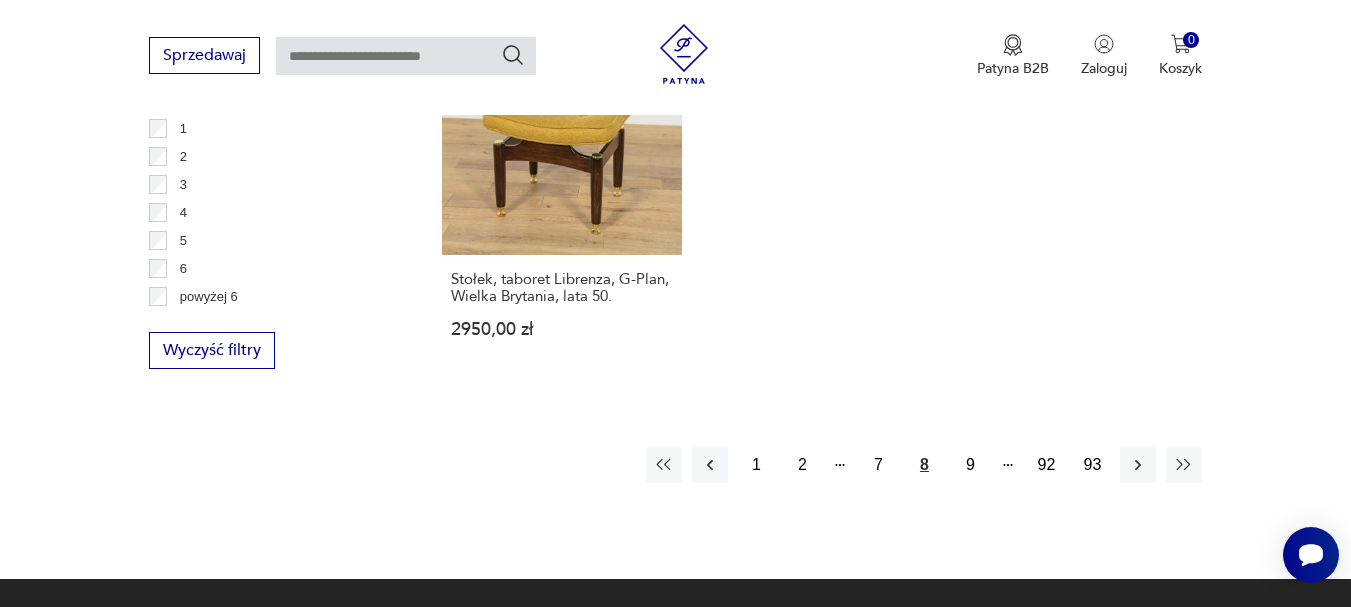 scroll, scrollTop: 2977, scrollLeft: 0, axis: vertical 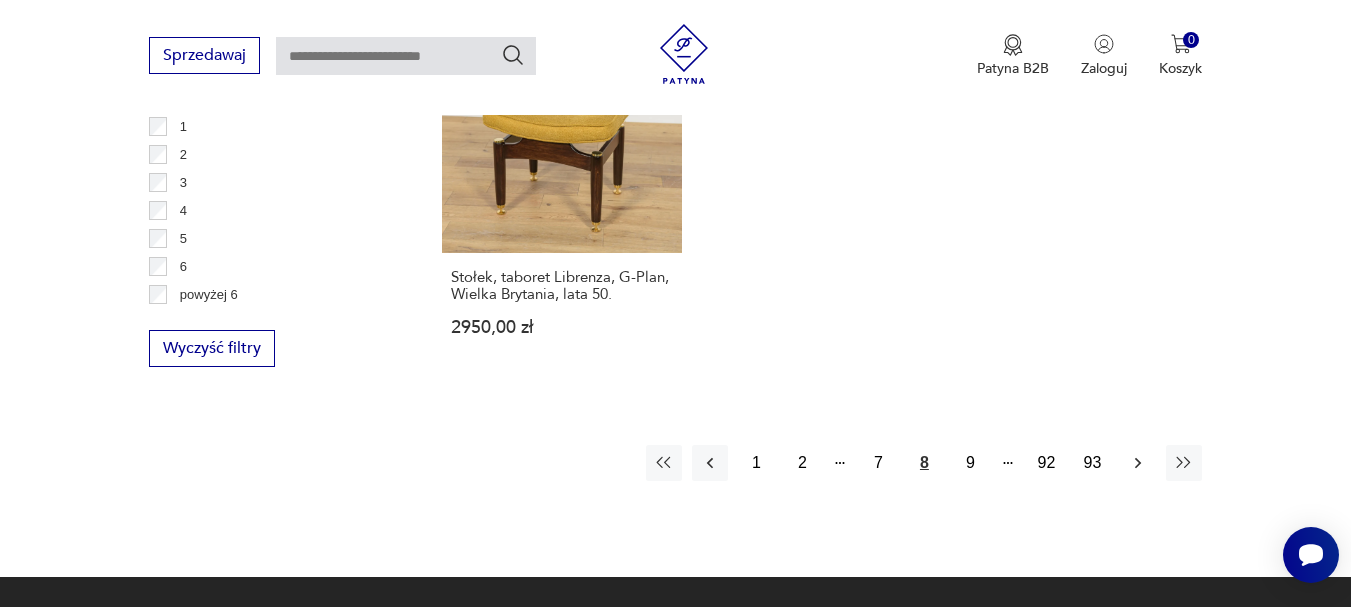 click at bounding box center [1138, 463] 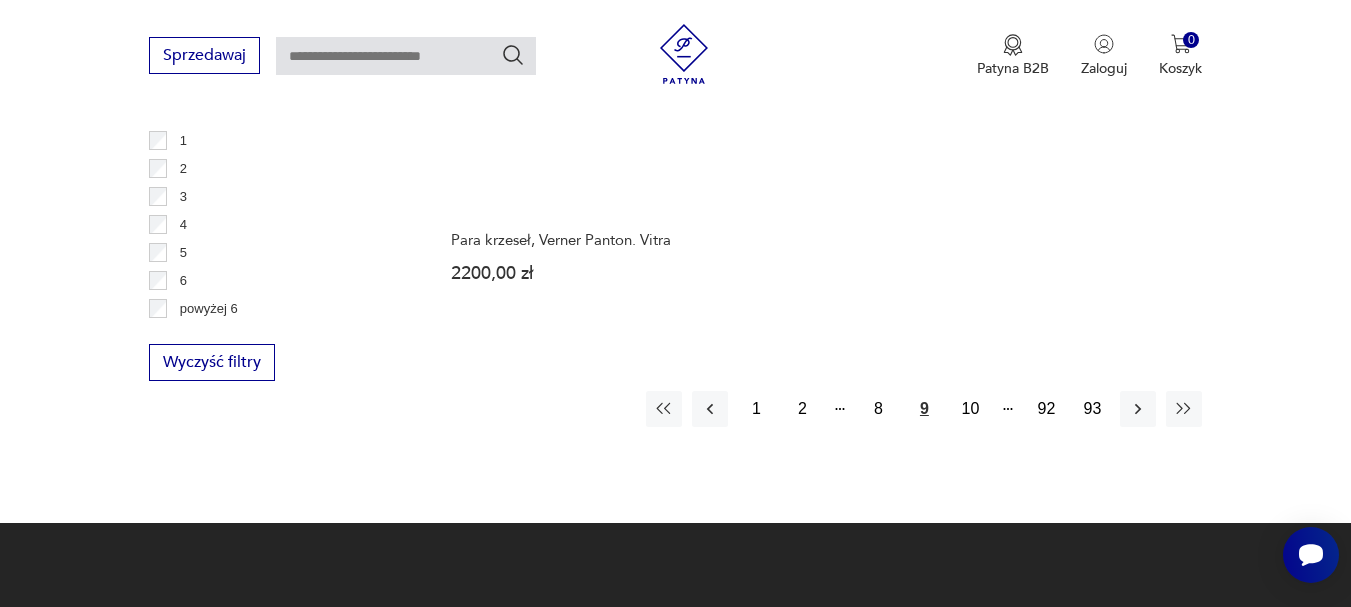 scroll, scrollTop: 2970, scrollLeft: 0, axis: vertical 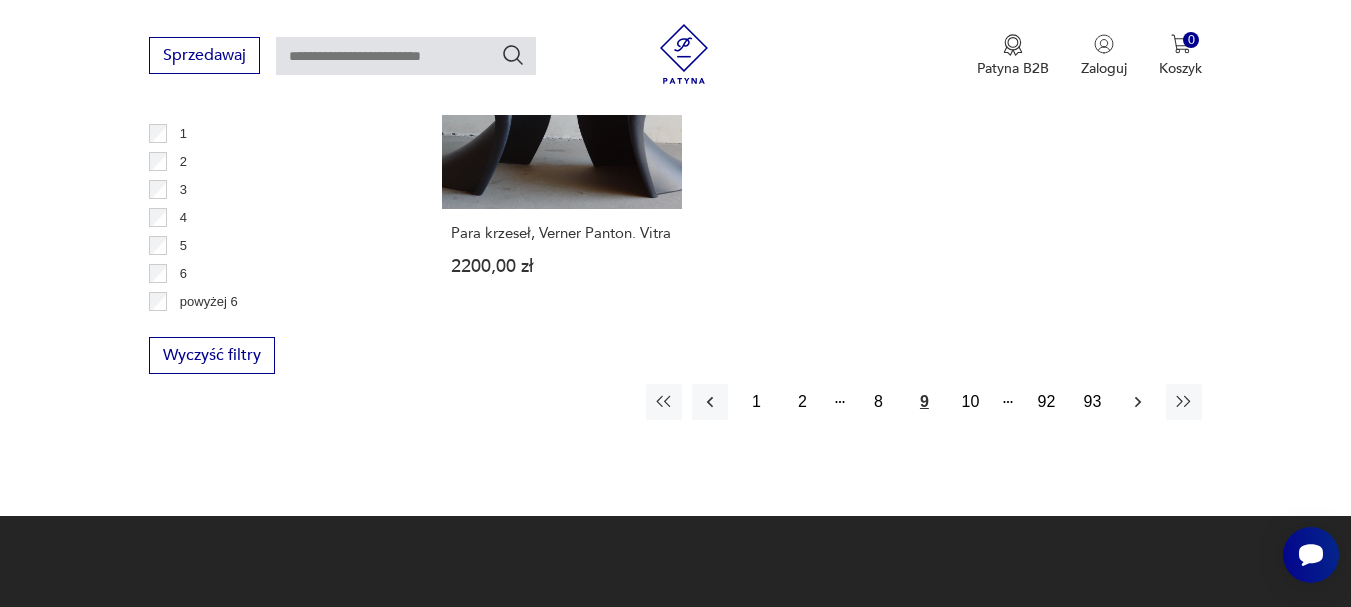 click at bounding box center (1138, 402) 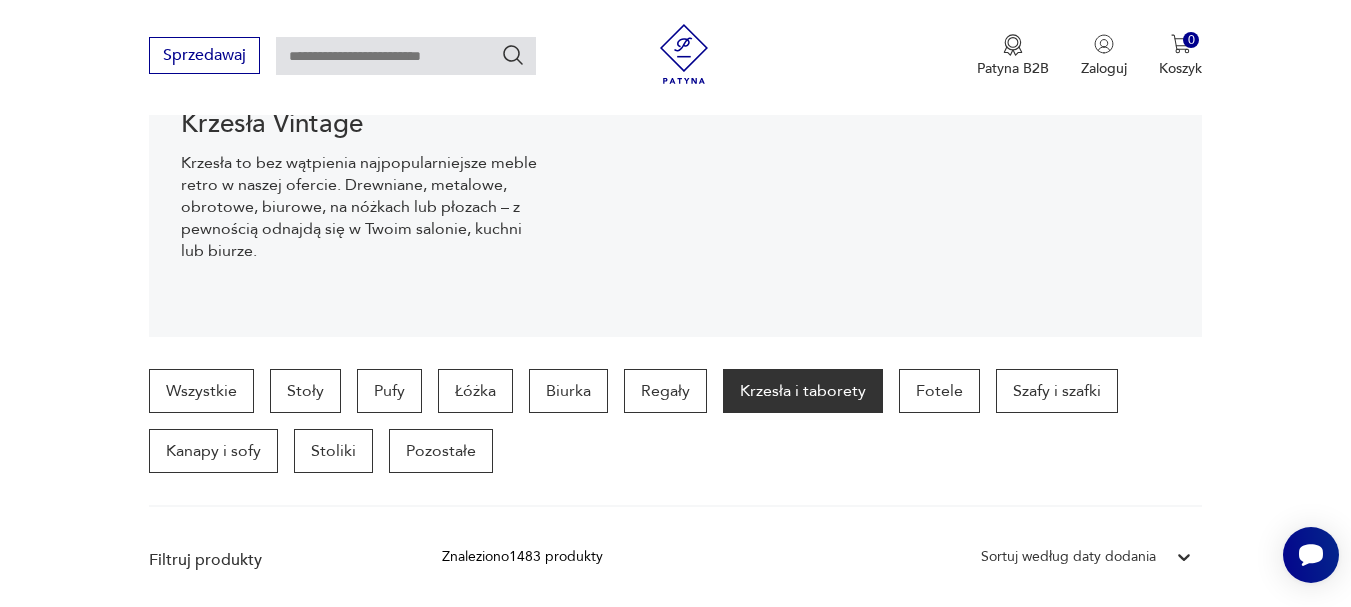 scroll, scrollTop: 0, scrollLeft: 0, axis: both 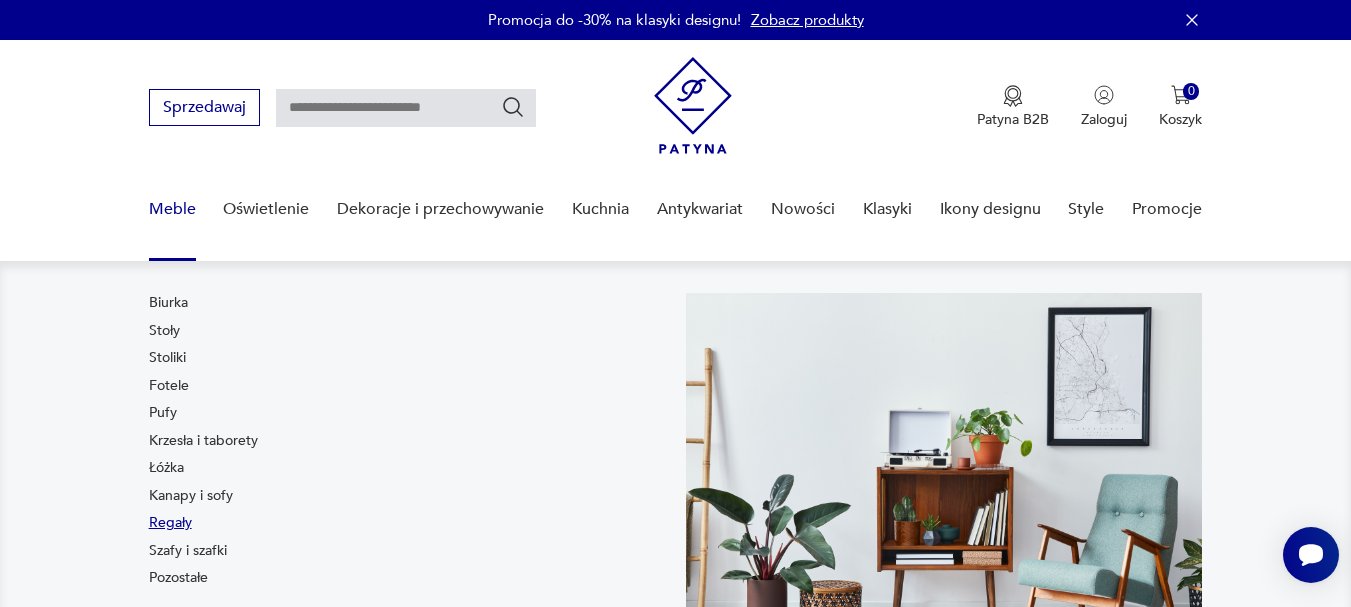 click on "Regały" at bounding box center [170, 523] 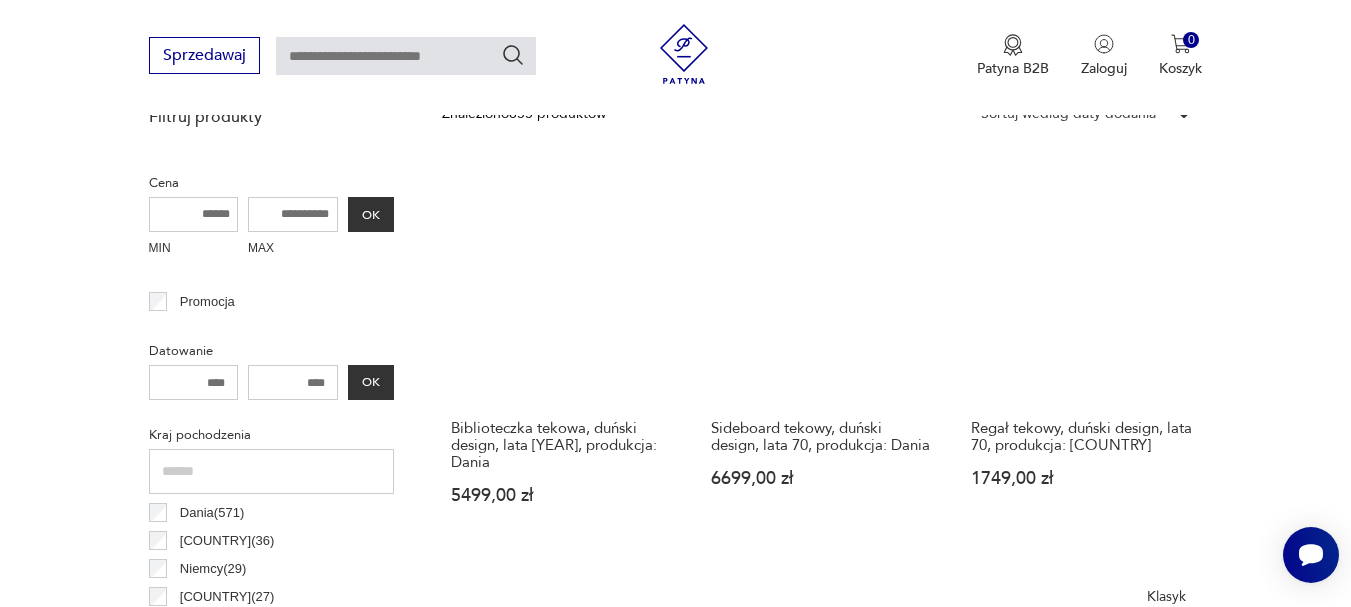 scroll, scrollTop: 750, scrollLeft: 0, axis: vertical 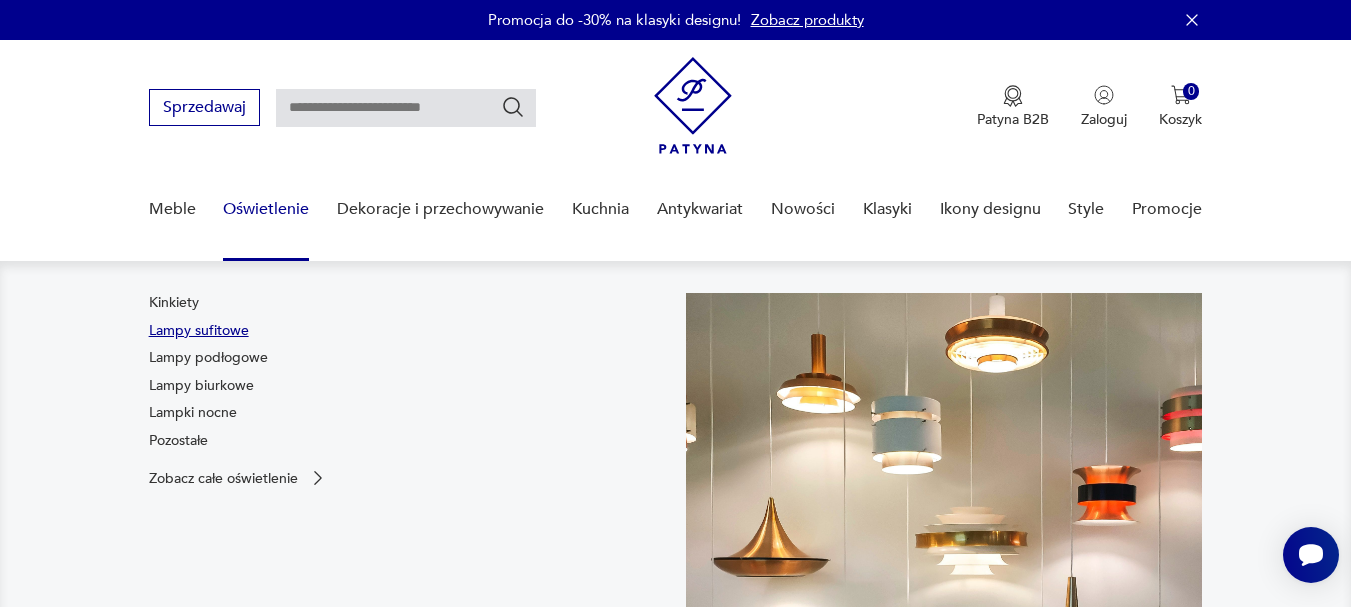 click on "Lampy sufitowe" at bounding box center (199, 331) 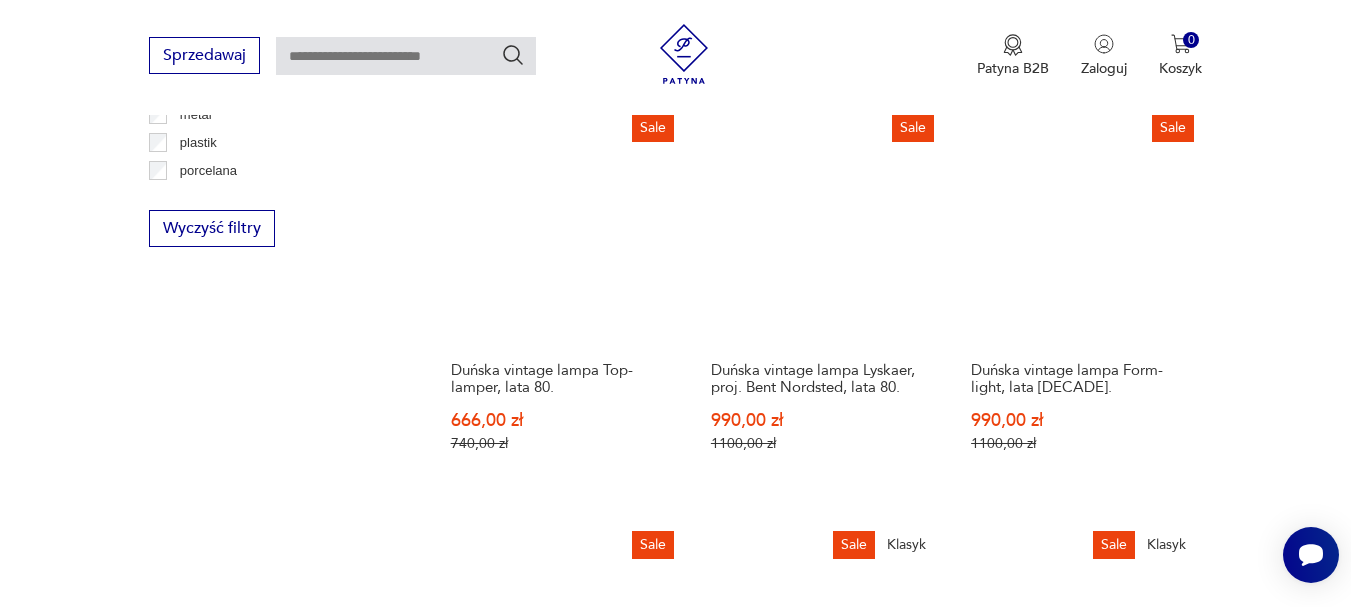 scroll, scrollTop: 2097, scrollLeft: 0, axis: vertical 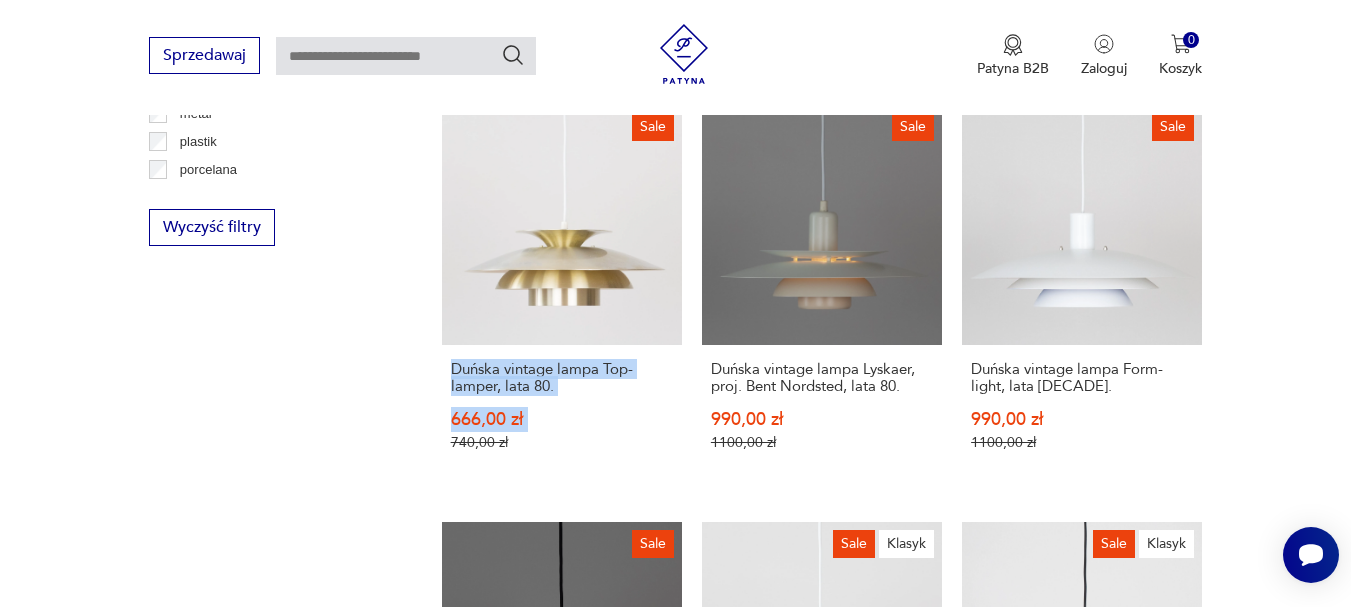click on "Filtruj produkty Cena MIN MAX OK Promocja Datowanie OK Kraj pochodzenia Dania  ( 183 ) Polska  ( 85 ) Niemcy  ( 78 ) Włochy  ( 30 ) Szwecja  ( 23 ) Czechy  ( 21 ) Holandia  ( 2 ) Austria  ( 2 ) Producent Projektant Stan przedmiotu Klasyk Tag art deco Bauhaus Bavaria black friday Cepelia ceramika Chodzież Ćmielów Tworzywo aluminium bakelit chrom inne metal plastik porcelana porcelit szkło Wyczyść filtry Znaleziono  1755   produktów Filtruj Sortuj według daty dodania Sortuj według daty dodania Żyrandol  marki Joski Bodemais  kryształowy z lat 70 1490,00 zł Sale Para duńskich kinkietów AJ Naebbet proj. Arne Jacobsen, Louis Poulsen, 1959 4050,00 zł 4500,00 zł Sale Para duńskich kinkietów PH Hat proj. Poul Henningsen, Louis Poulsen, 1961 1080,00 zł 1200,00 zł Sale Duńska vintage lampa Nova proj. Jo Hammerborg, Fog og Morup, 1963 774,00 zł 860,00 zł Sale Duńska vintage lampa Nova proj. Jo Hammerborg, Fog og Morup, 1970 1638,00 zł 1820,00 zł Sale 1620,00 zł 1800,00 zł Sale 1 2" at bounding box center (675, 147) 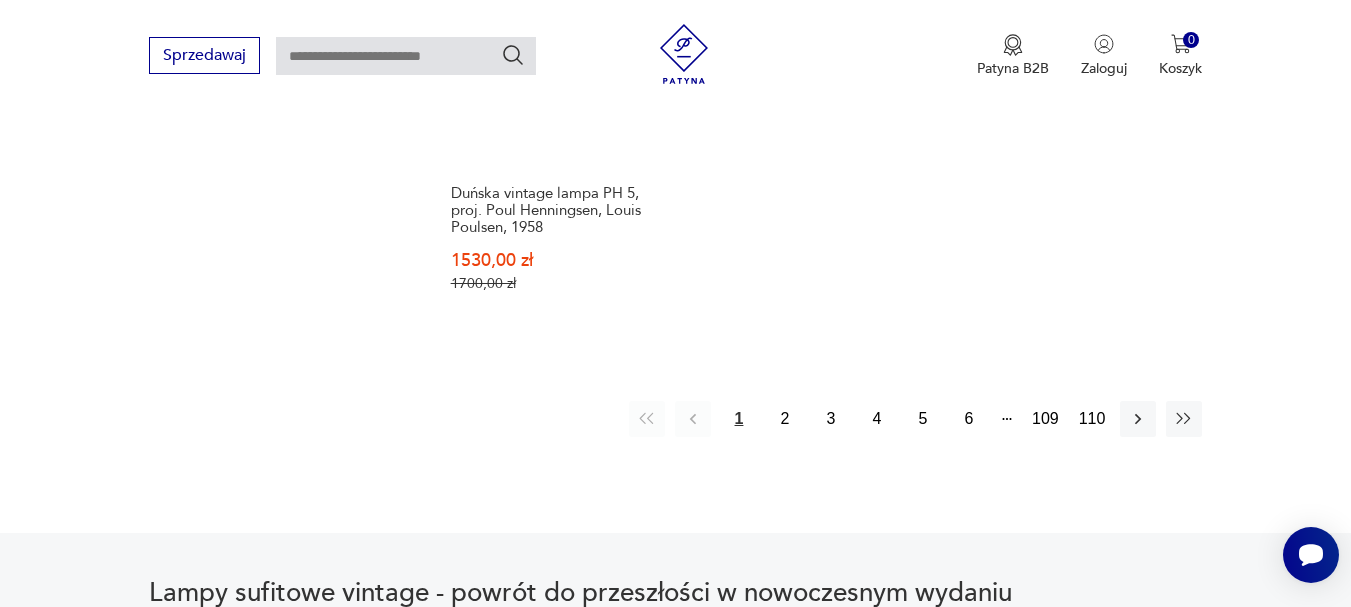 scroll, scrollTop: 3130, scrollLeft: 0, axis: vertical 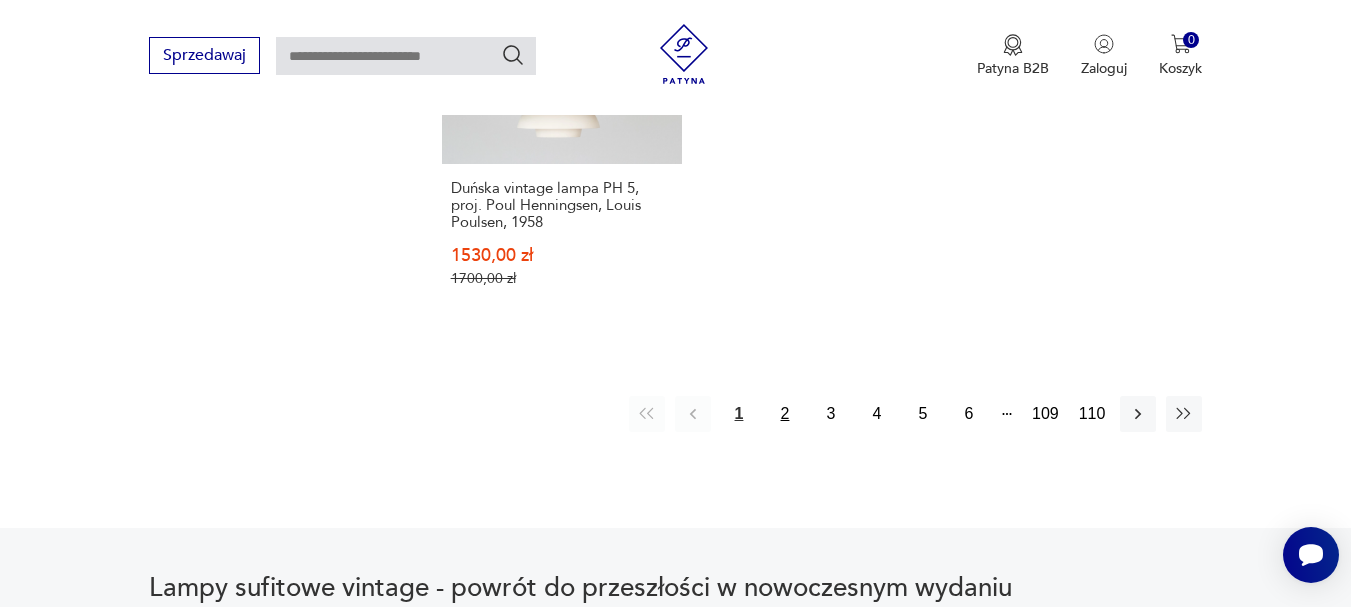 click on "2" at bounding box center [785, 414] 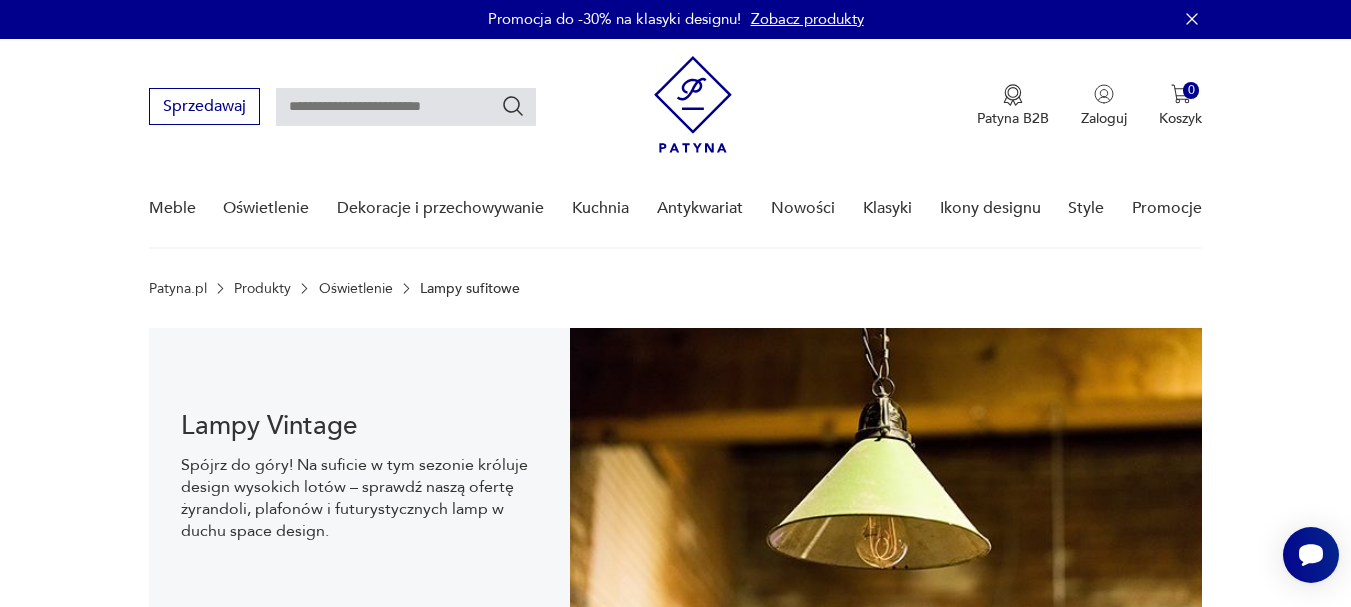 scroll, scrollTop: 0, scrollLeft: 0, axis: both 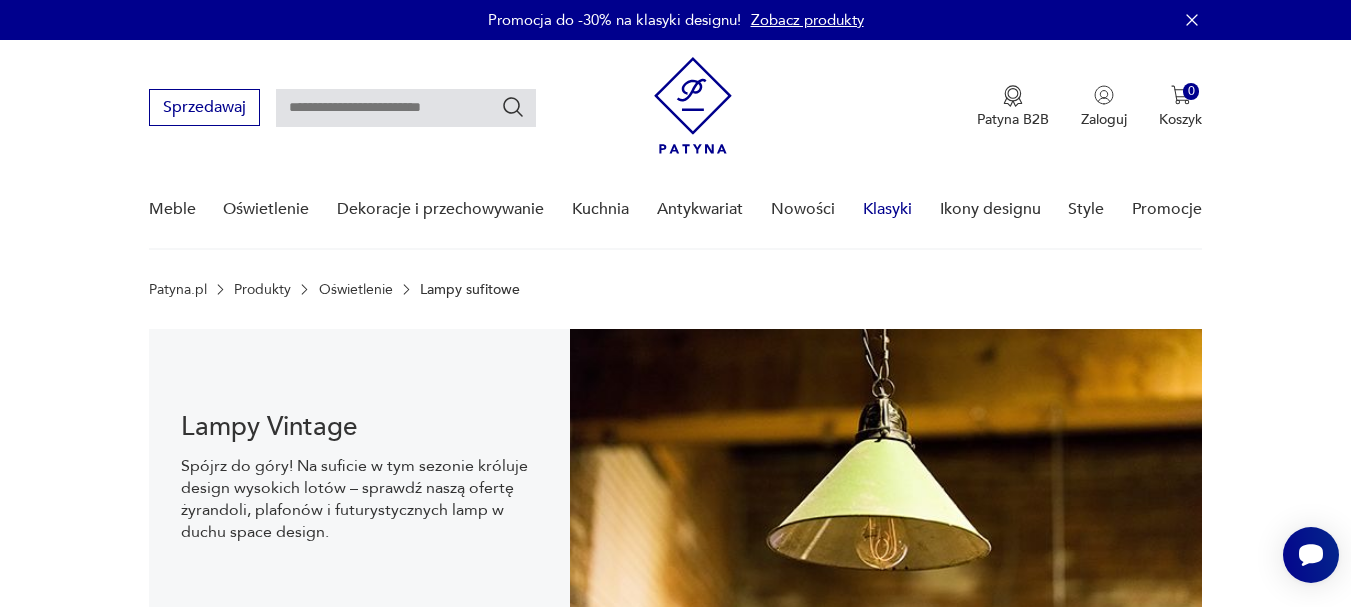 click on "Klasyki" at bounding box center [887, 209] 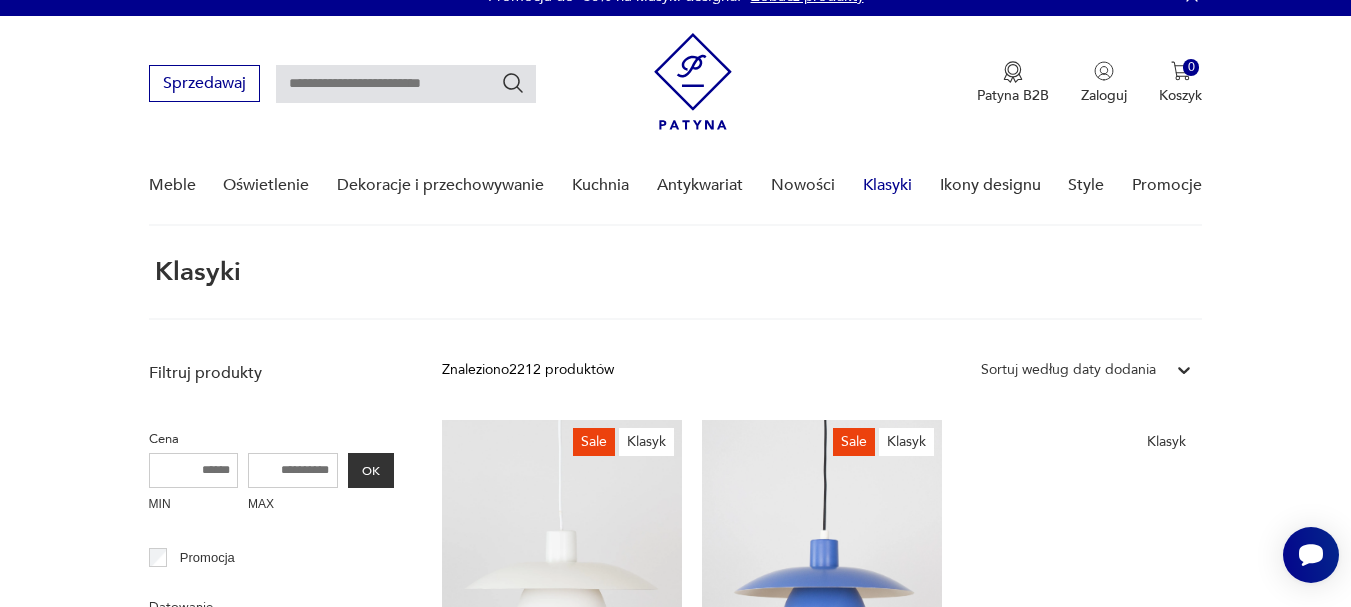 scroll, scrollTop: 0, scrollLeft: 0, axis: both 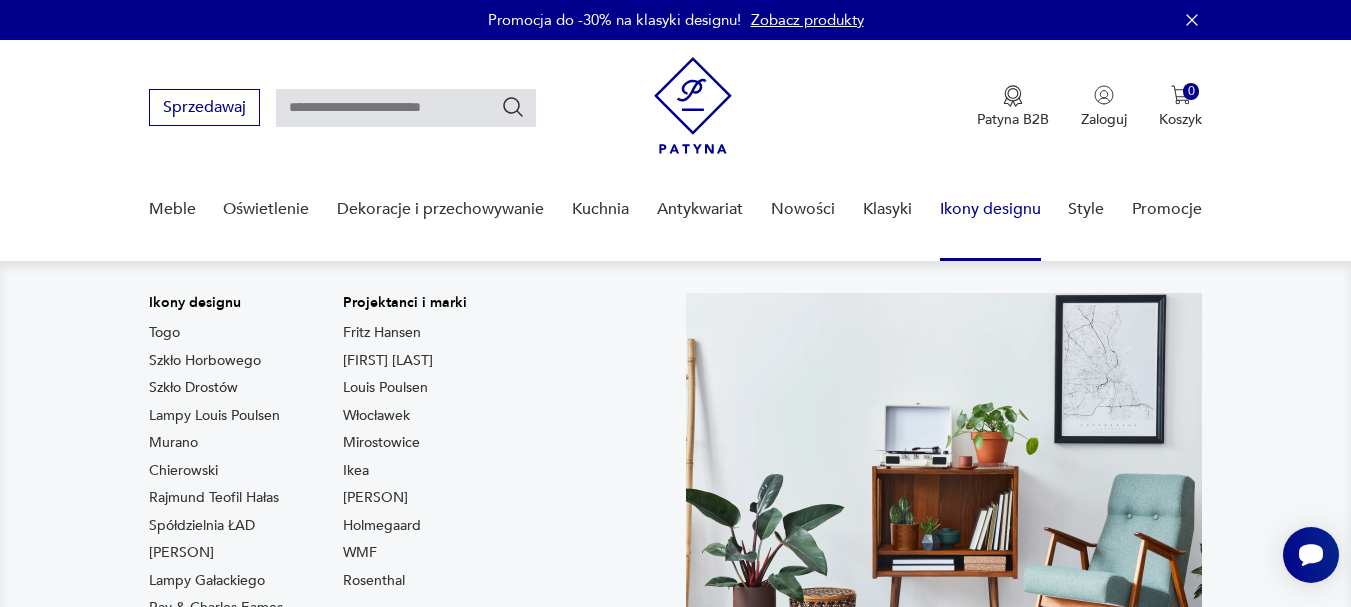 click on "Ikony designu" at bounding box center (990, 209) 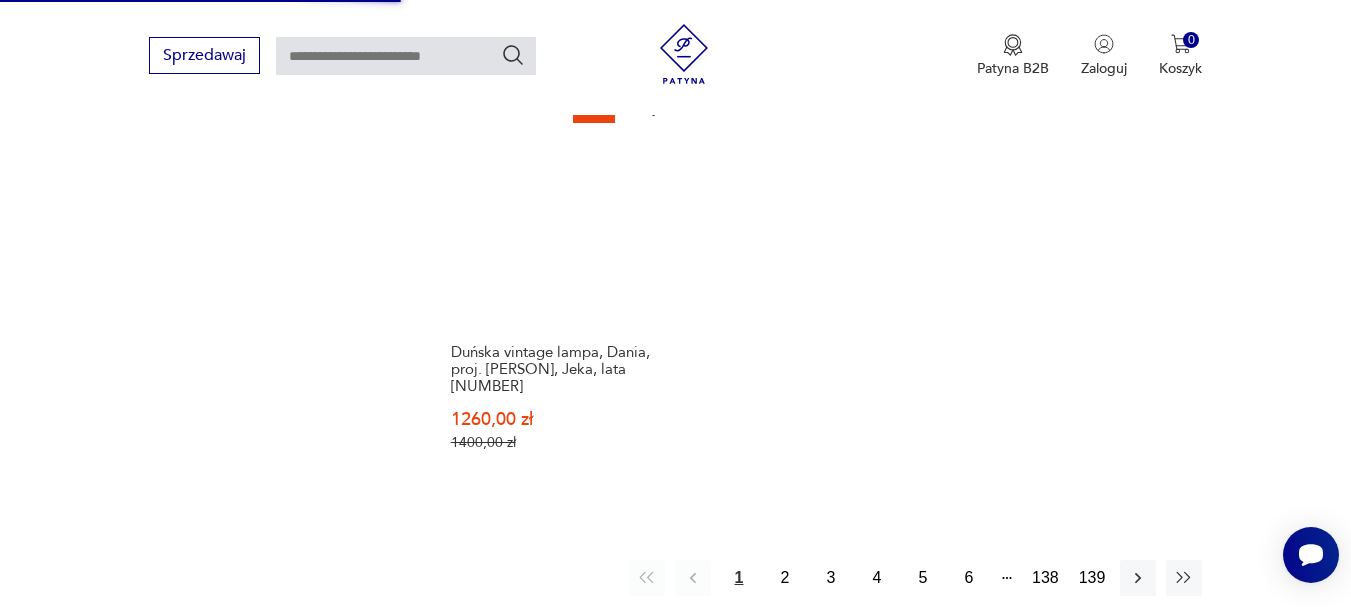 scroll, scrollTop: 2673, scrollLeft: 0, axis: vertical 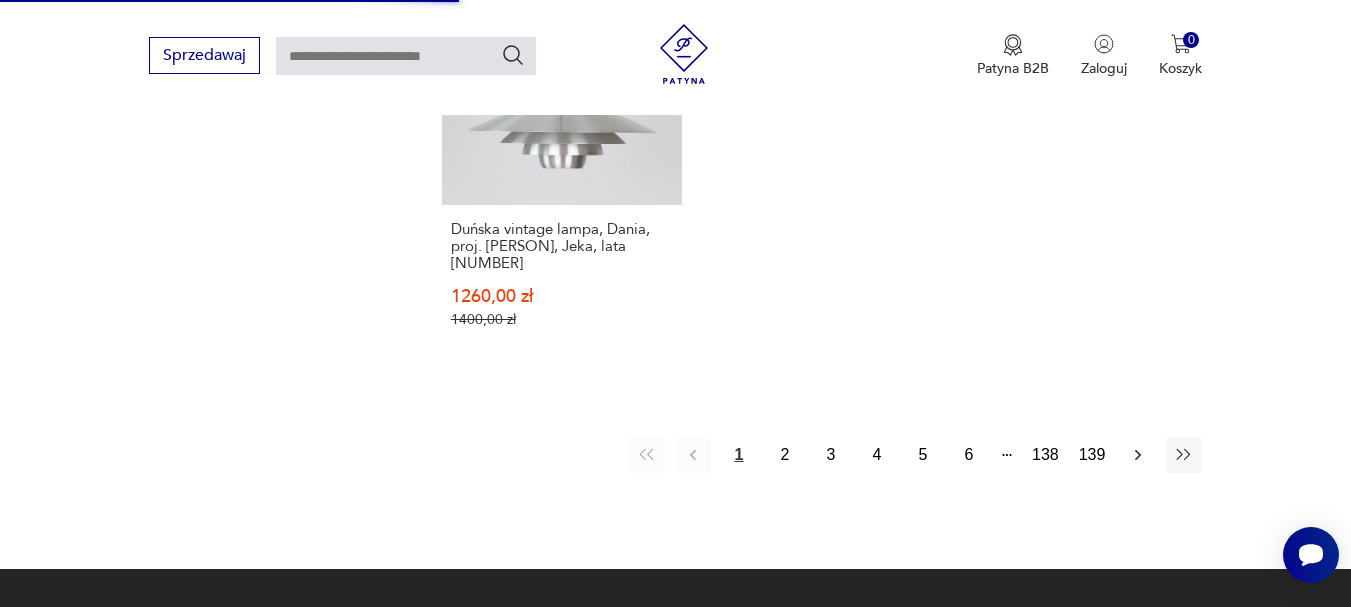 click at bounding box center (1138, 455) 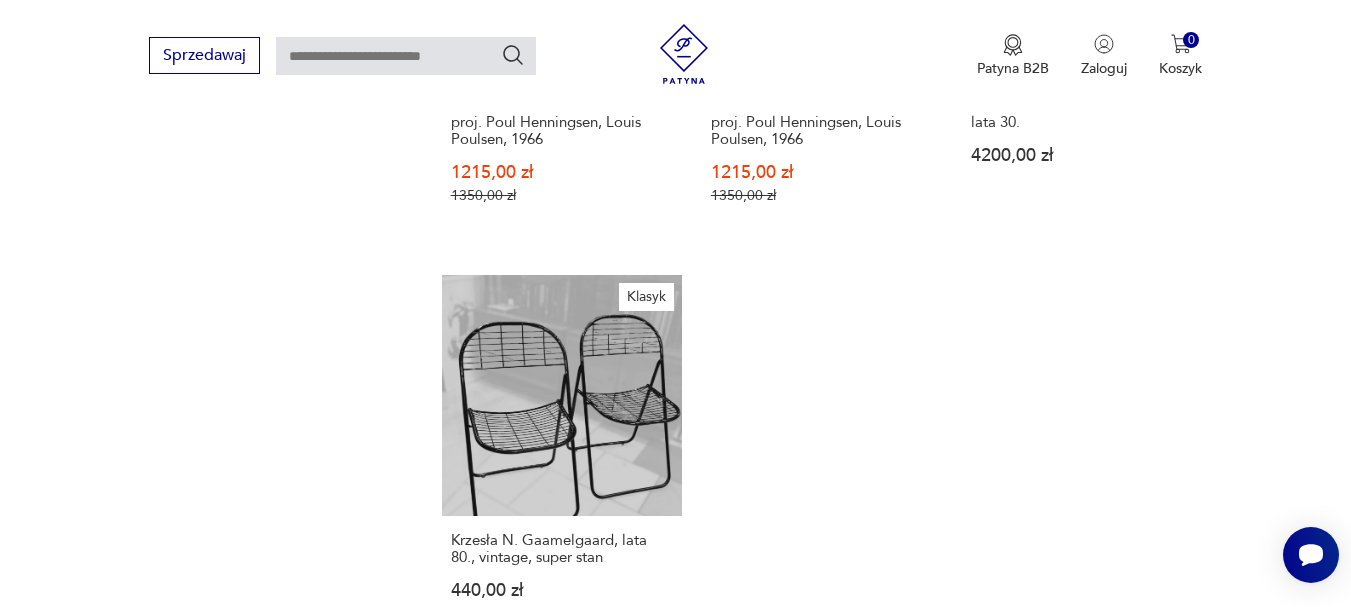 scroll, scrollTop: 2668, scrollLeft: 0, axis: vertical 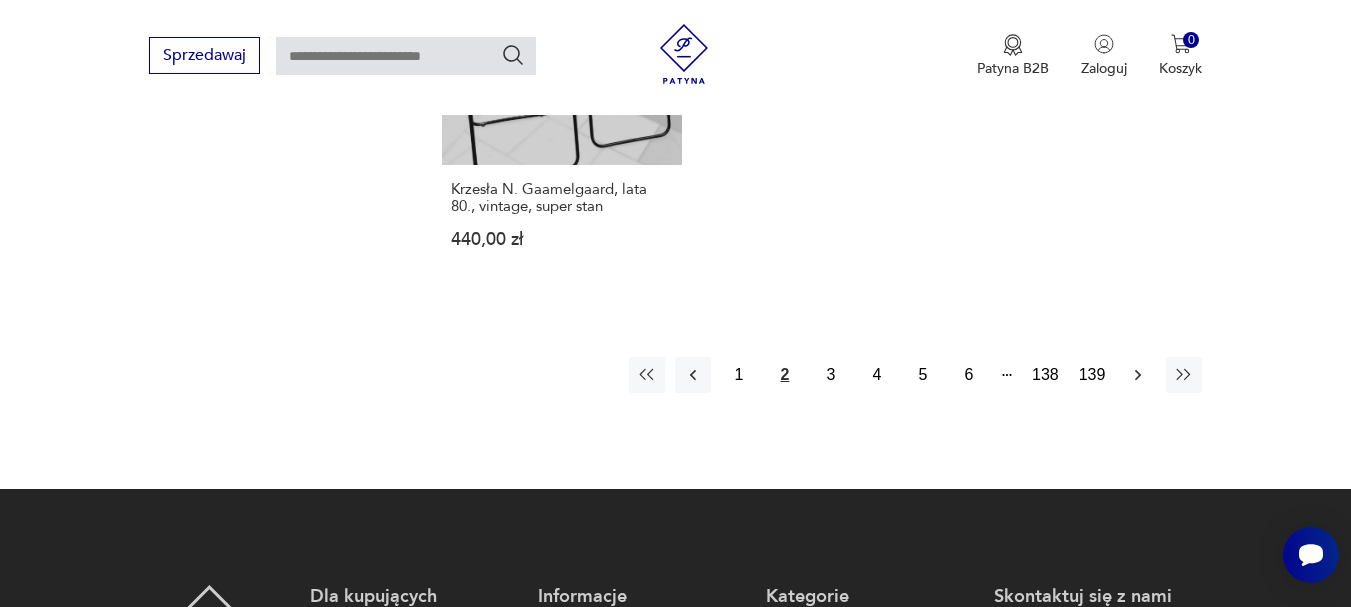 click at bounding box center (1138, 375) 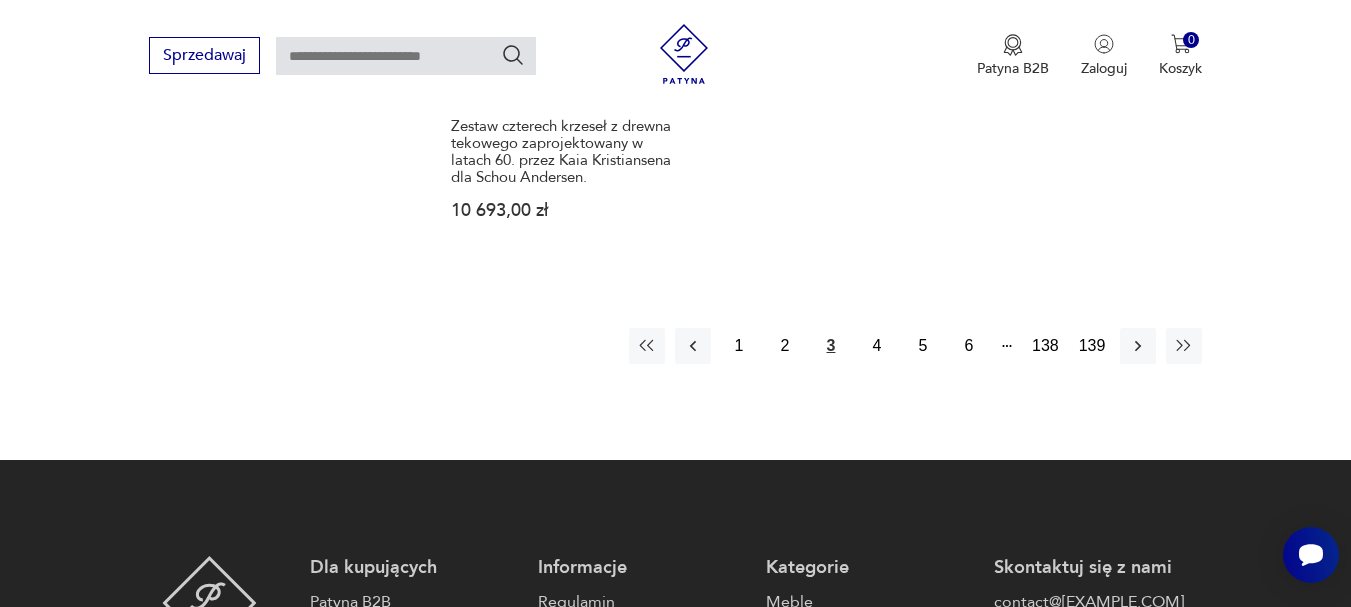 scroll, scrollTop: 2755, scrollLeft: 0, axis: vertical 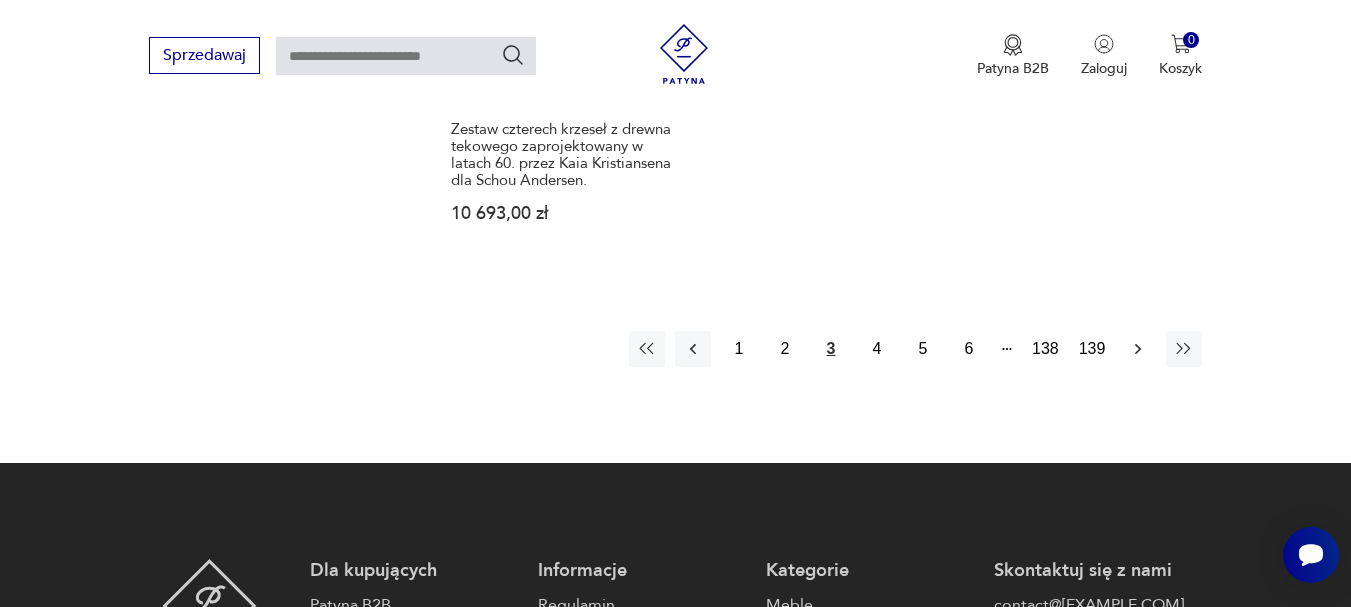 click at bounding box center (1138, 349) 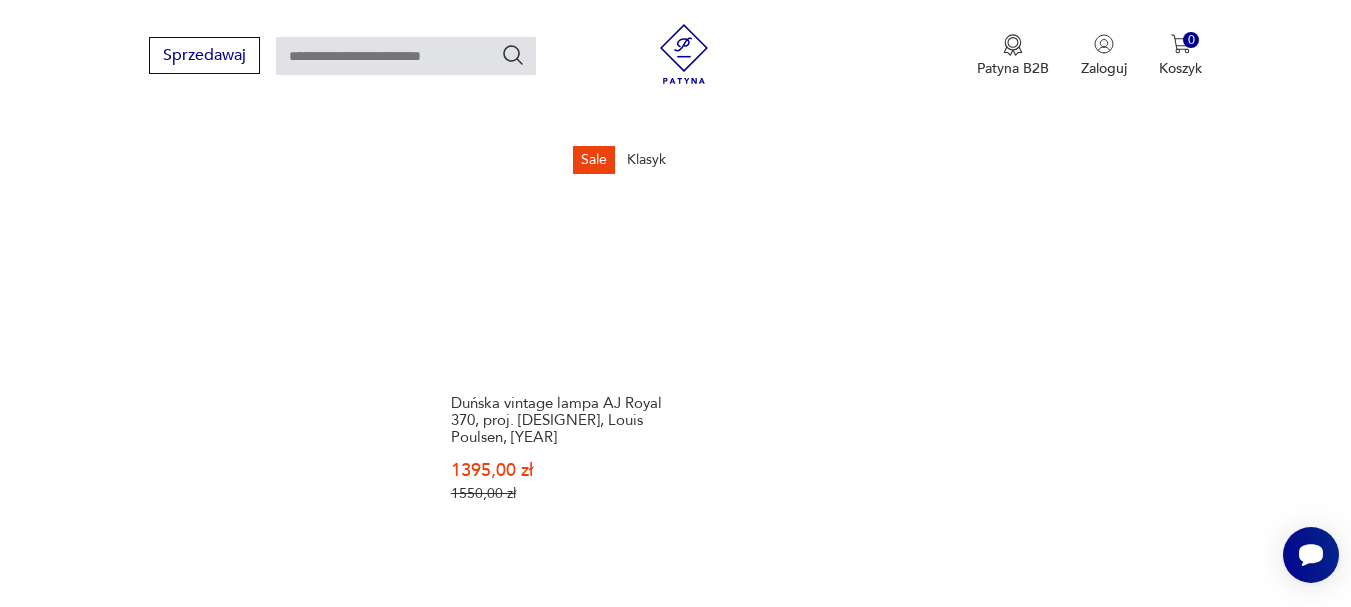 scroll, scrollTop: 2462, scrollLeft: 0, axis: vertical 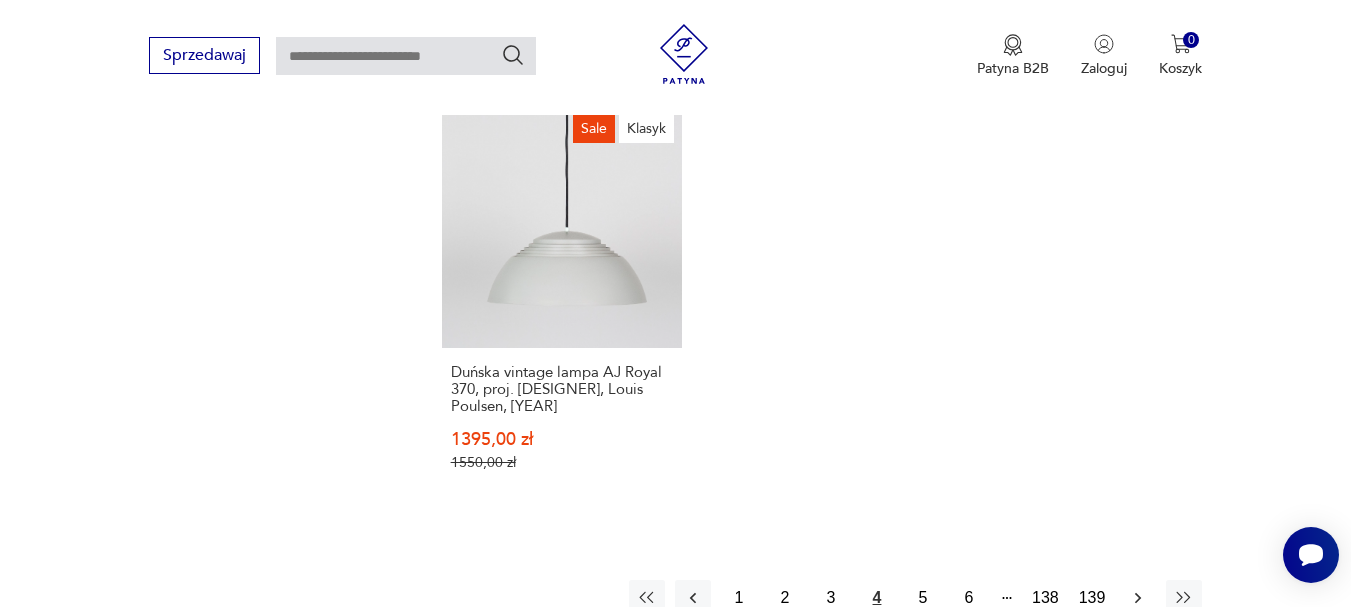 click at bounding box center (1138, 597) 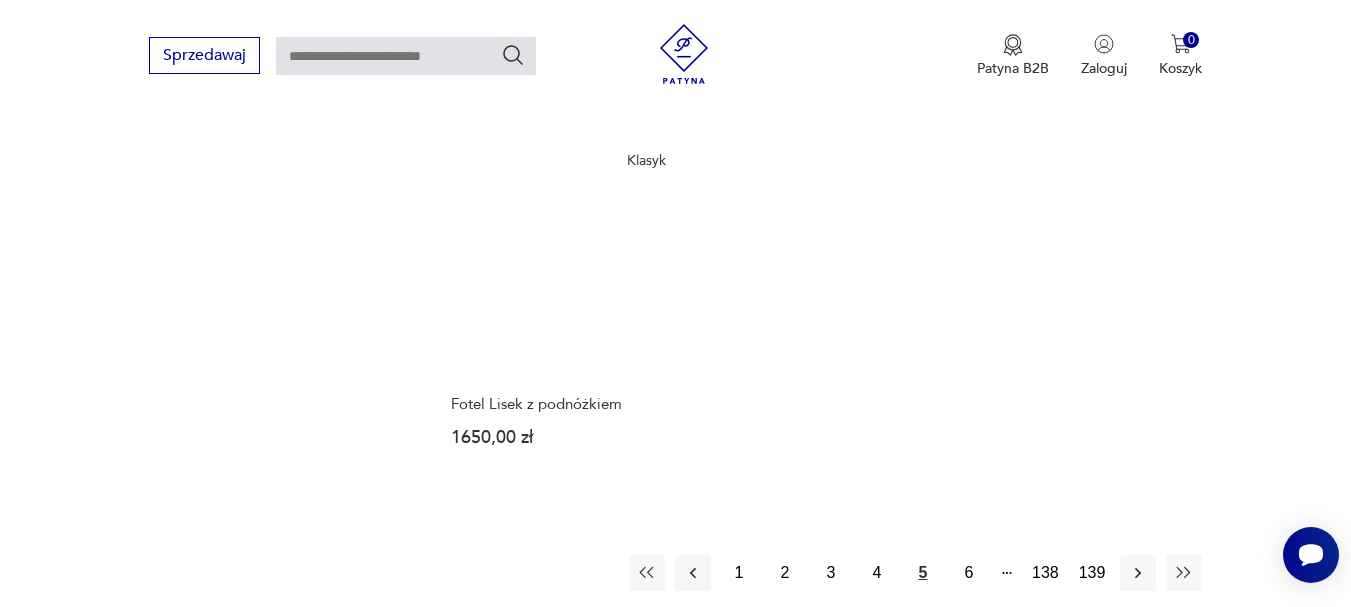 scroll, scrollTop: 2448, scrollLeft: 0, axis: vertical 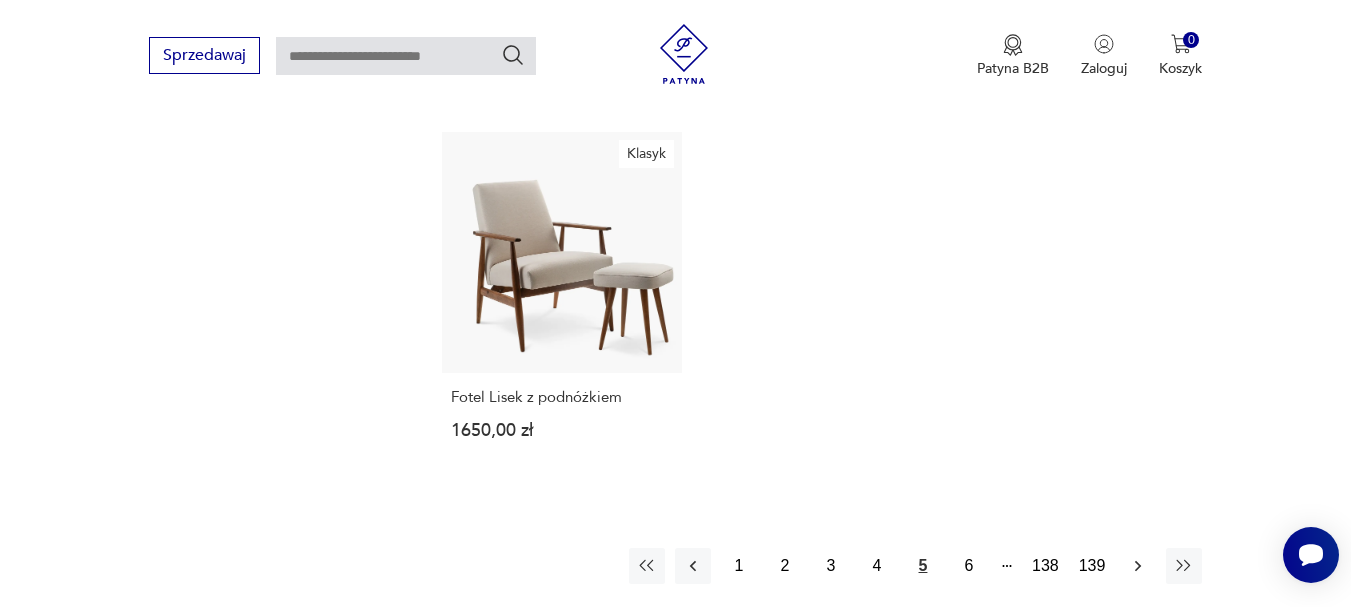 click at bounding box center [1138, 566] 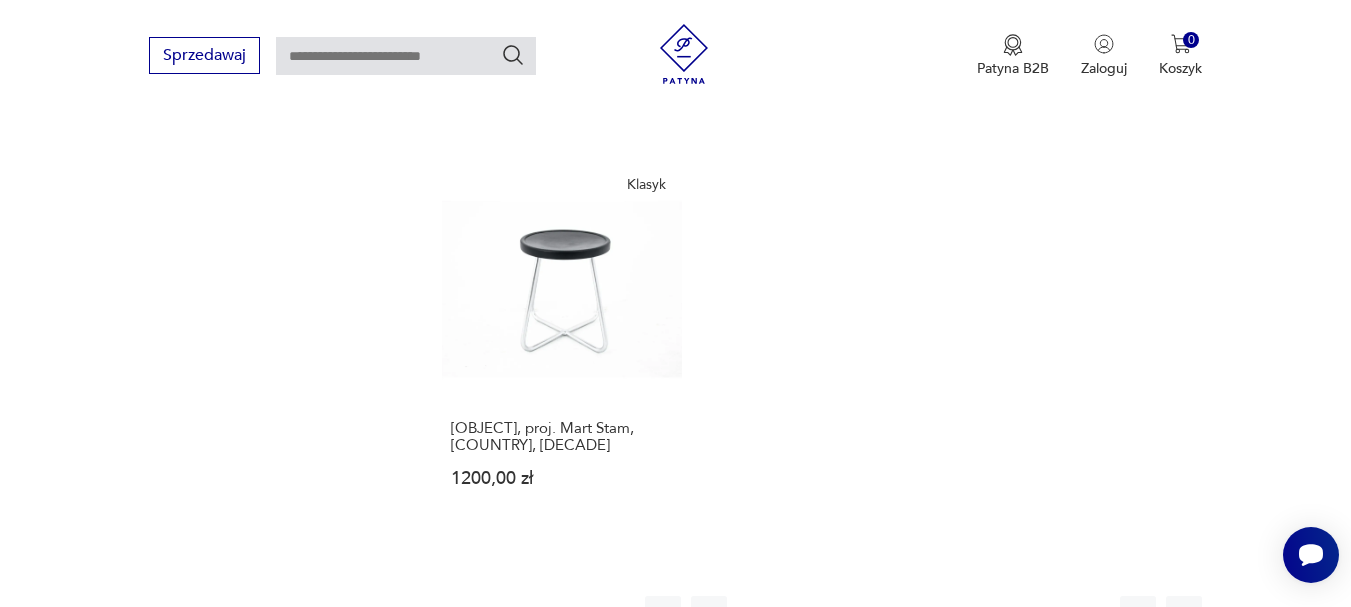 scroll, scrollTop: 2462, scrollLeft: 0, axis: vertical 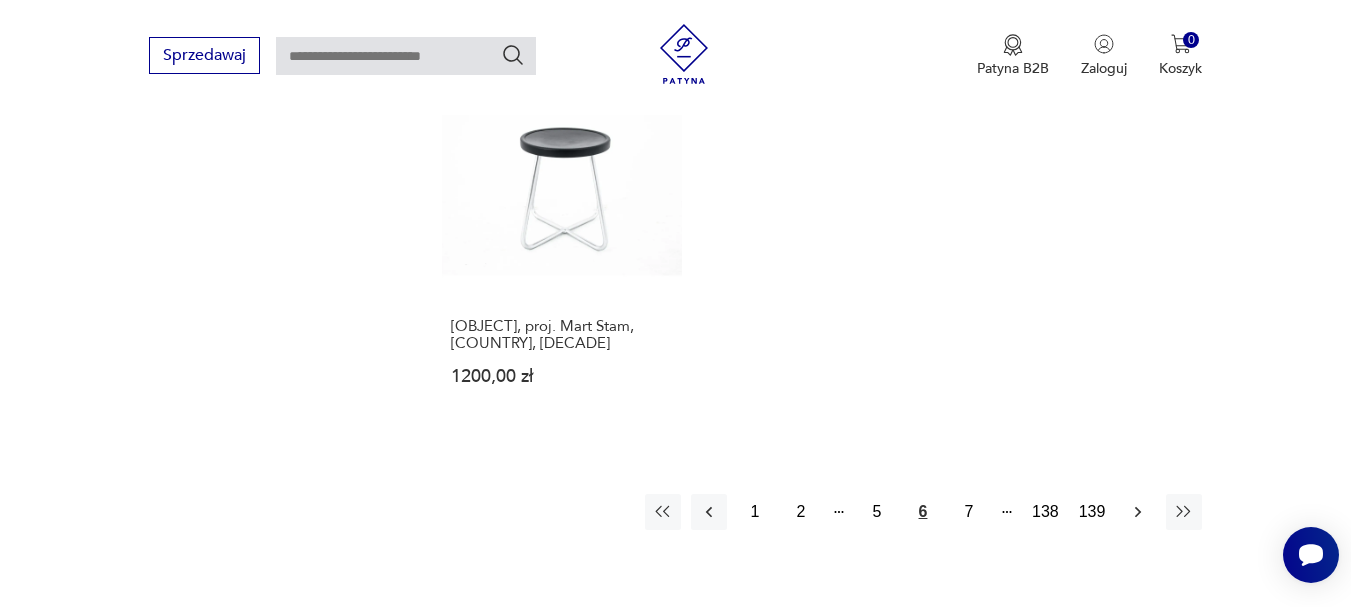 click at bounding box center [1138, 512] 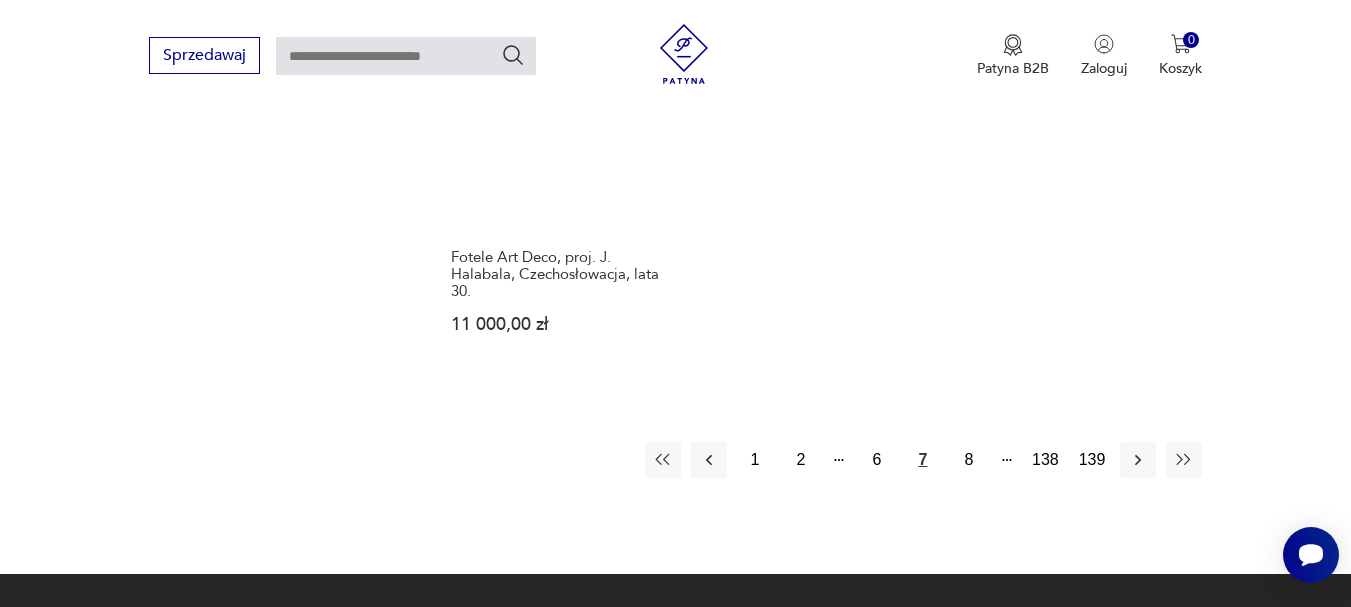 scroll, scrollTop: 2535, scrollLeft: 0, axis: vertical 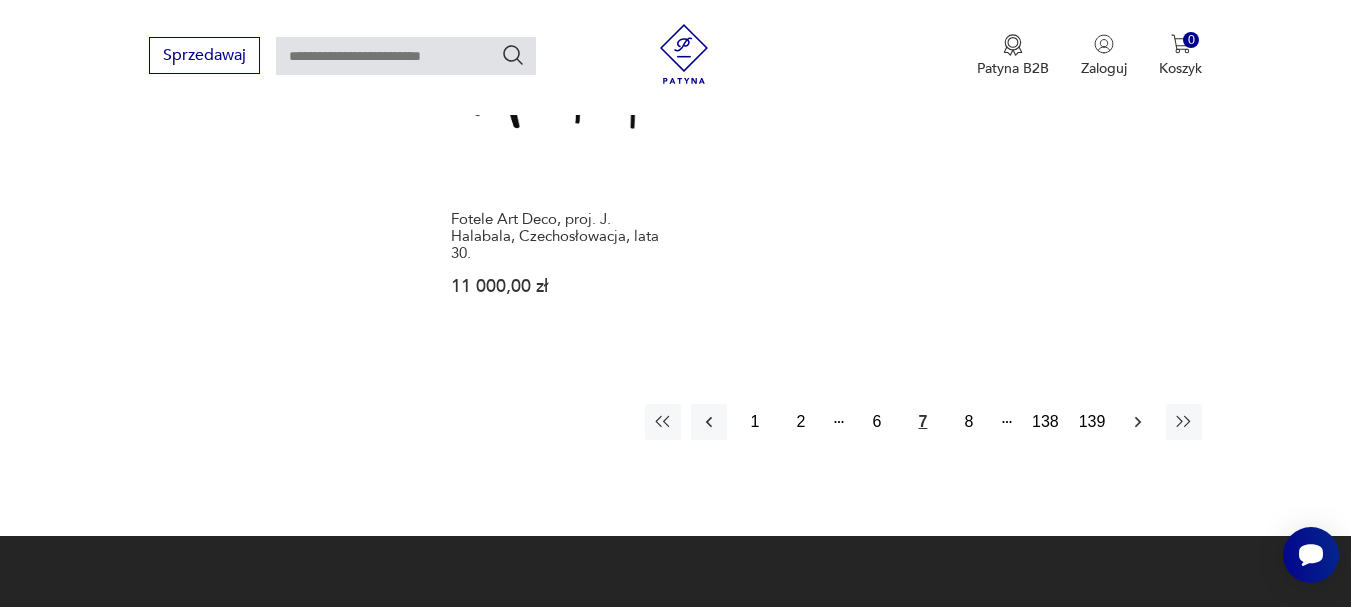 click at bounding box center [1138, 422] 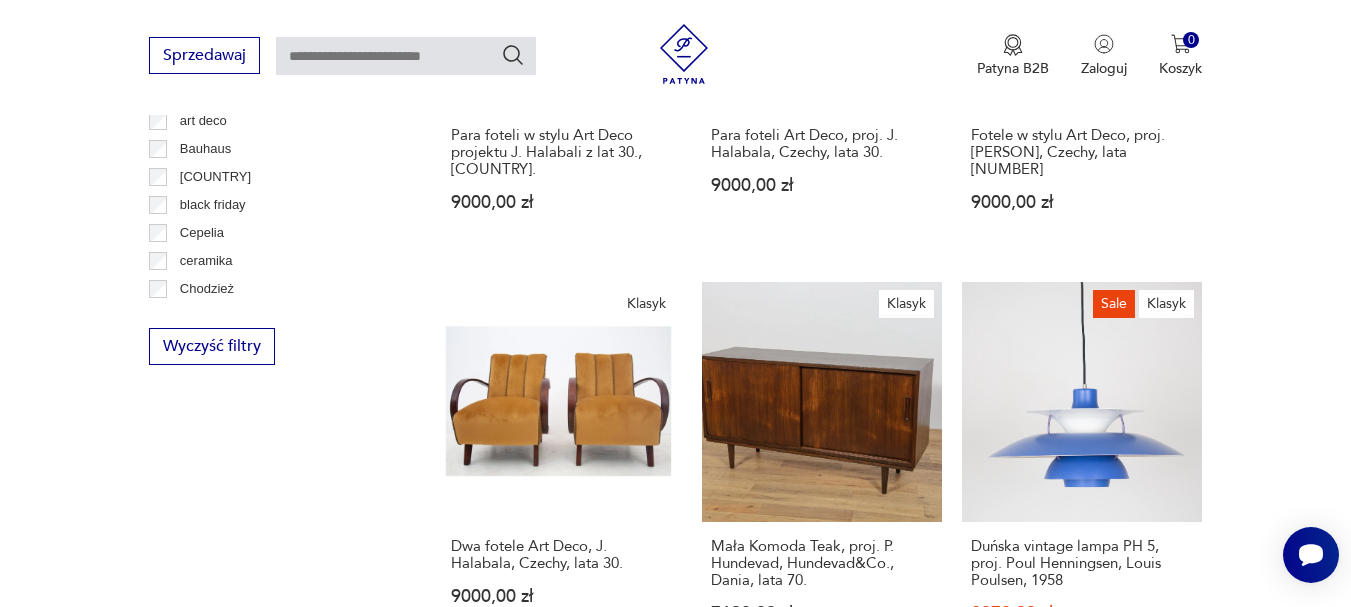 scroll, scrollTop: 1082, scrollLeft: 0, axis: vertical 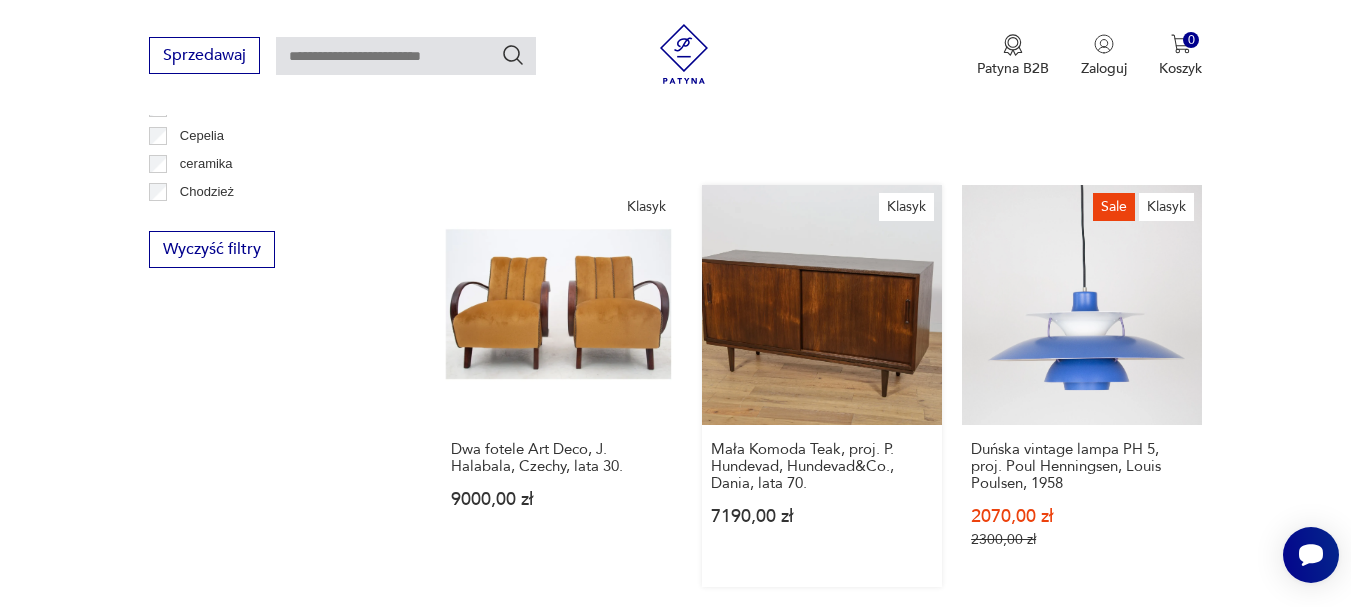 click on "Klasyk Mała Komoda Teak, proj. P. Hundevad, Hundevad&Co., [COUNTRY], [DECADE] [PRICE]" at bounding box center (822, 386) 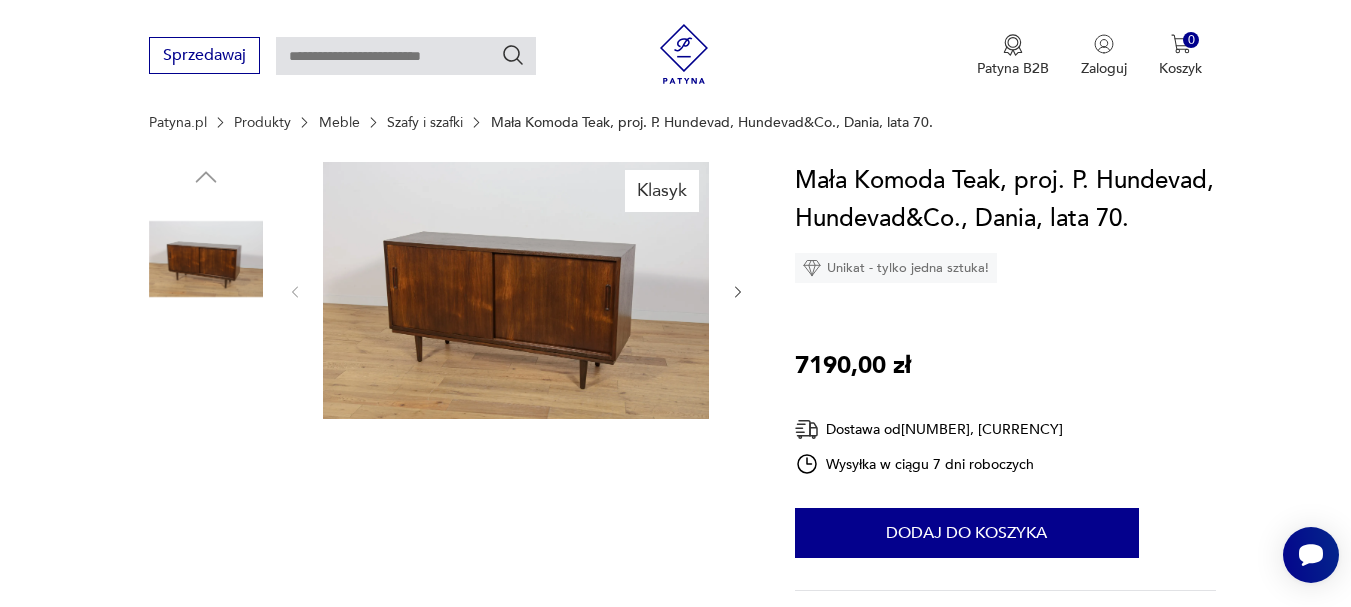 scroll, scrollTop: 187, scrollLeft: 0, axis: vertical 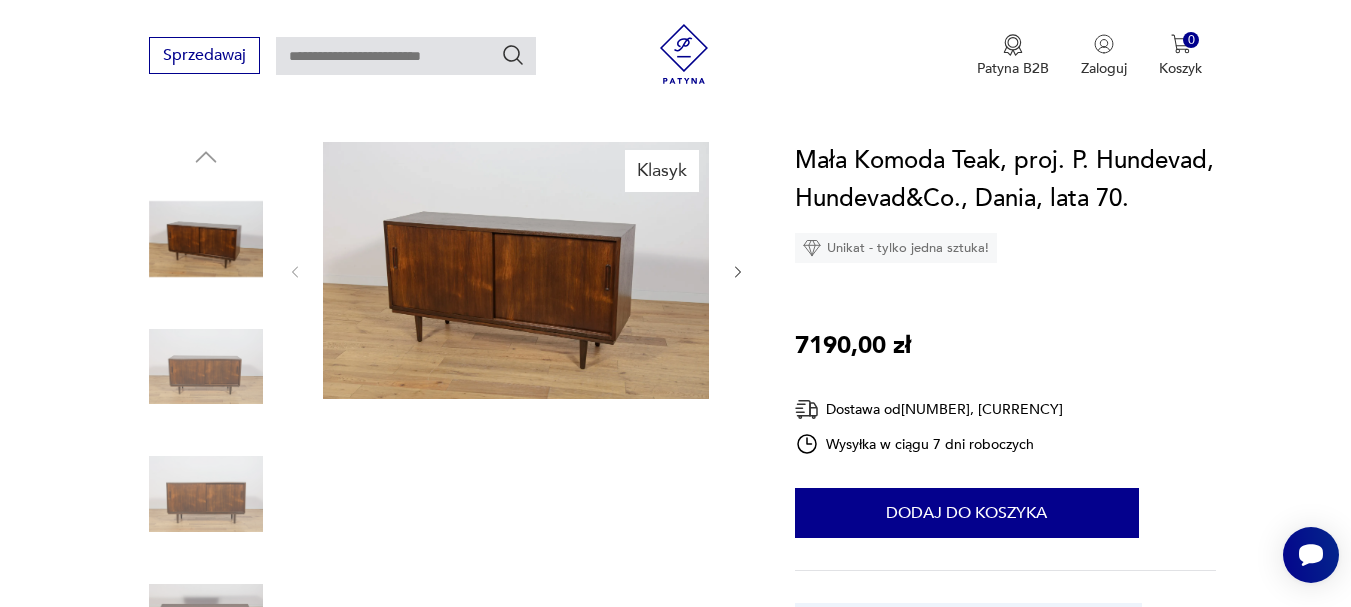 click at bounding box center (516, 270) 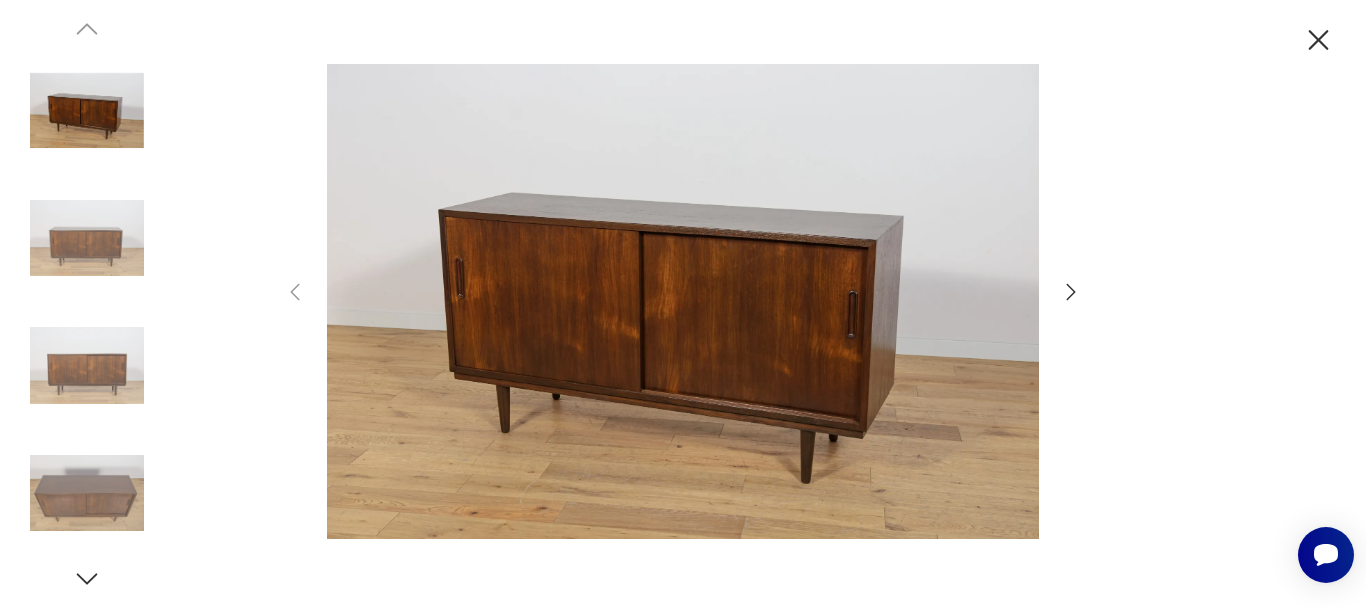 click at bounding box center (1071, 292) 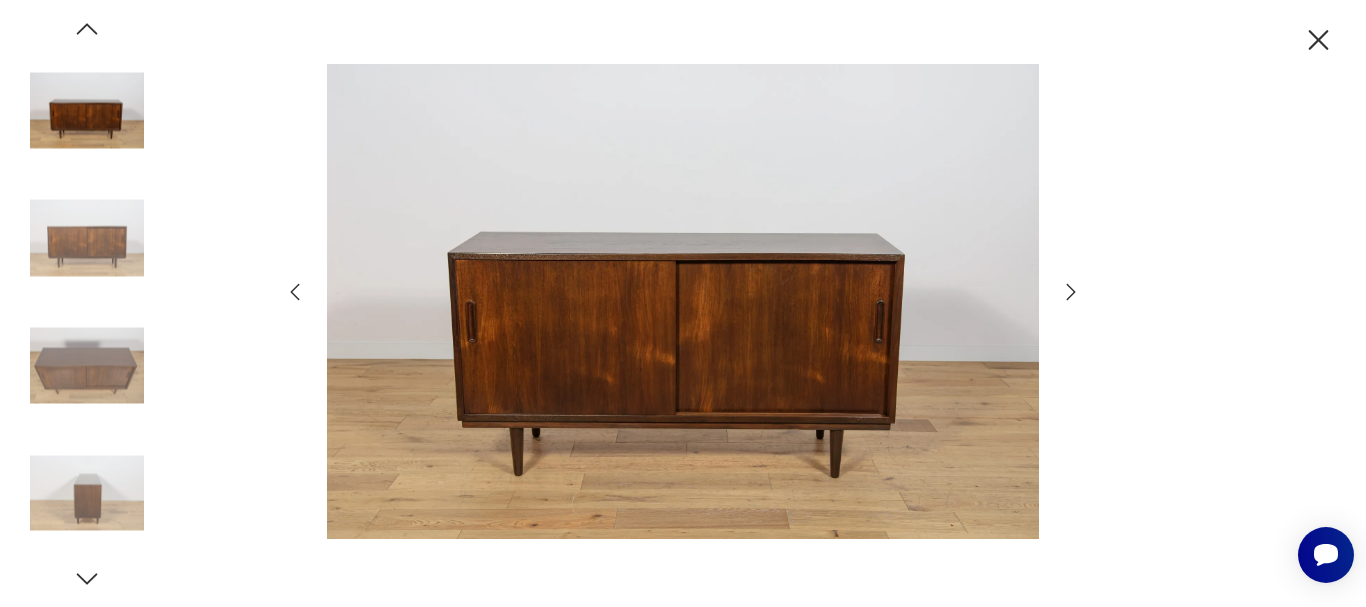 click at bounding box center [1071, 292] 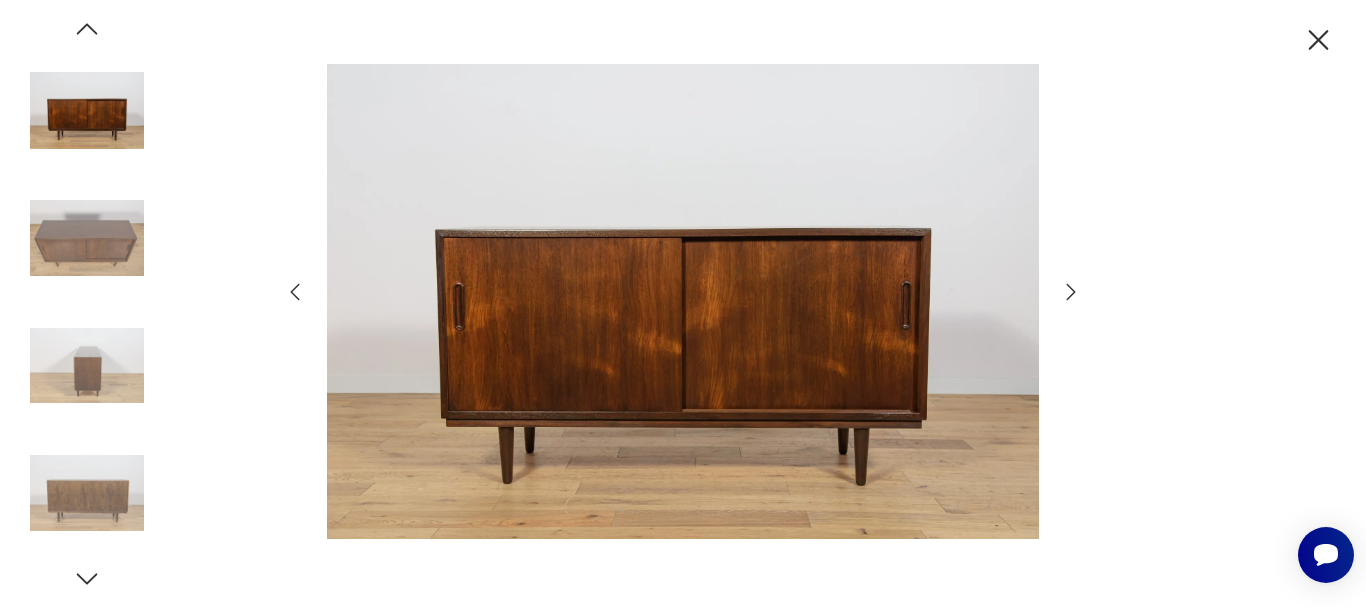 click at bounding box center (1071, 292) 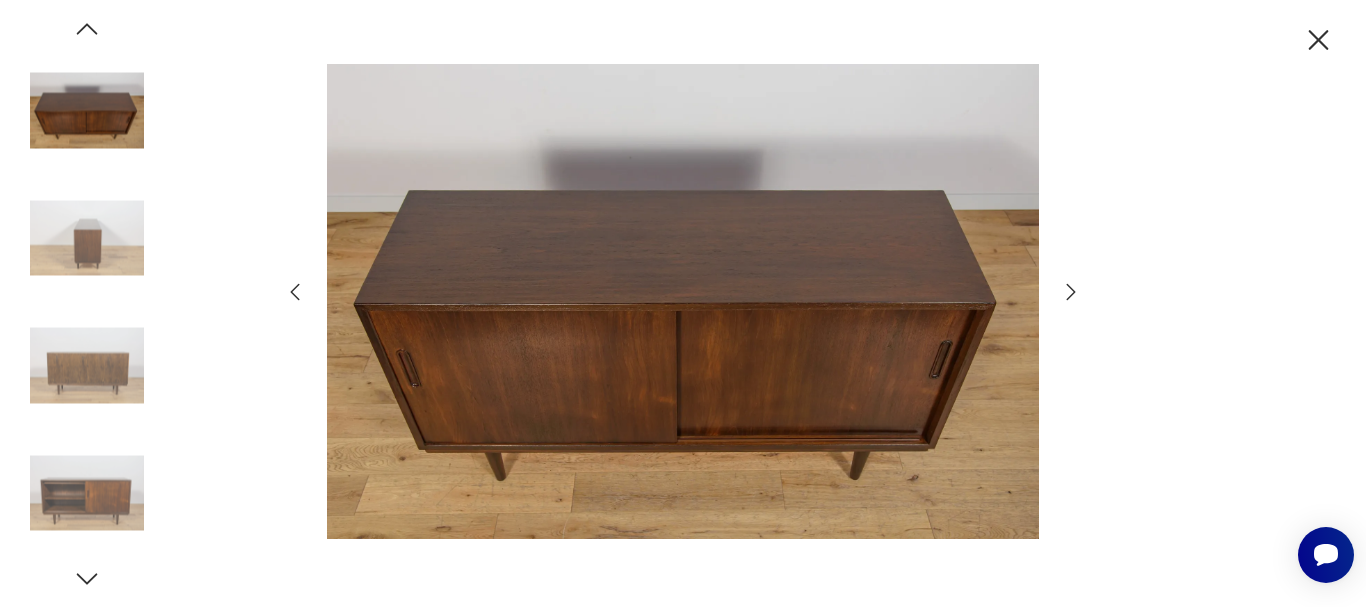 click at bounding box center (1071, 292) 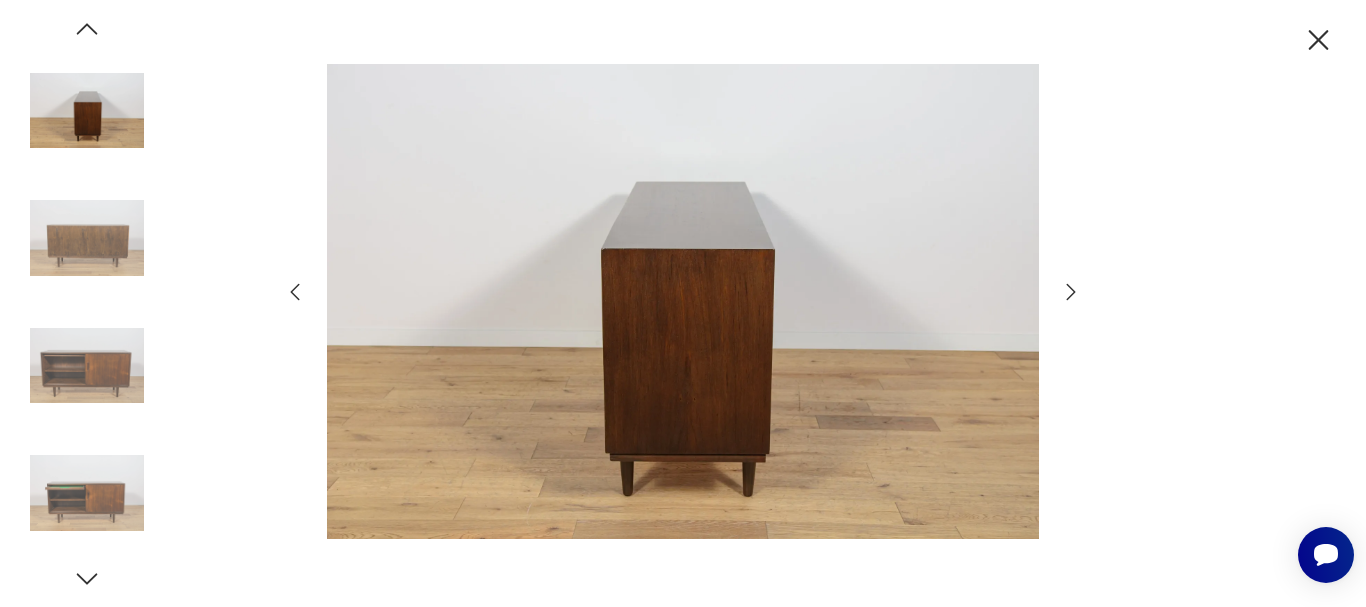 click at bounding box center [1071, 292] 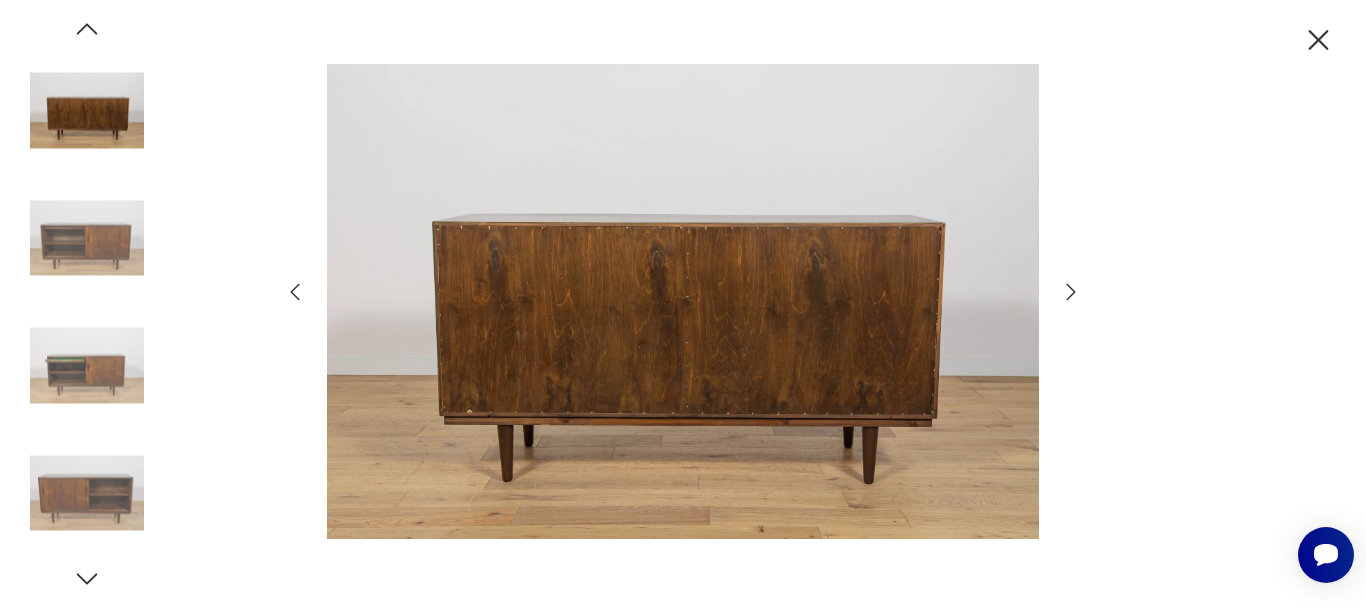 click at bounding box center [1071, 292] 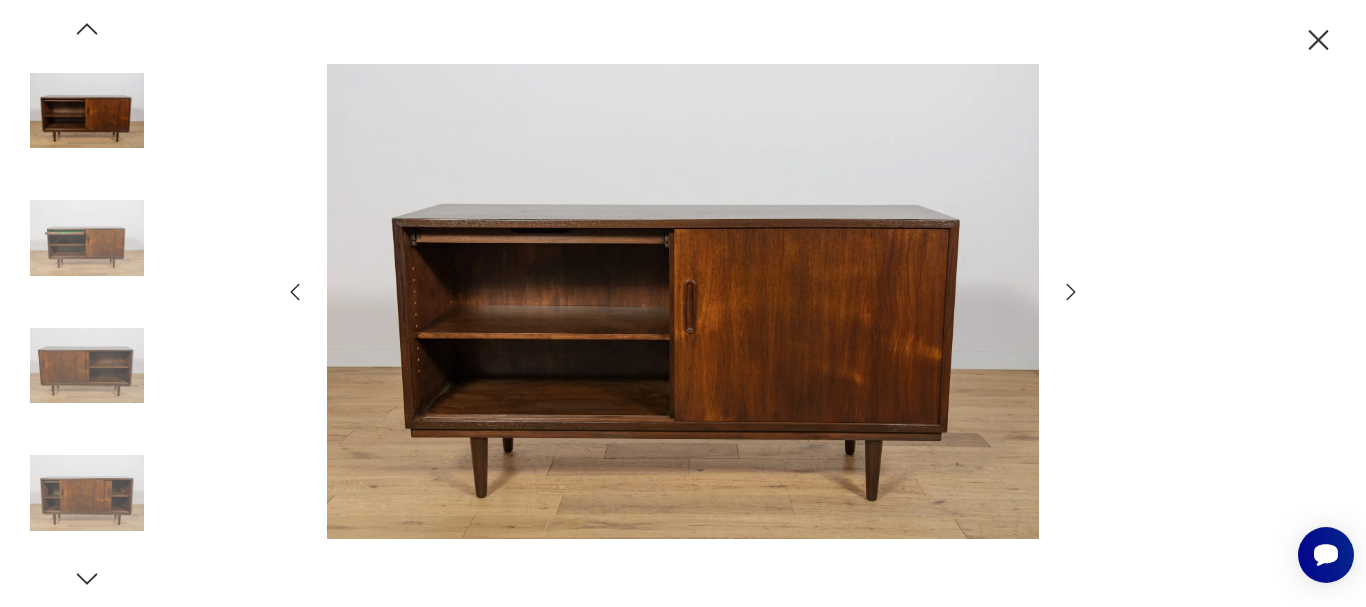 click at bounding box center [1071, 292] 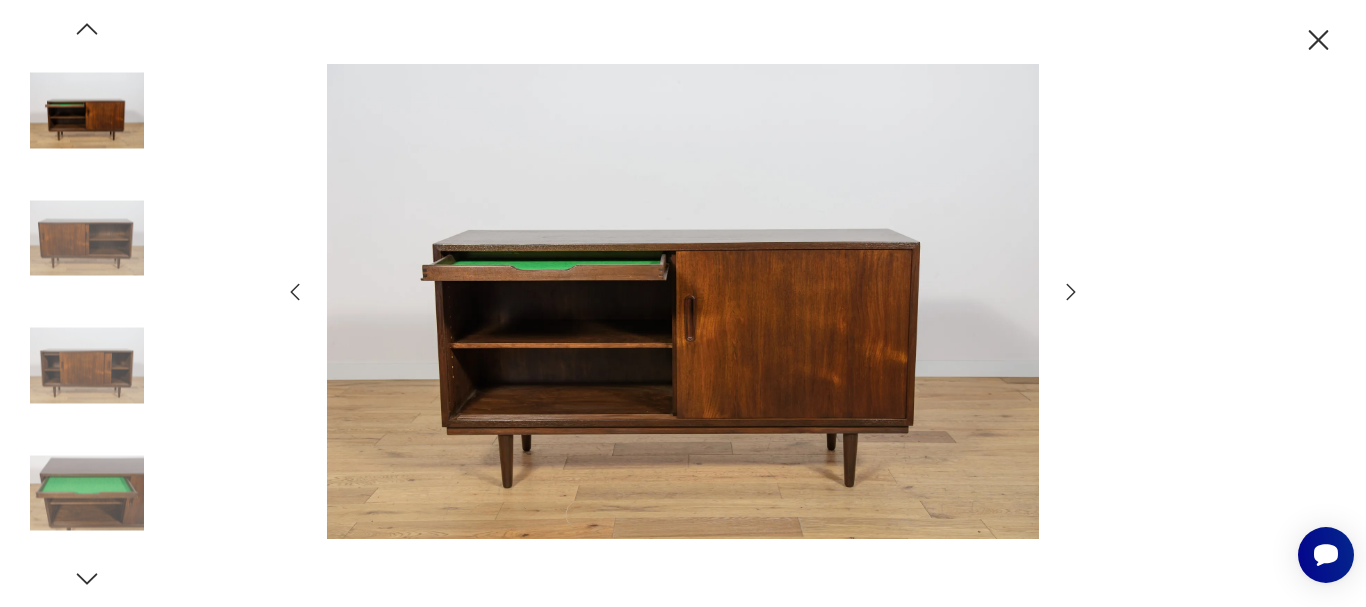 click at bounding box center (1319, 40) 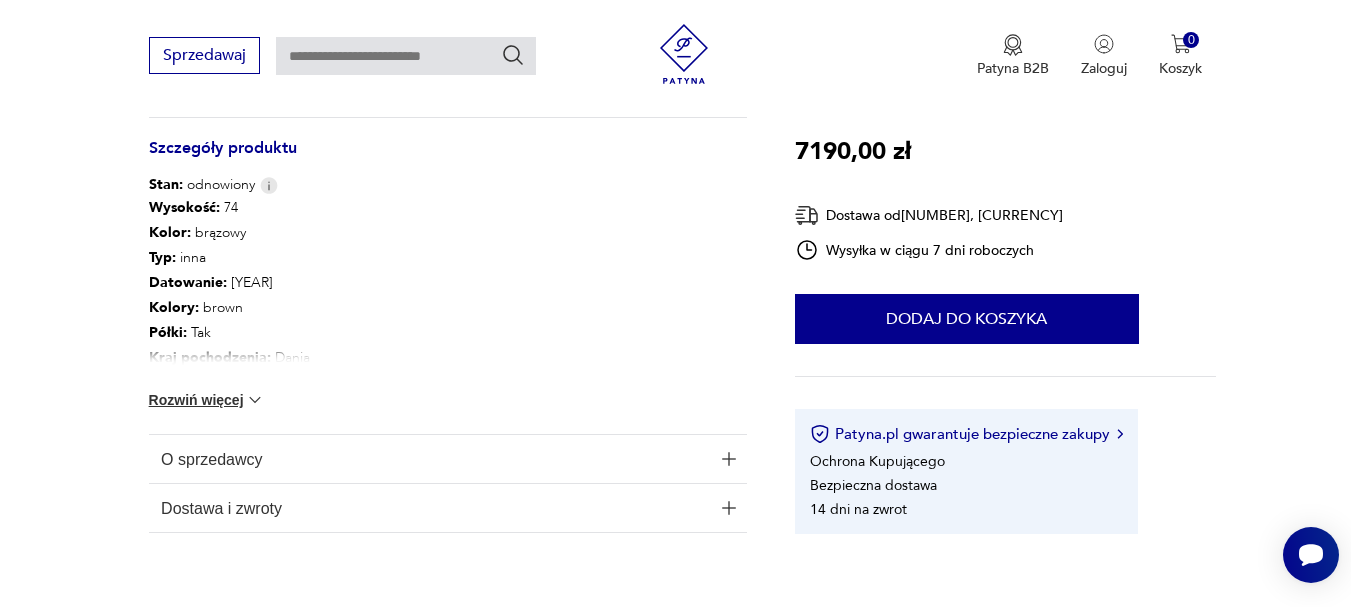 scroll, scrollTop: 1067, scrollLeft: 0, axis: vertical 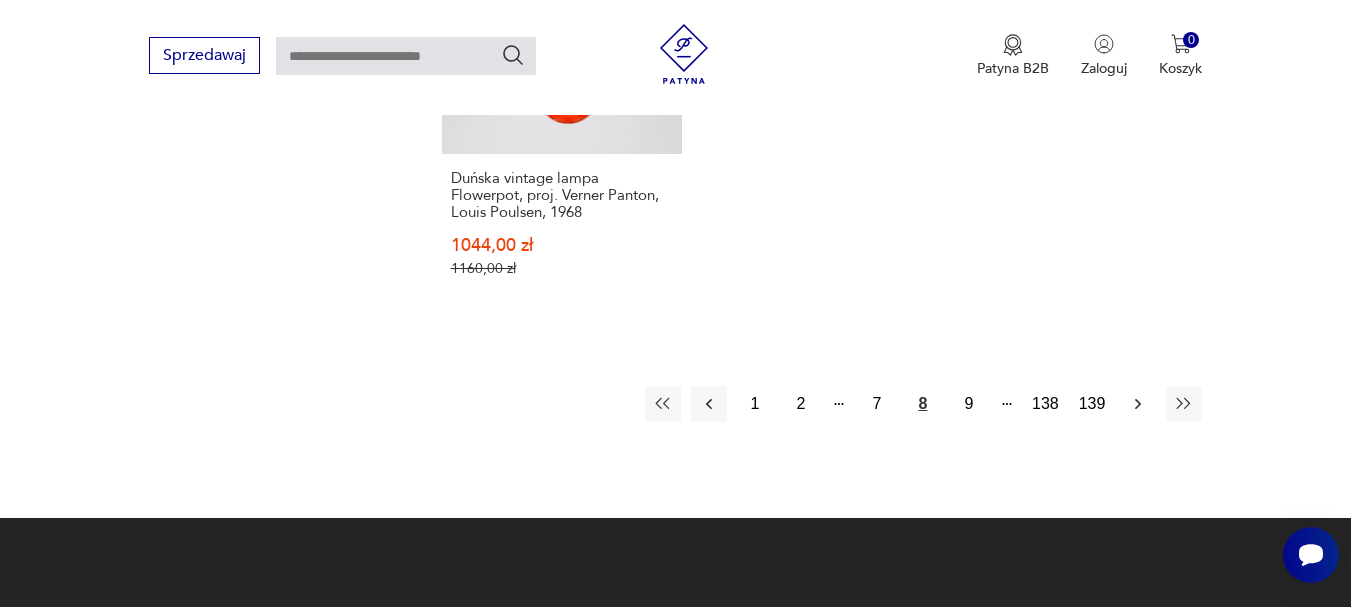 click at bounding box center (1138, 404) 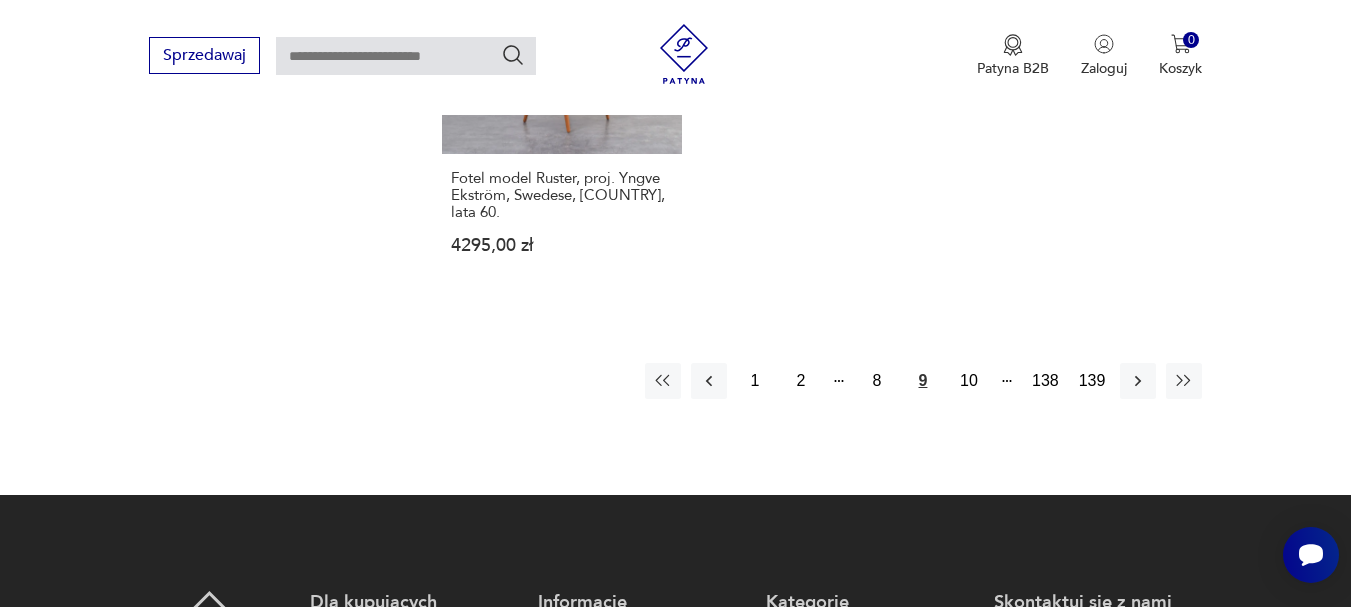 scroll, scrollTop: 2662, scrollLeft: 0, axis: vertical 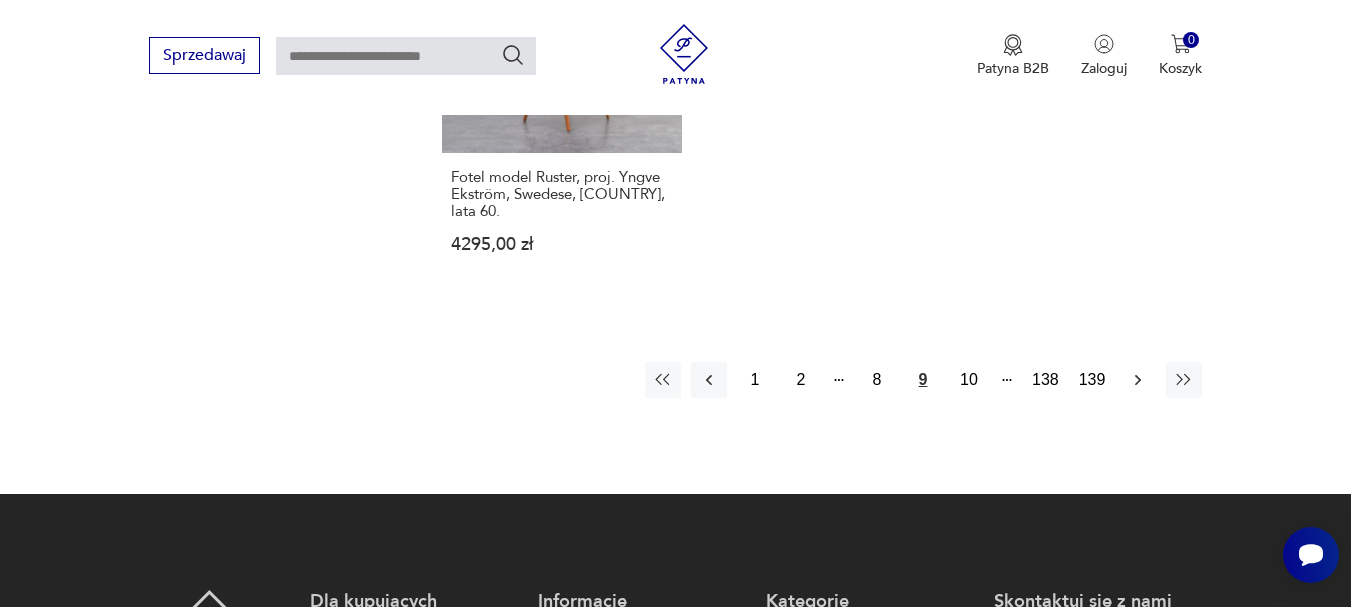 click at bounding box center [1138, 380] 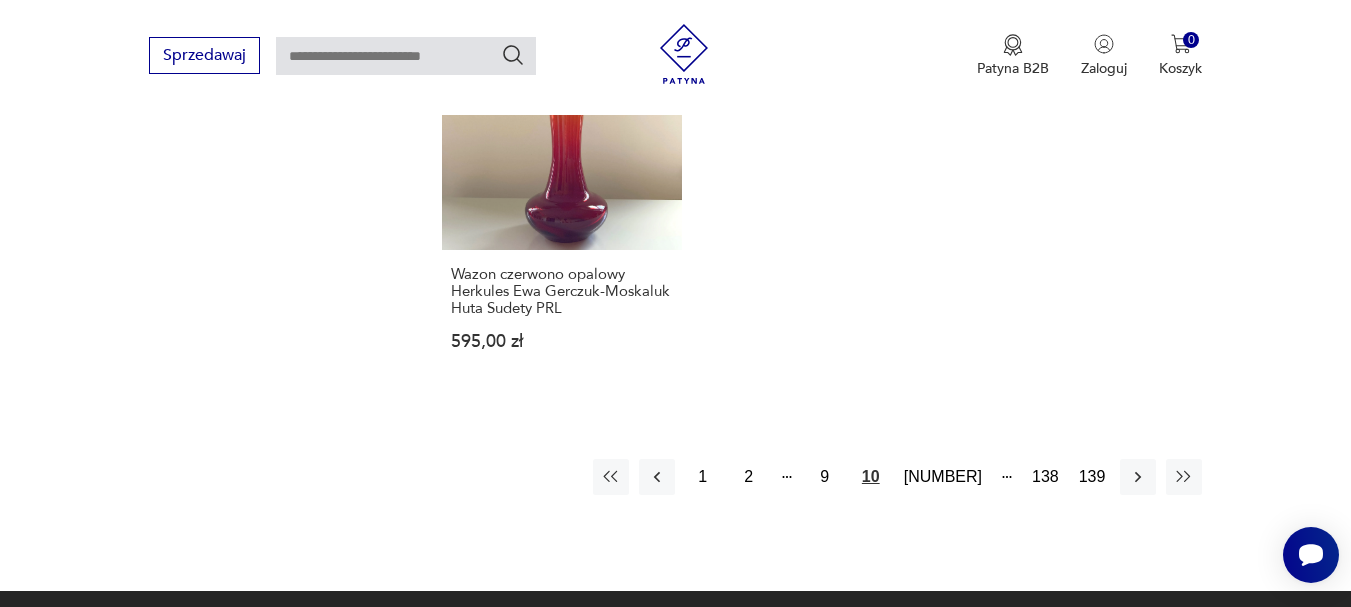 scroll, scrollTop: 2535, scrollLeft: 0, axis: vertical 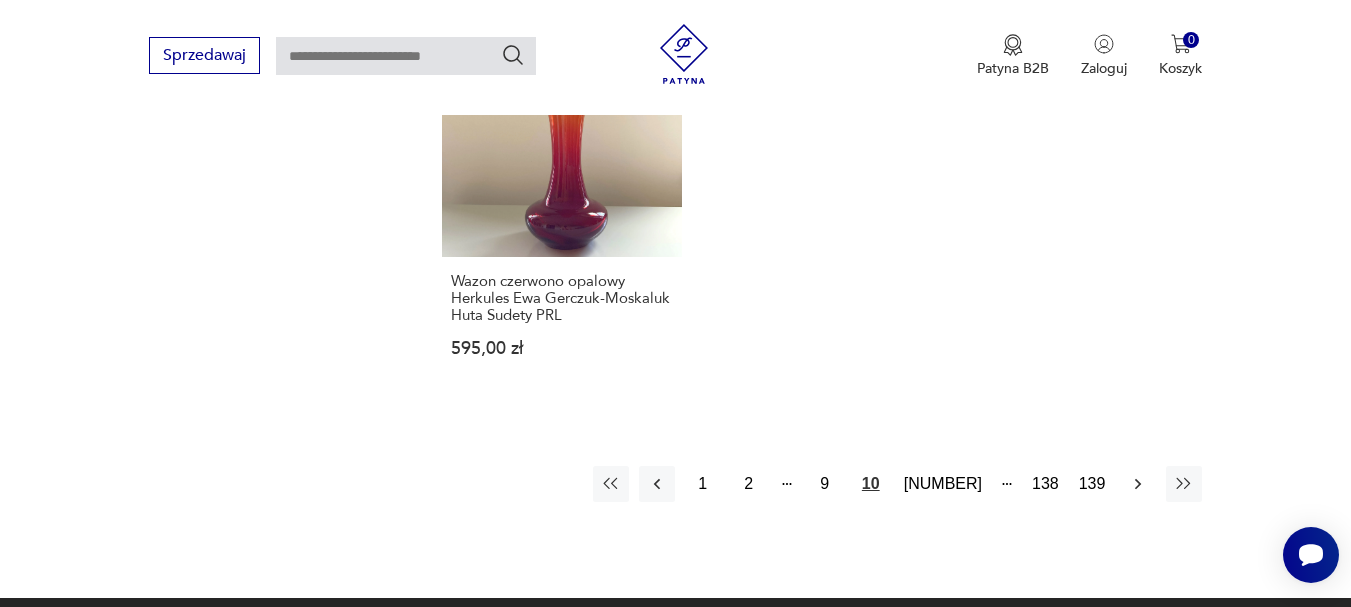 click at bounding box center (1138, 484) 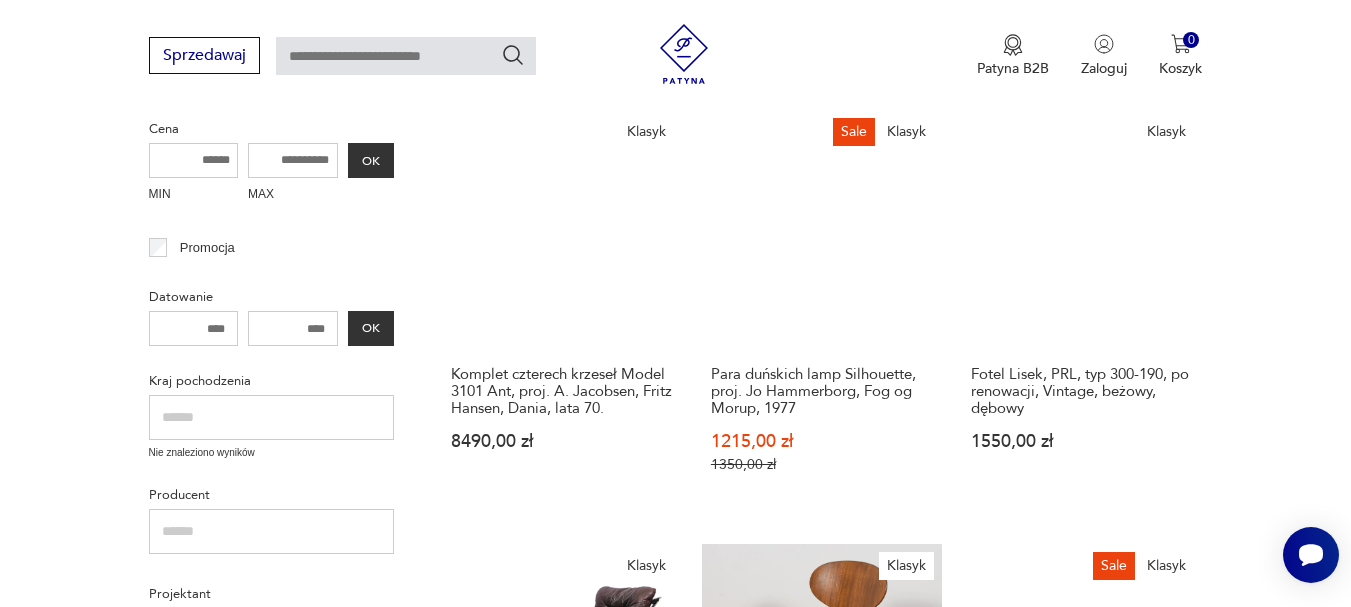 scroll, scrollTop: 428, scrollLeft: 0, axis: vertical 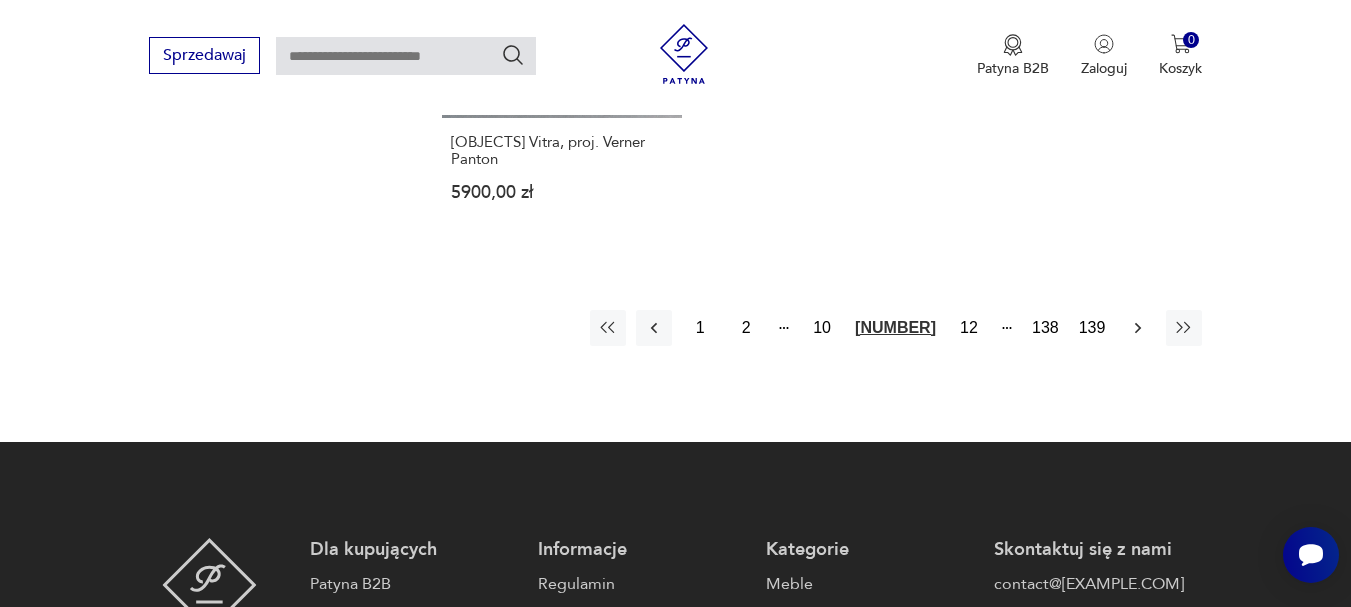 click at bounding box center (1138, 328) 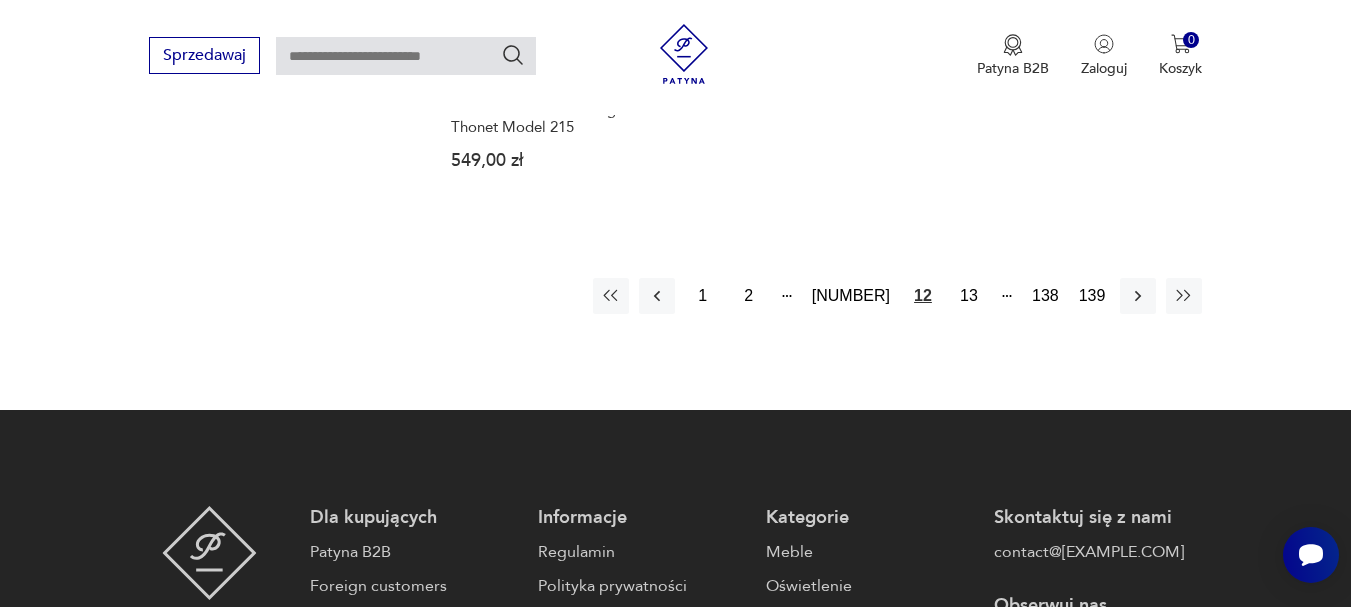 scroll, scrollTop: 2708, scrollLeft: 0, axis: vertical 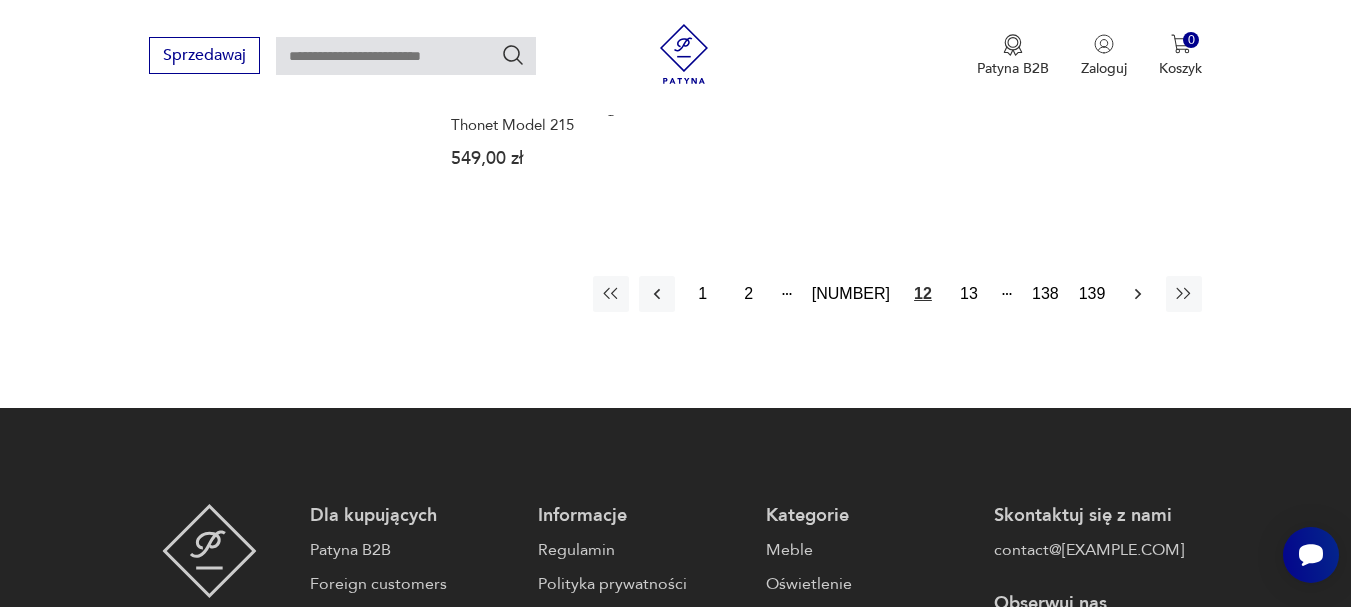 click at bounding box center [1138, 294] 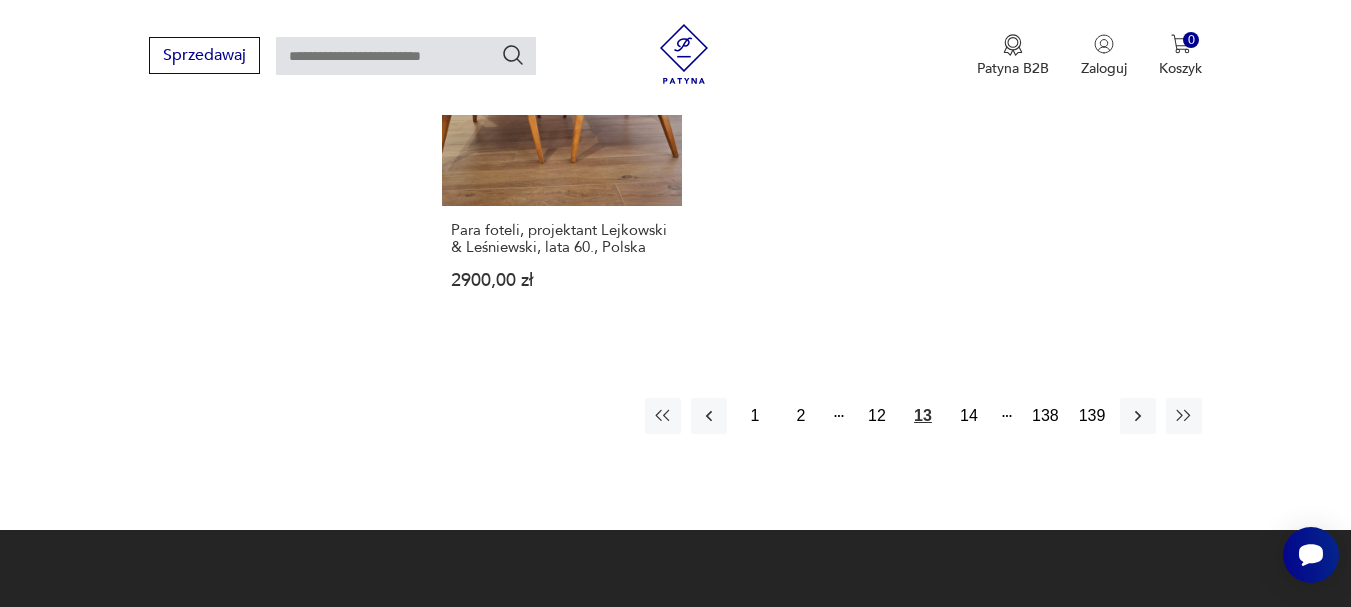 scroll, scrollTop: 2622, scrollLeft: 0, axis: vertical 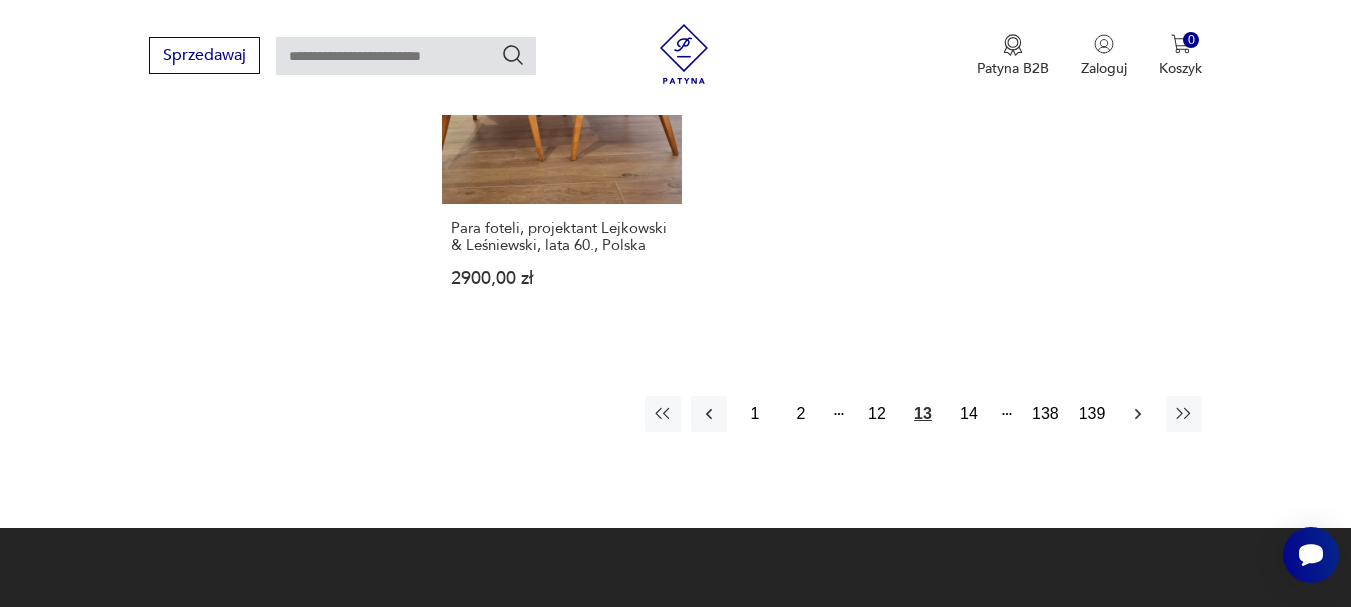 click at bounding box center (1138, 414) 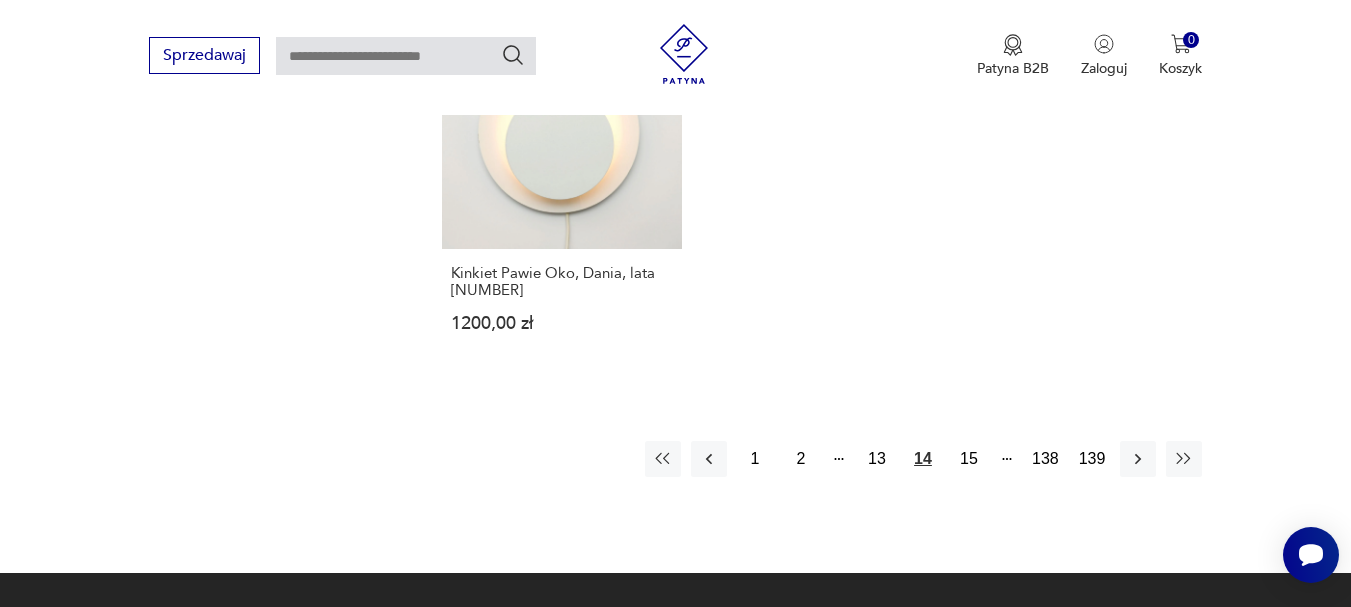 scroll, scrollTop: 2542, scrollLeft: 0, axis: vertical 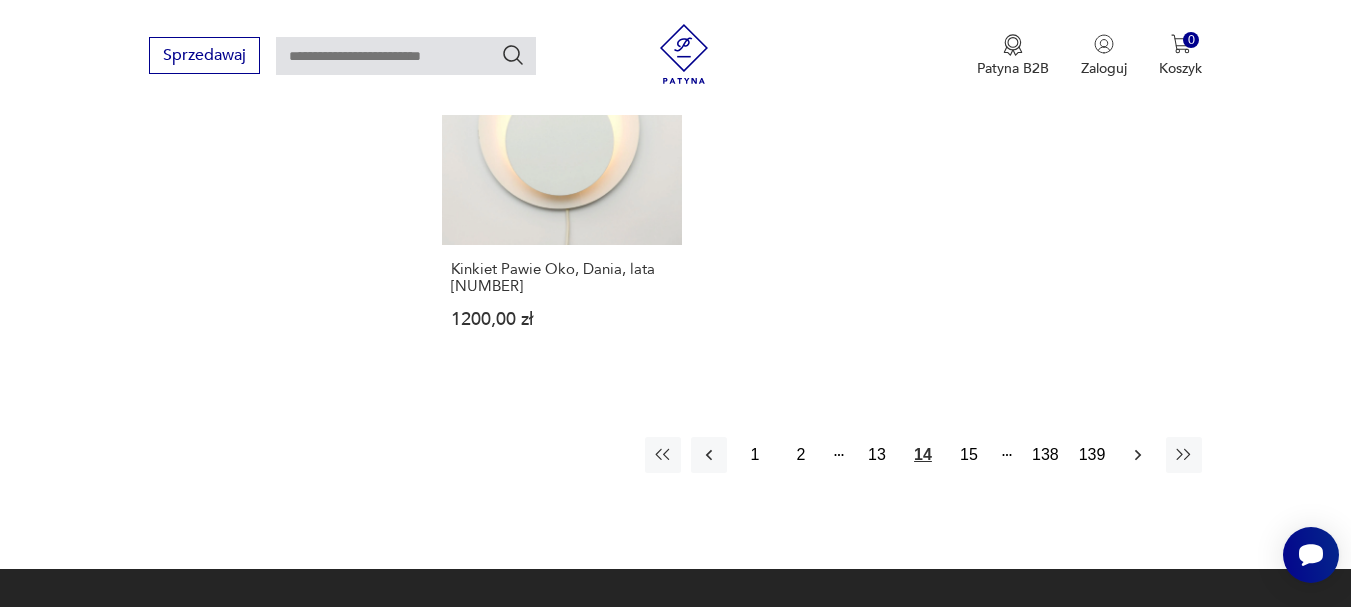 click at bounding box center (1138, 455) 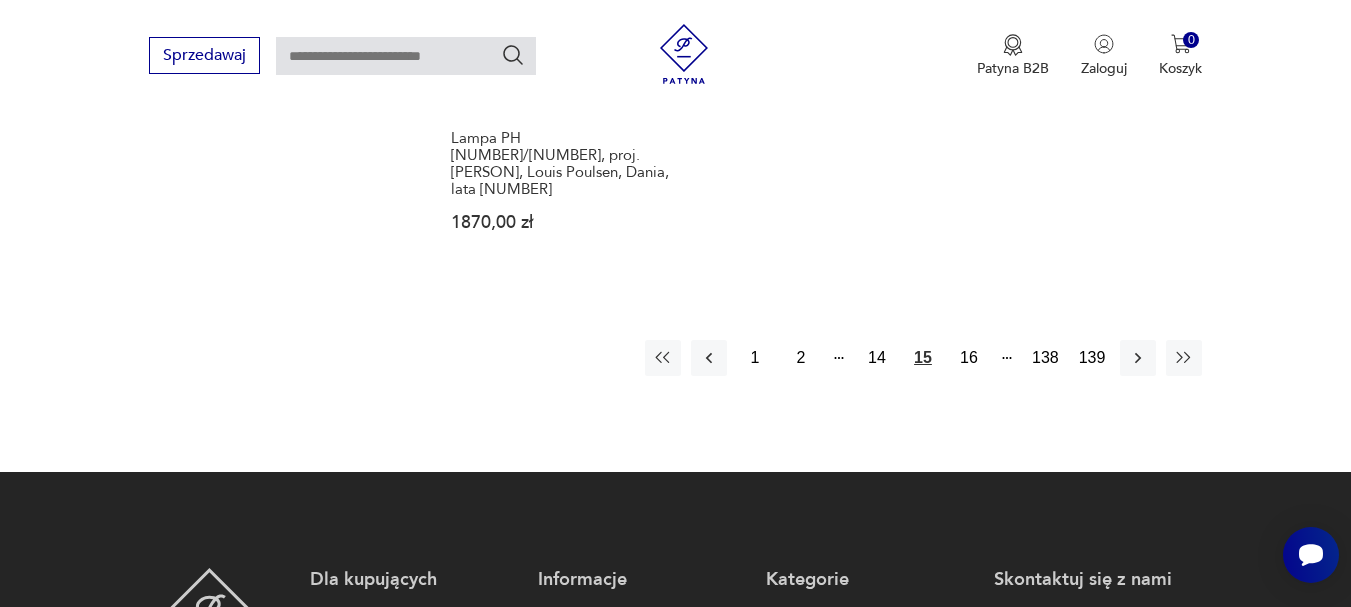 scroll, scrollTop: 2675, scrollLeft: 0, axis: vertical 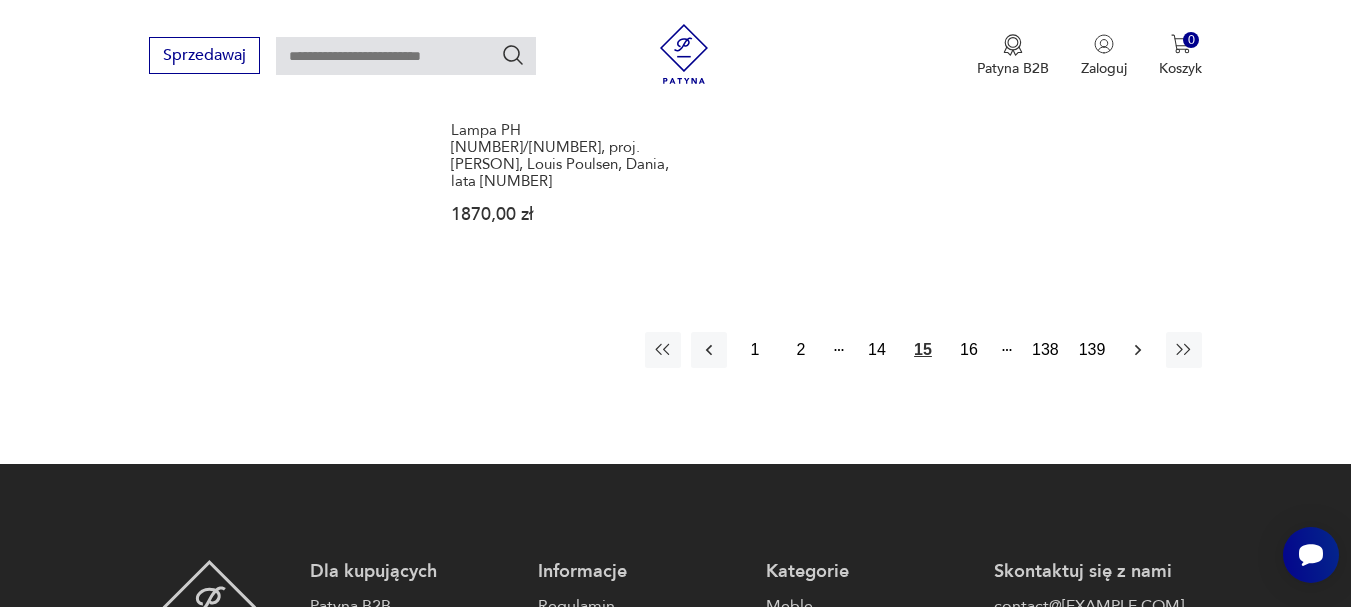 click at bounding box center (1138, 349) 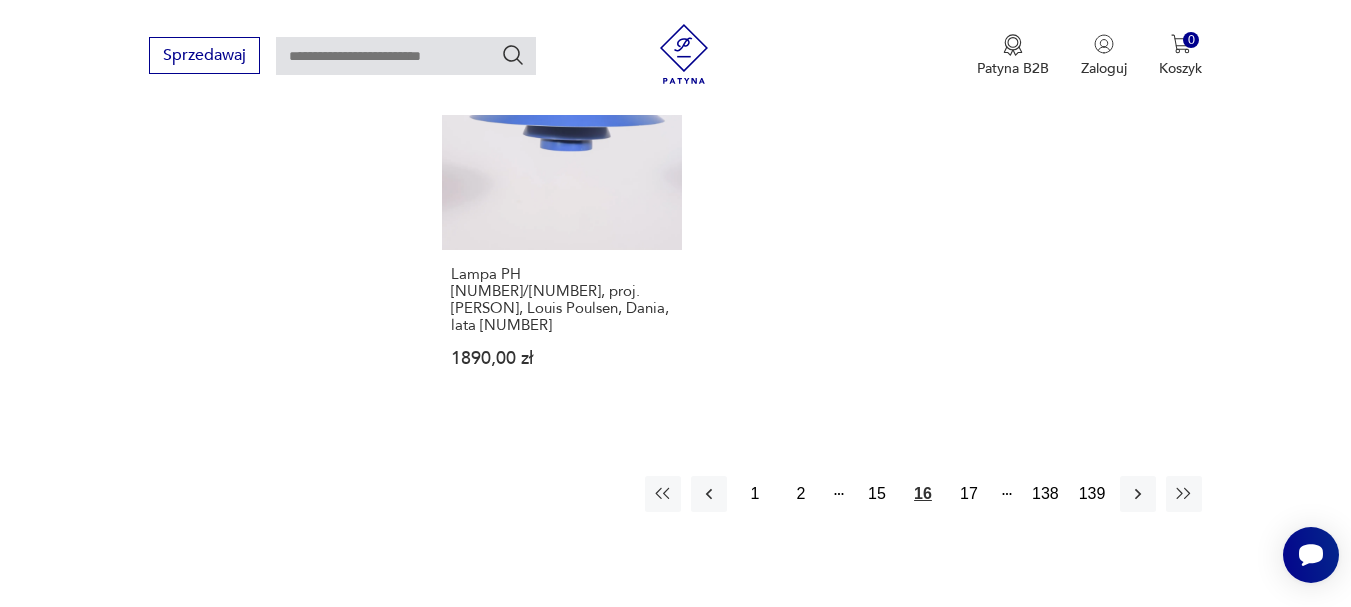 scroll, scrollTop: 2675, scrollLeft: 0, axis: vertical 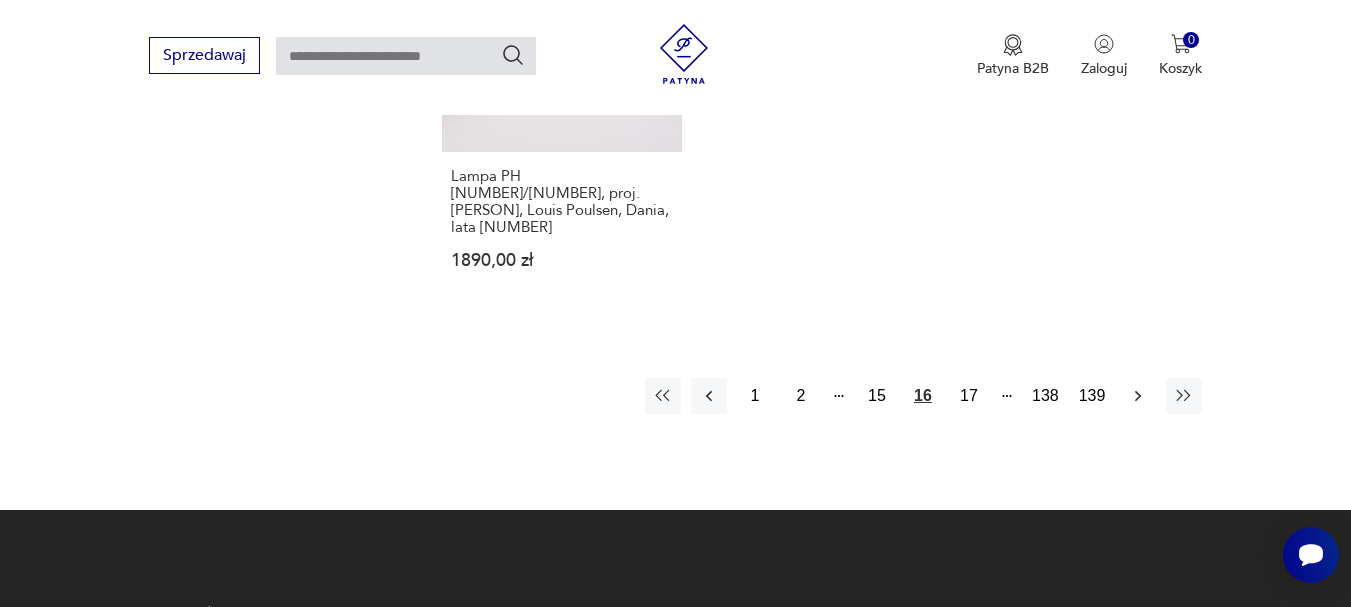 click at bounding box center (1138, 395) 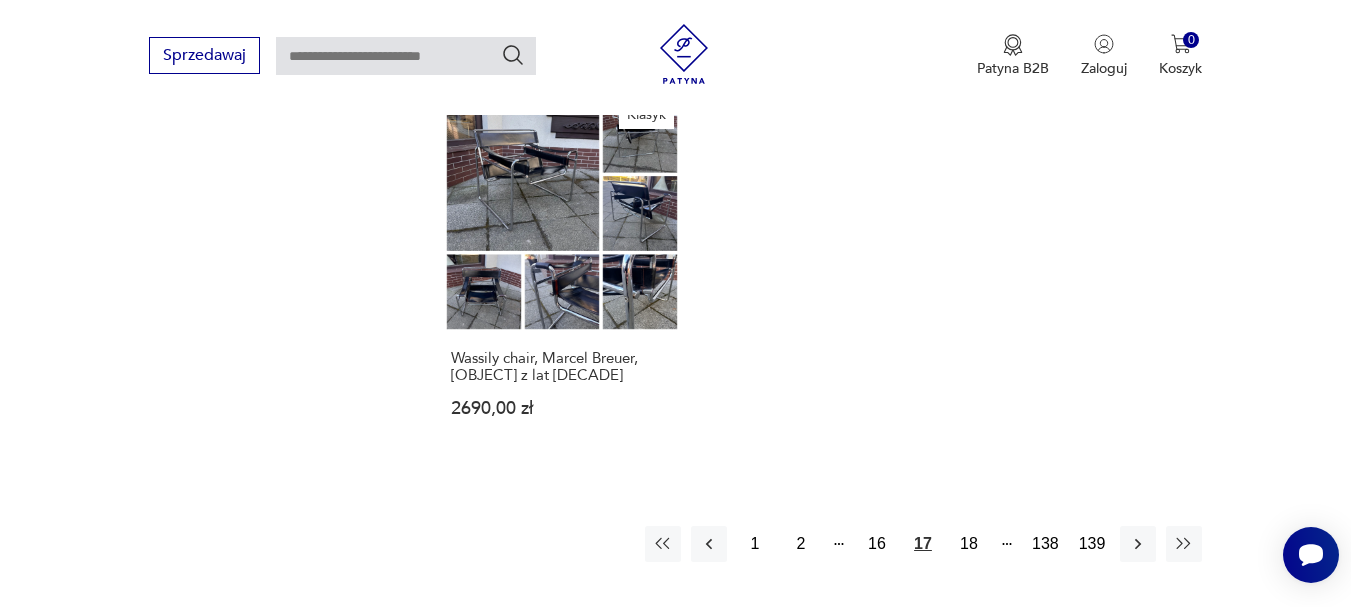 scroll, scrollTop: 2535, scrollLeft: 0, axis: vertical 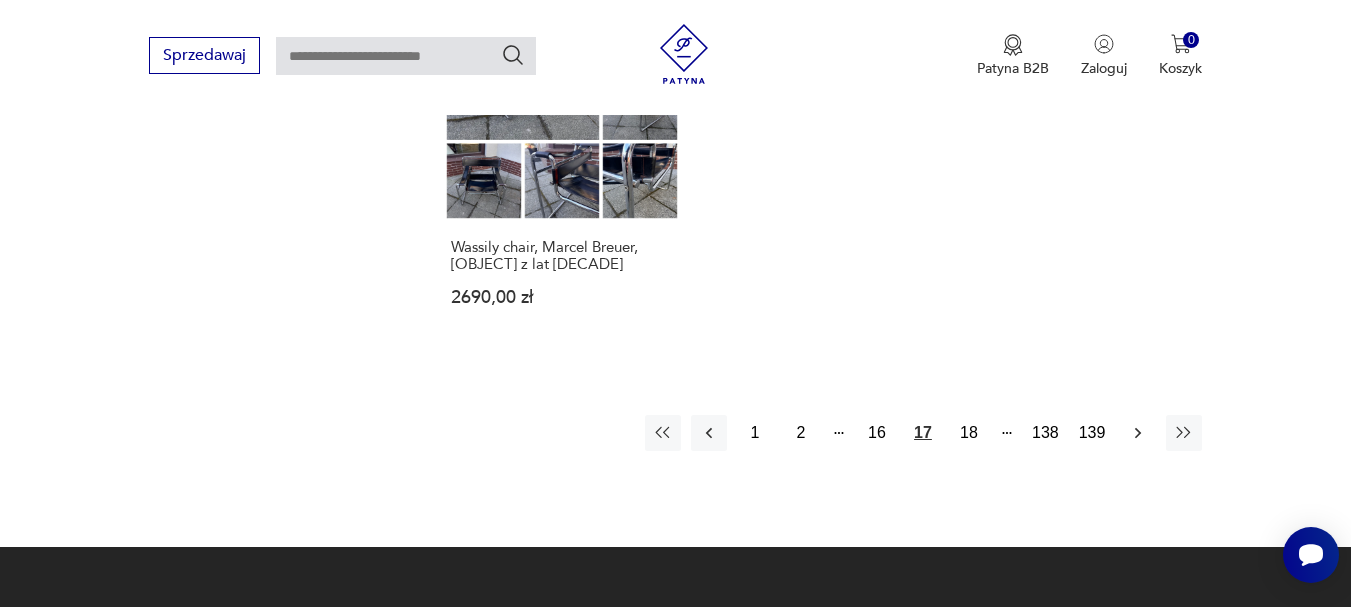 click at bounding box center (1138, 433) 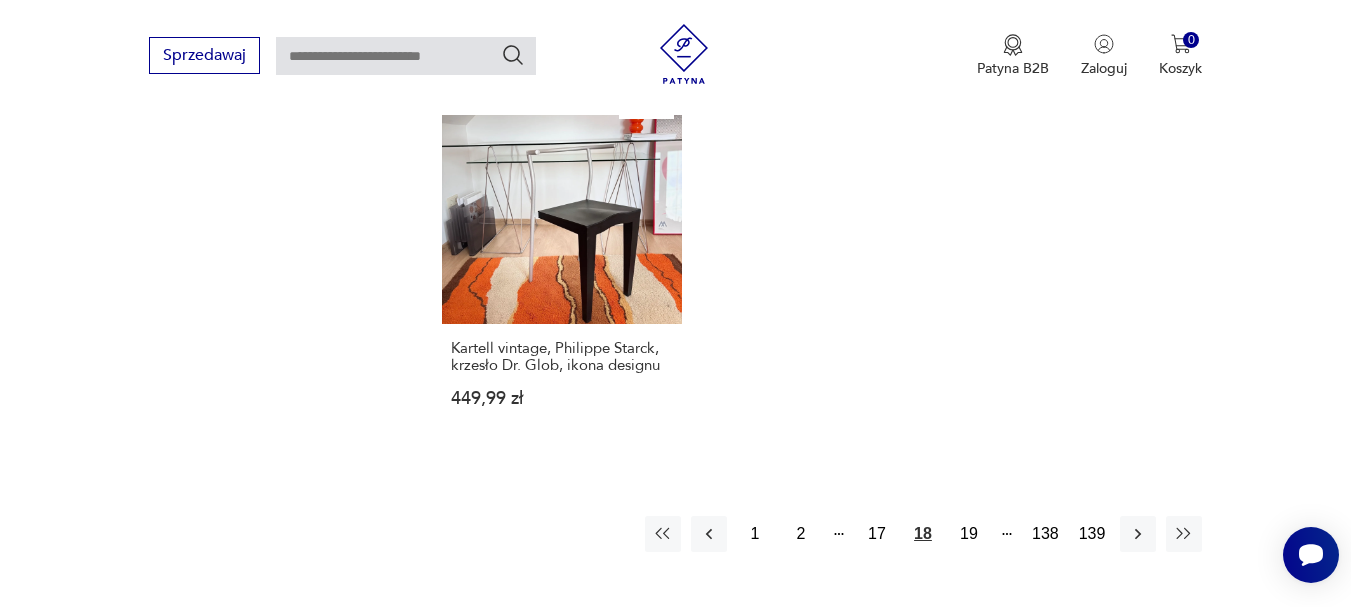 scroll, scrollTop: 2468, scrollLeft: 0, axis: vertical 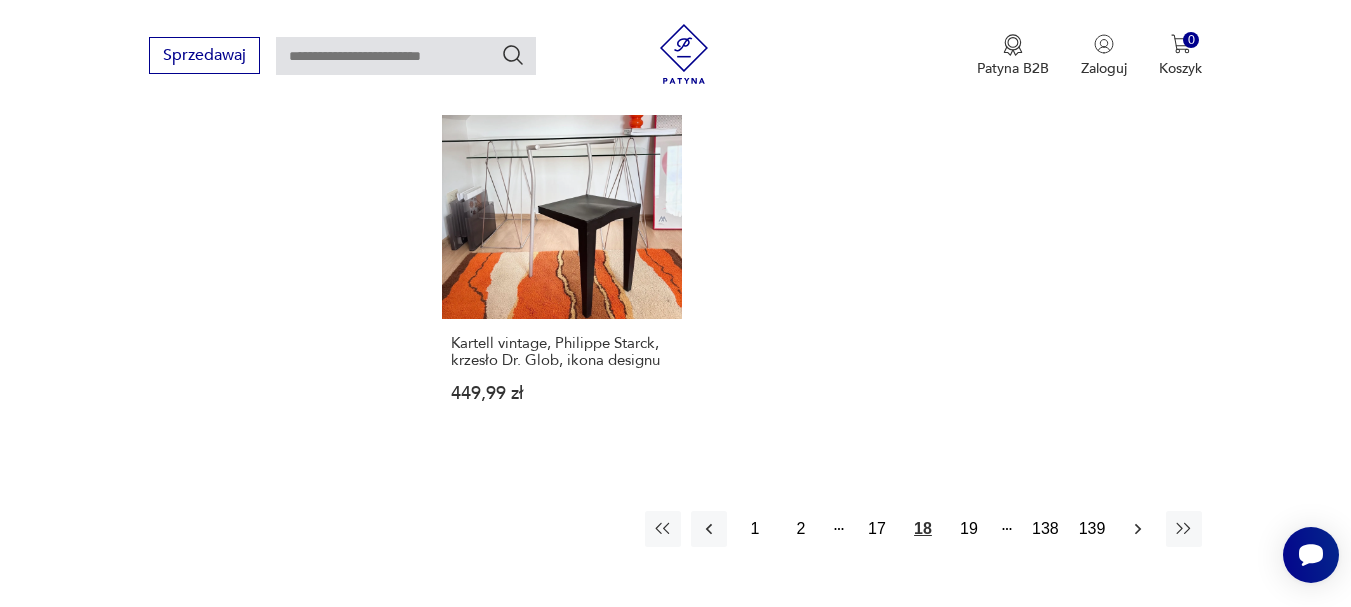 click at bounding box center [1138, 528] 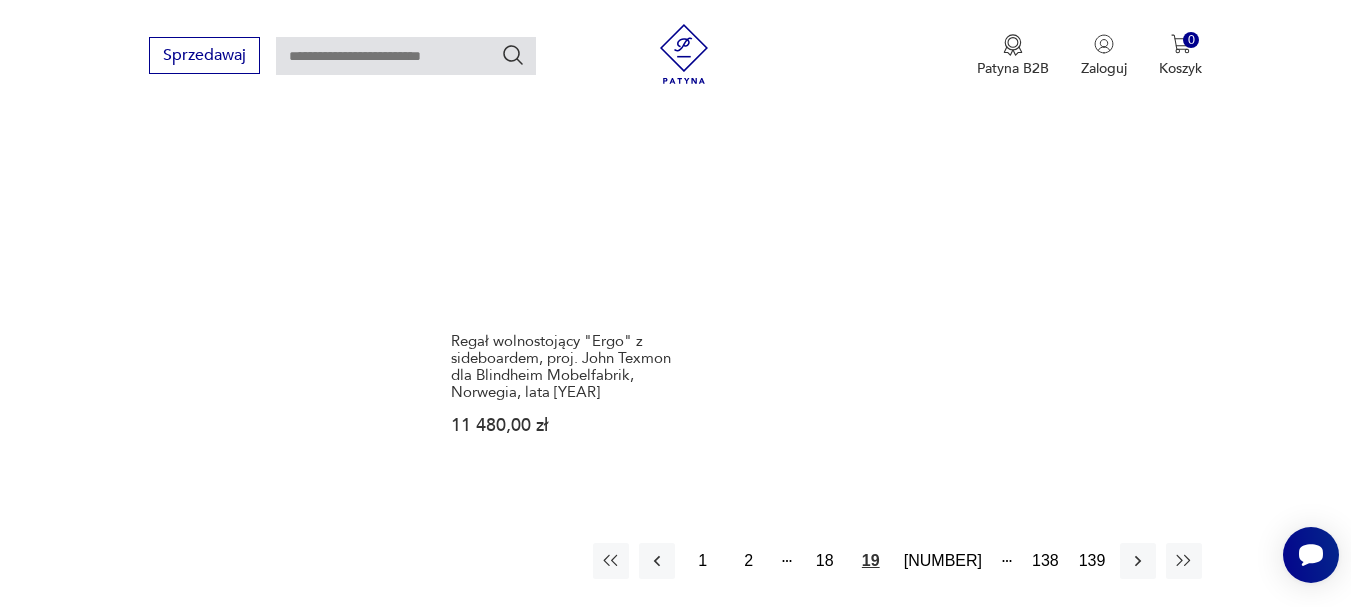 scroll, scrollTop: 2528, scrollLeft: 0, axis: vertical 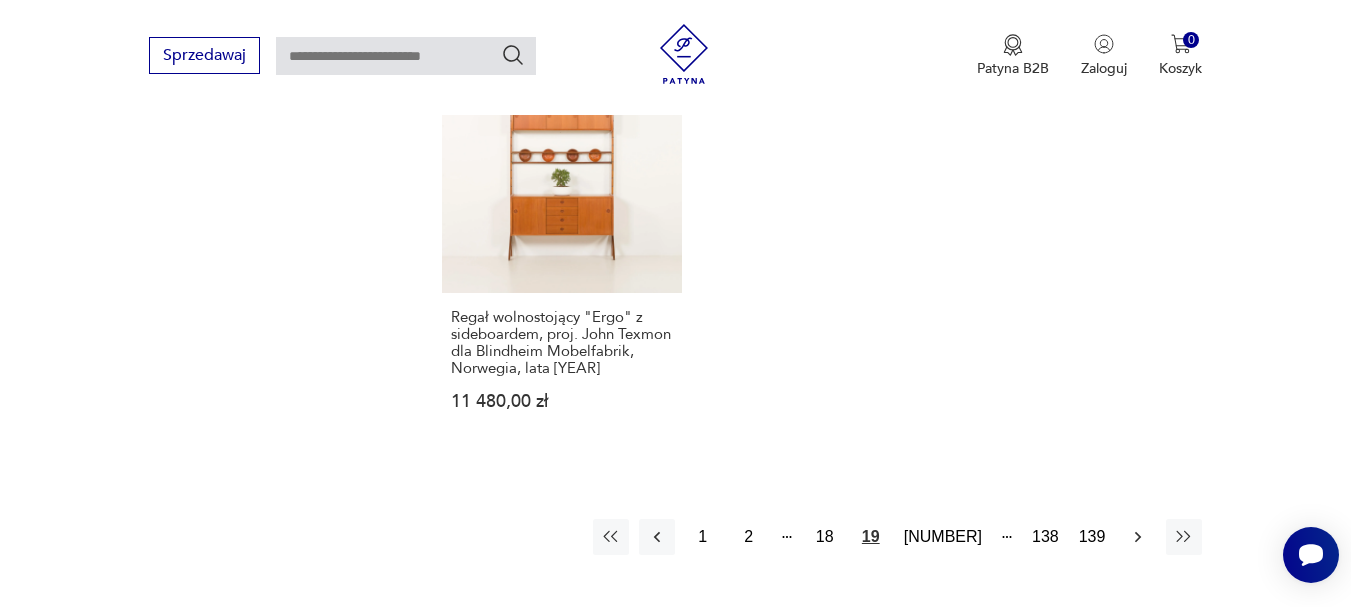 click at bounding box center (1138, 536) 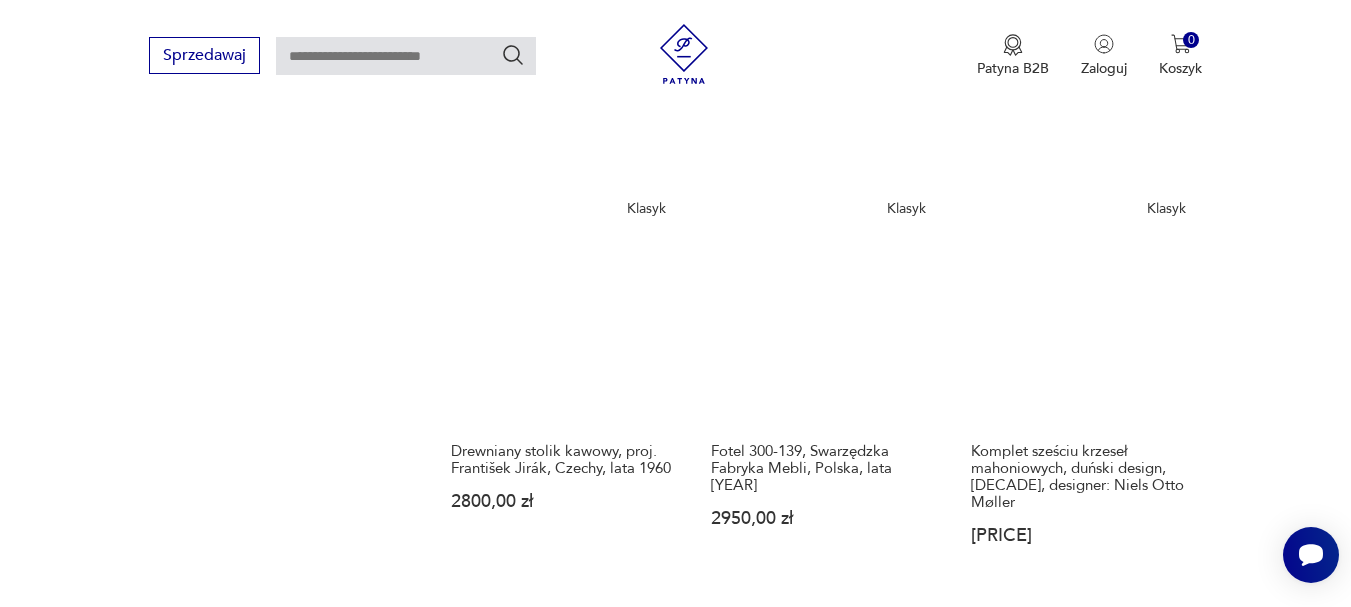 scroll, scrollTop: 1502, scrollLeft: 0, axis: vertical 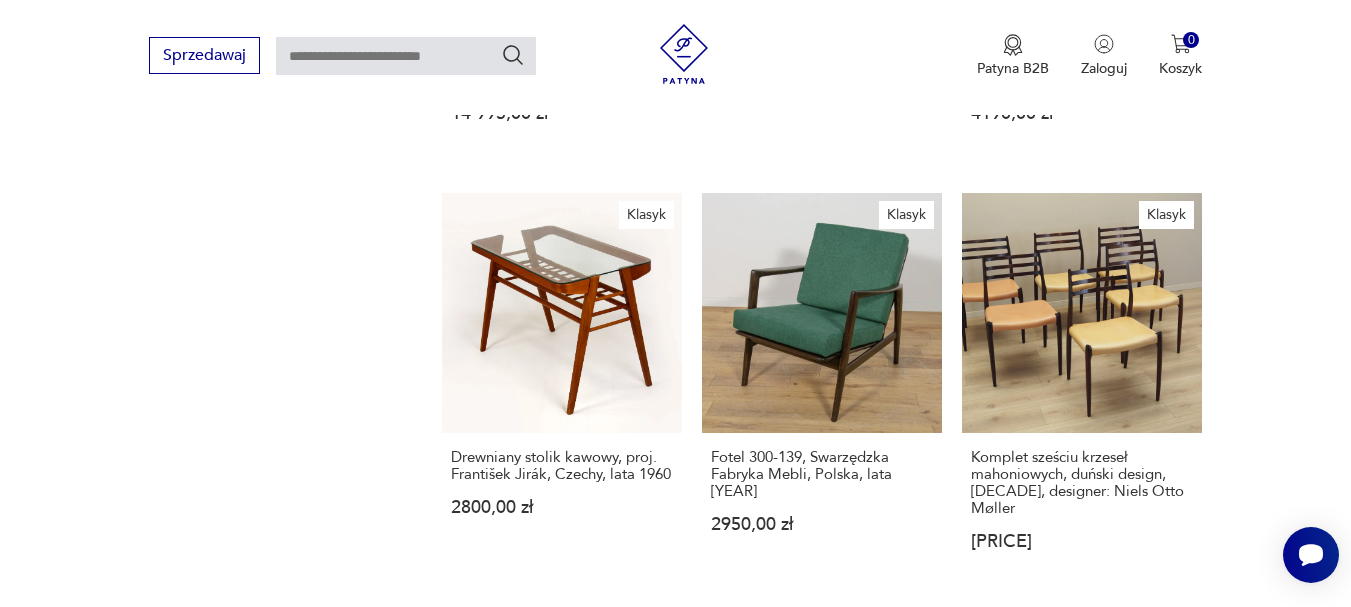 click on "Komplet sześciu krzeseł mahoniowych, duński design, [DECADE], designer: Niels Otto Møller" at bounding box center [1082, 483] 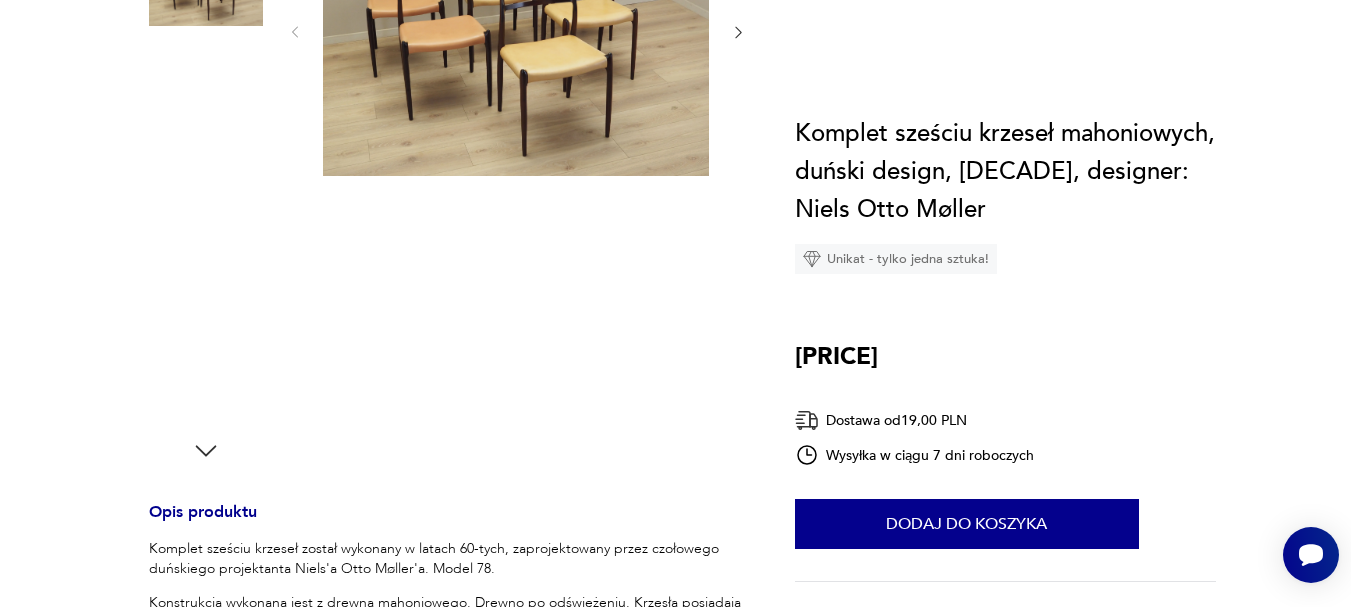 scroll, scrollTop: 0, scrollLeft: 0, axis: both 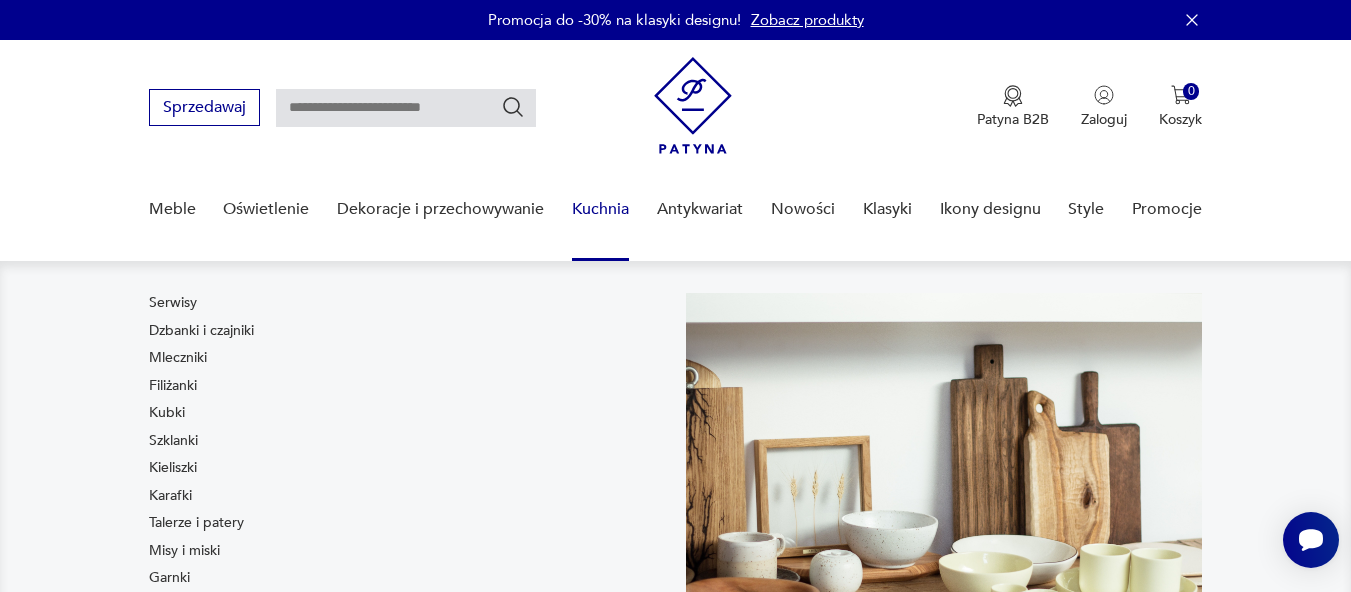 click on "Kuchnia" at bounding box center (600, 209) 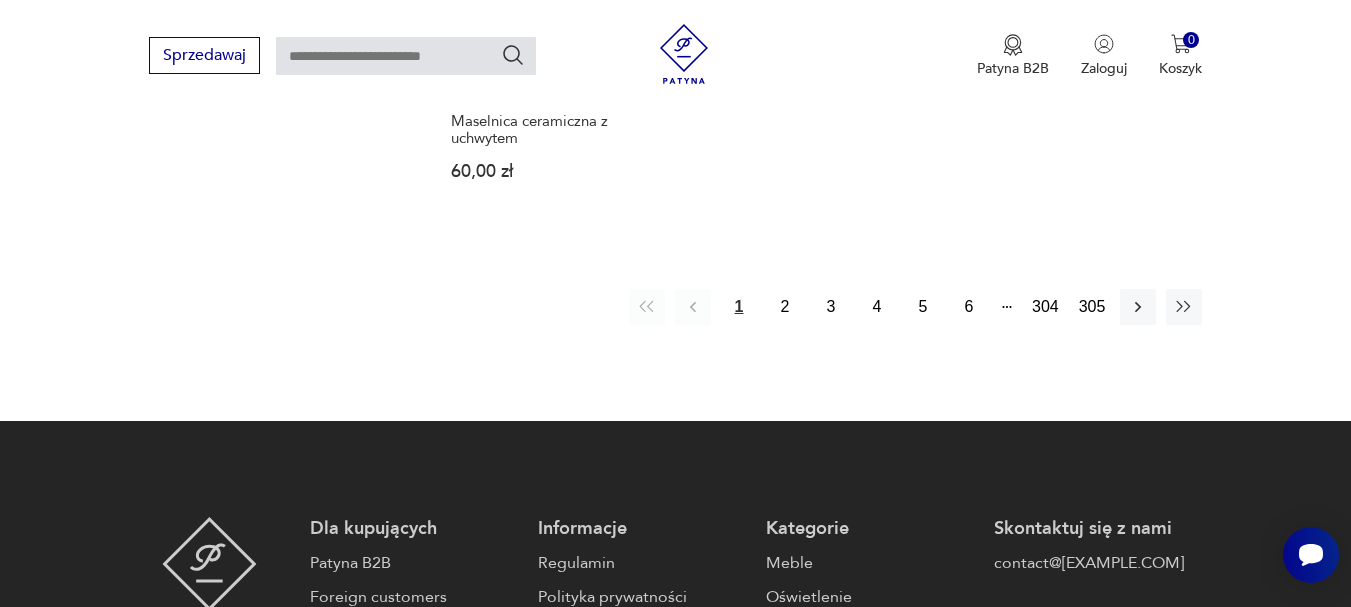 scroll, scrollTop: 3145, scrollLeft: 0, axis: vertical 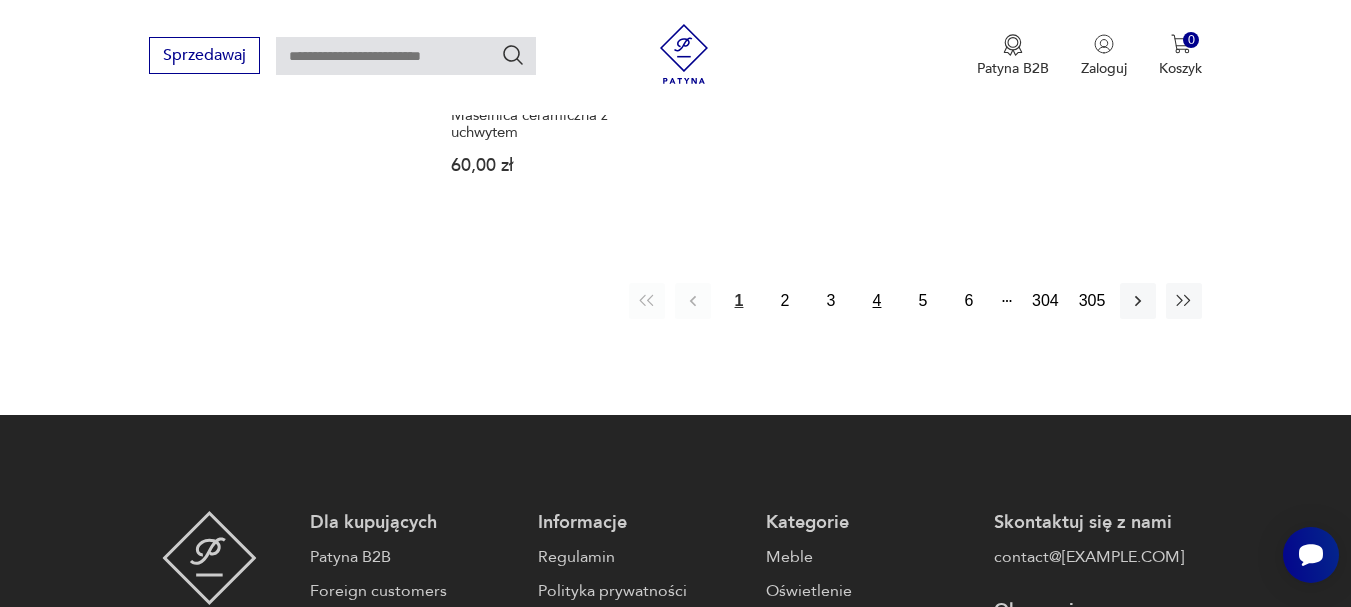 click on "4" at bounding box center [877, 301] 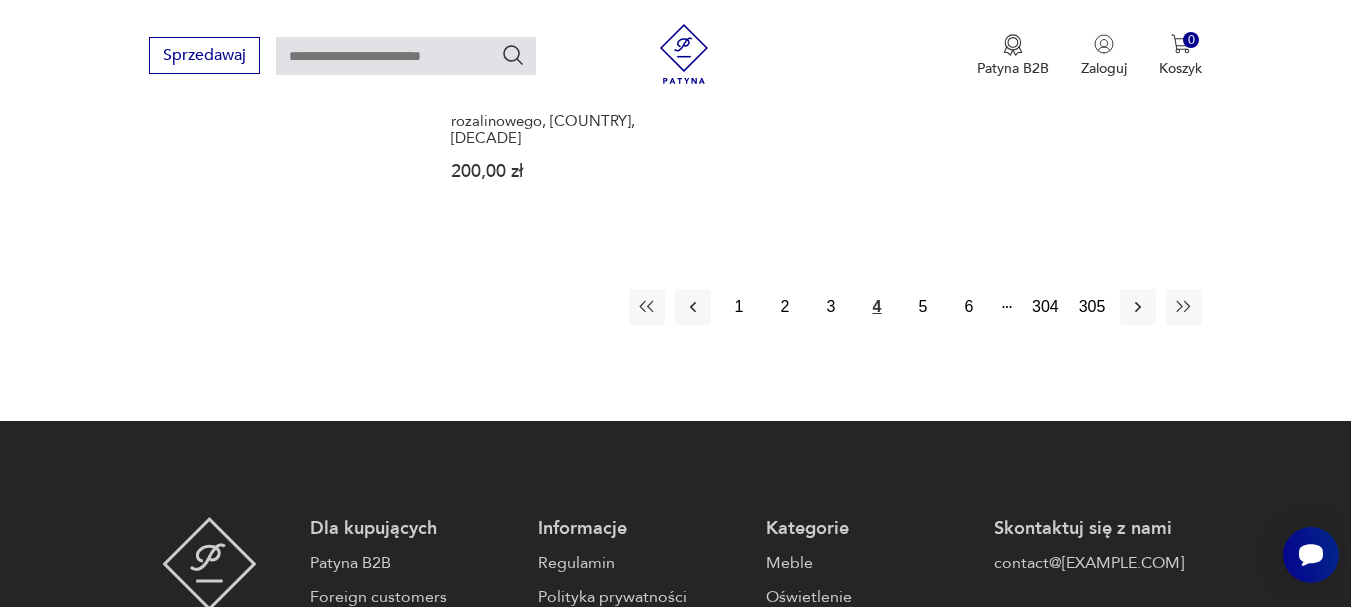 scroll, scrollTop: 3157, scrollLeft: 0, axis: vertical 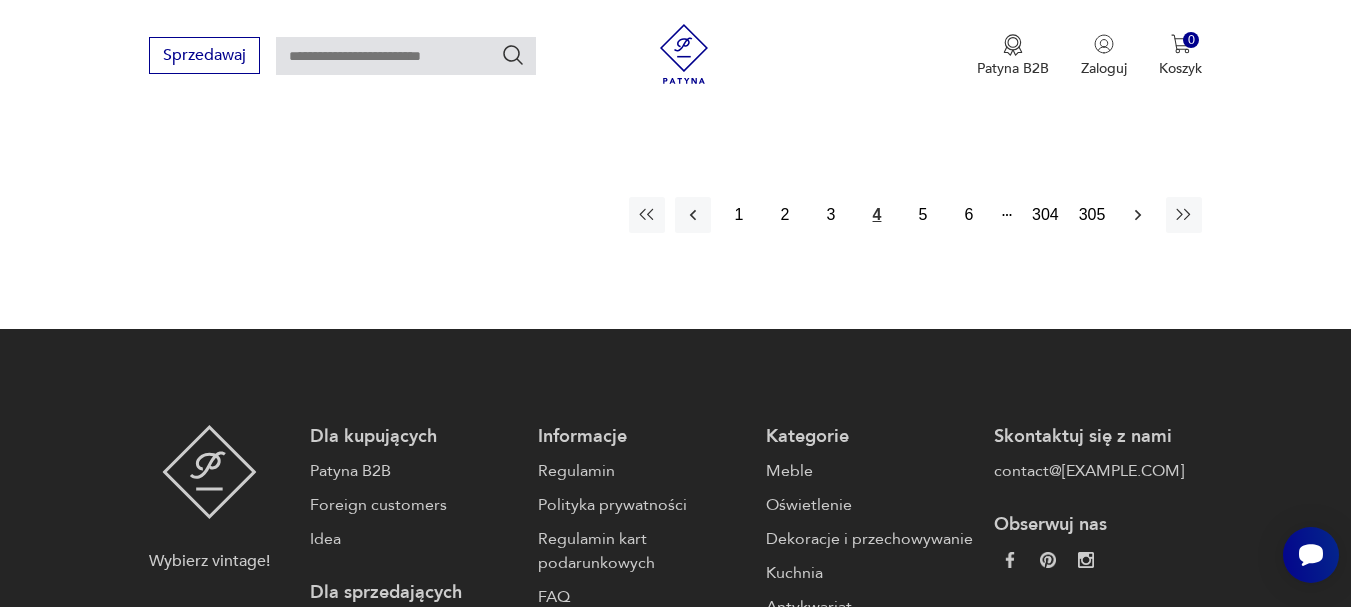 click at bounding box center (1138, 215) 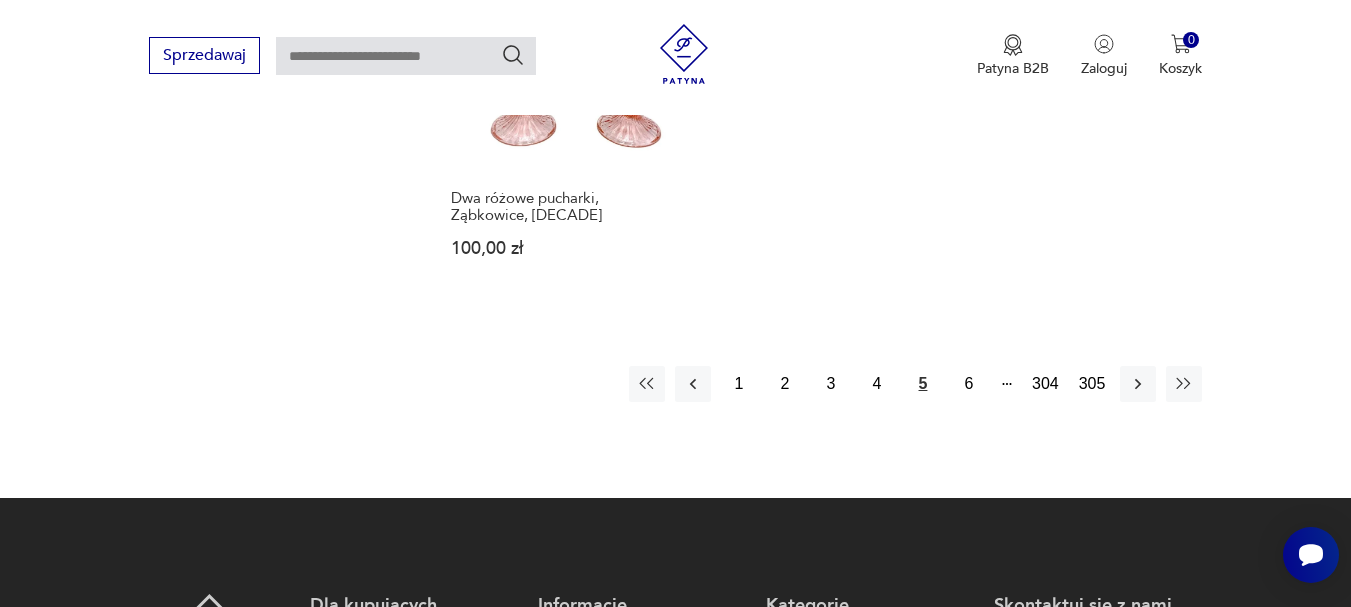 scroll, scrollTop: 2937, scrollLeft: 0, axis: vertical 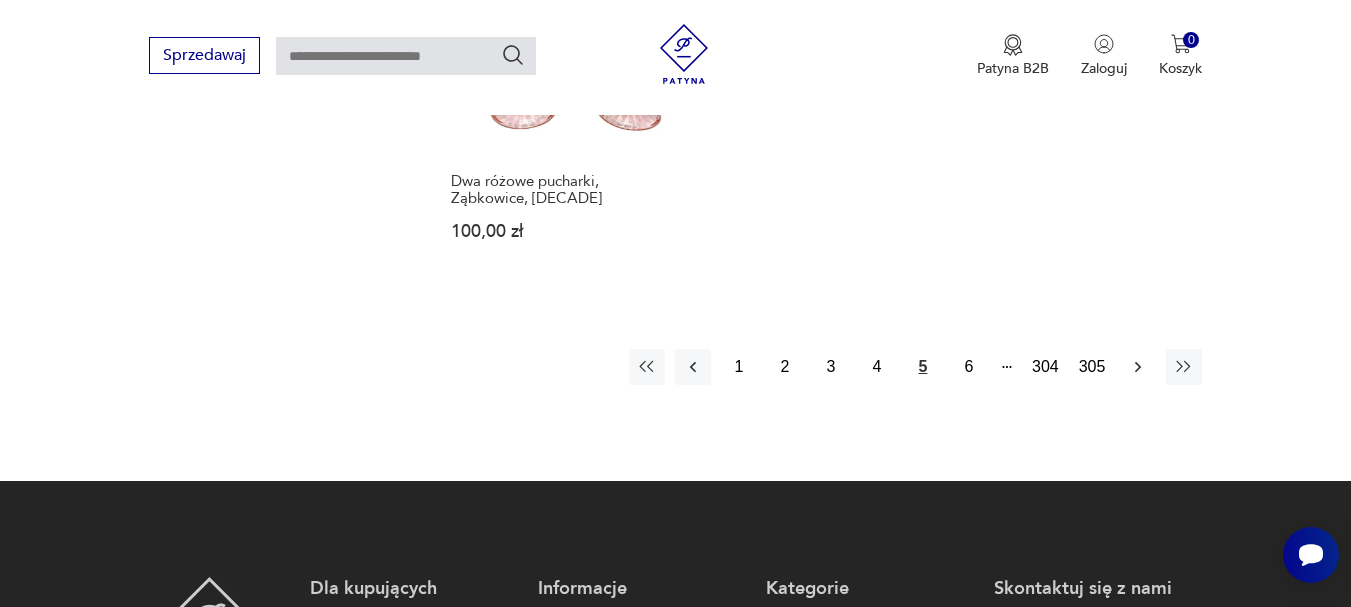 click at bounding box center [1138, 367] 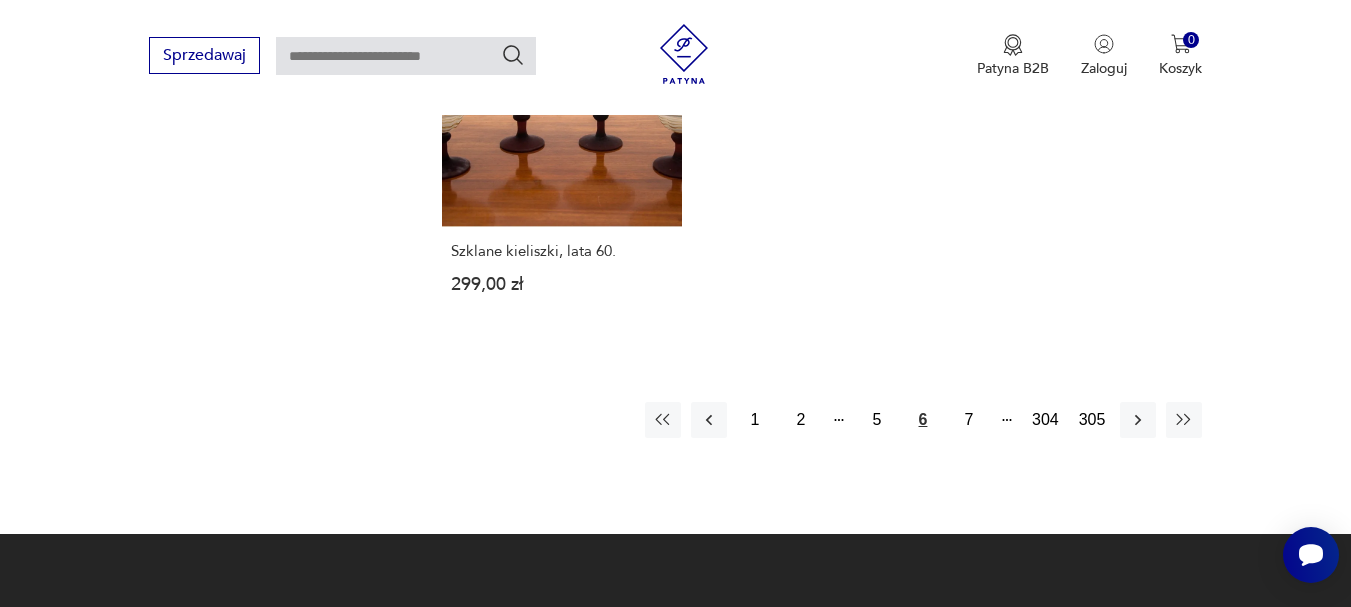 scroll, scrollTop: 2930, scrollLeft: 0, axis: vertical 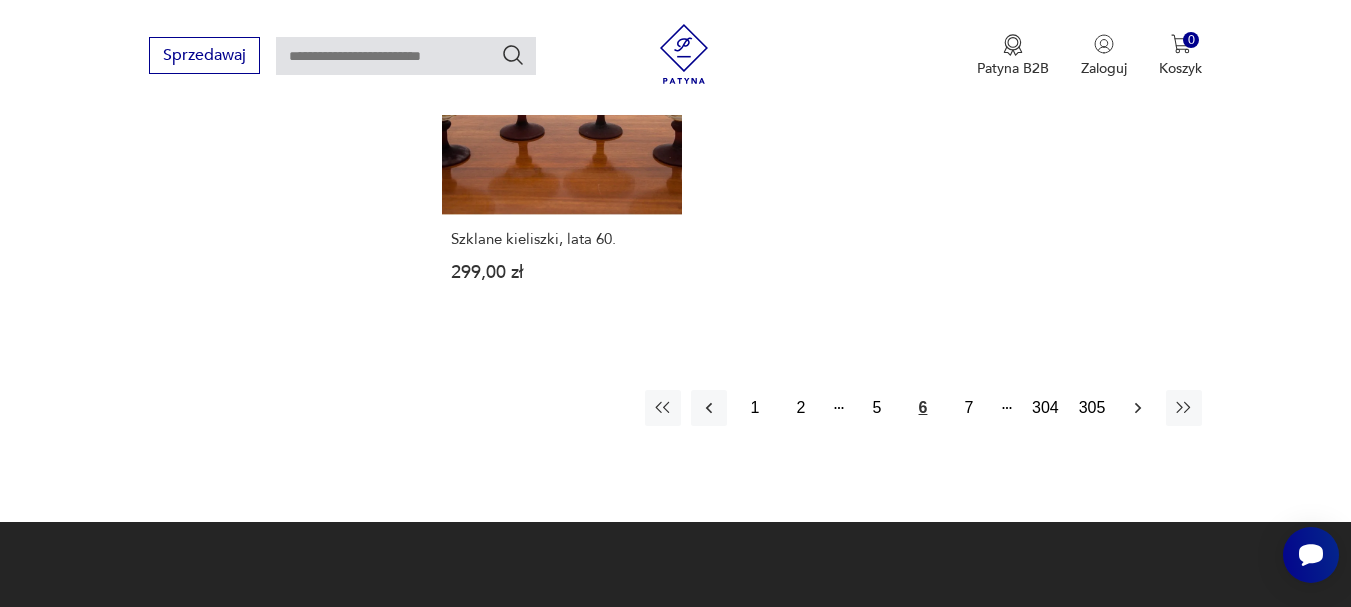 click at bounding box center (1138, 408) 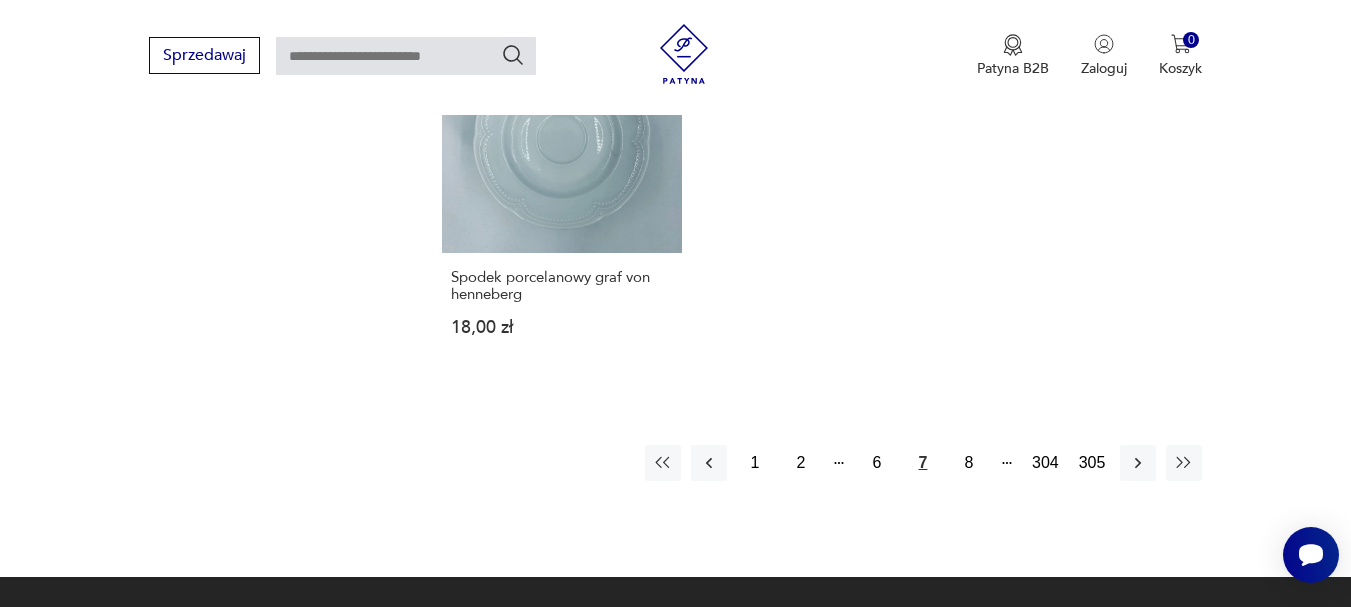 scroll, scrollTop: 2890, scrollLeft: 0, axis: vertical 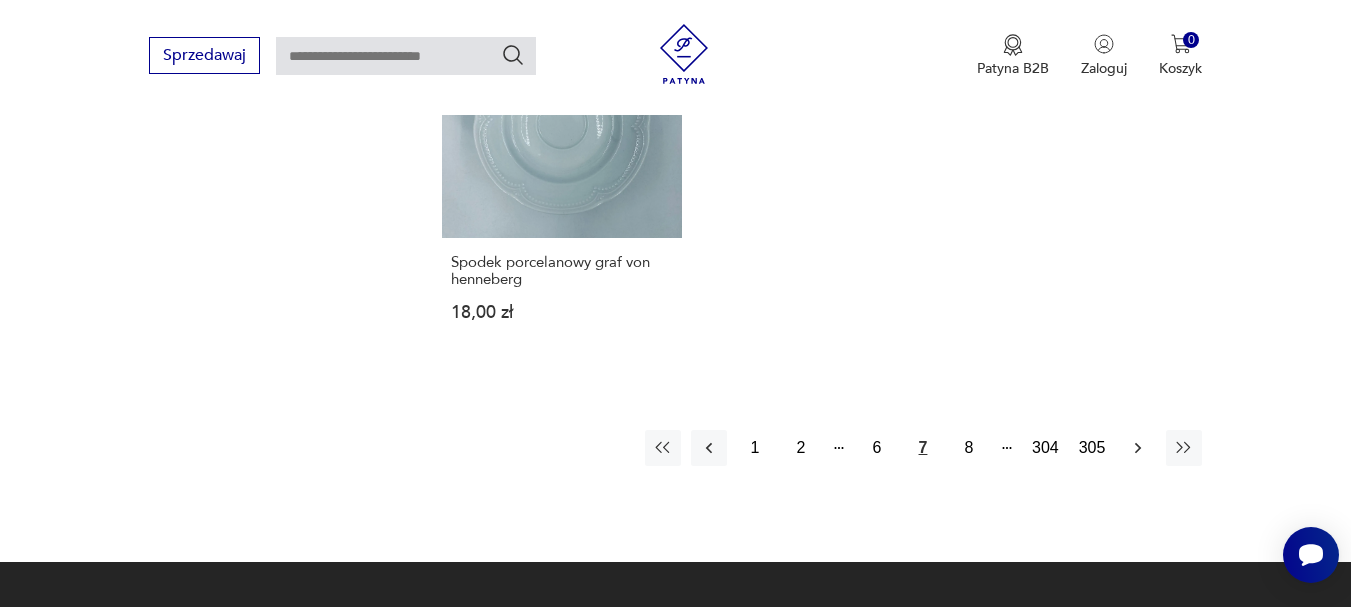 click at bounding box center (1138, 448) 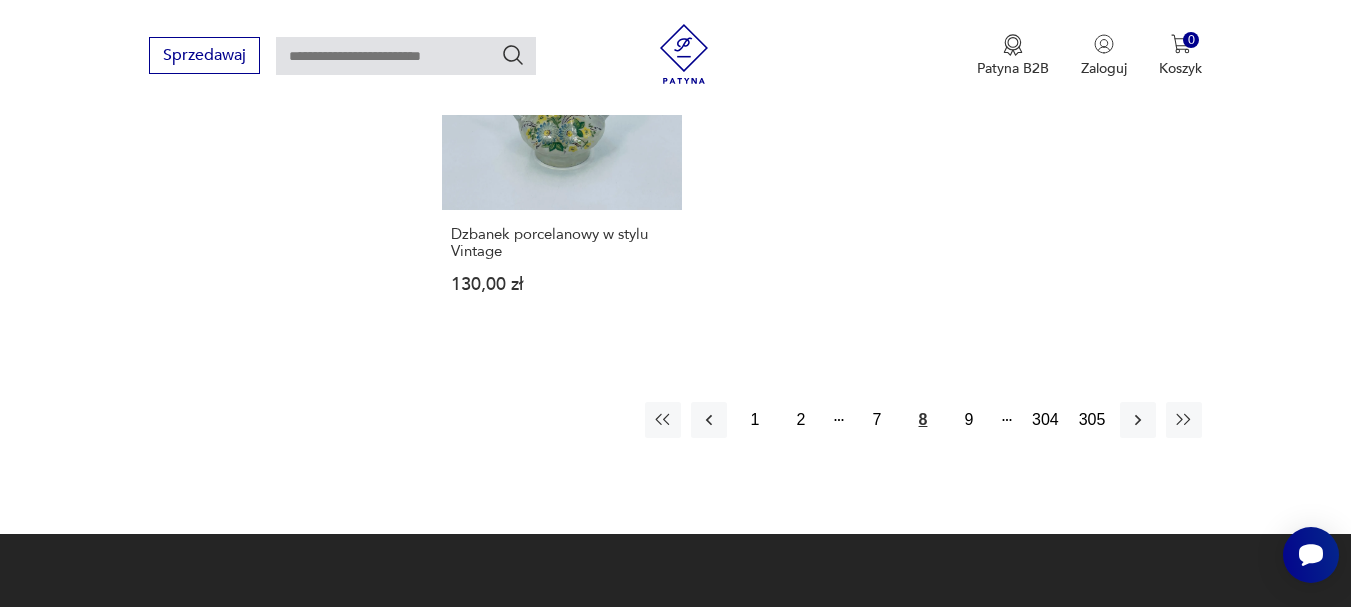 scroll, scrollTop: 2957, scrollLeft: 0, axis: vertical 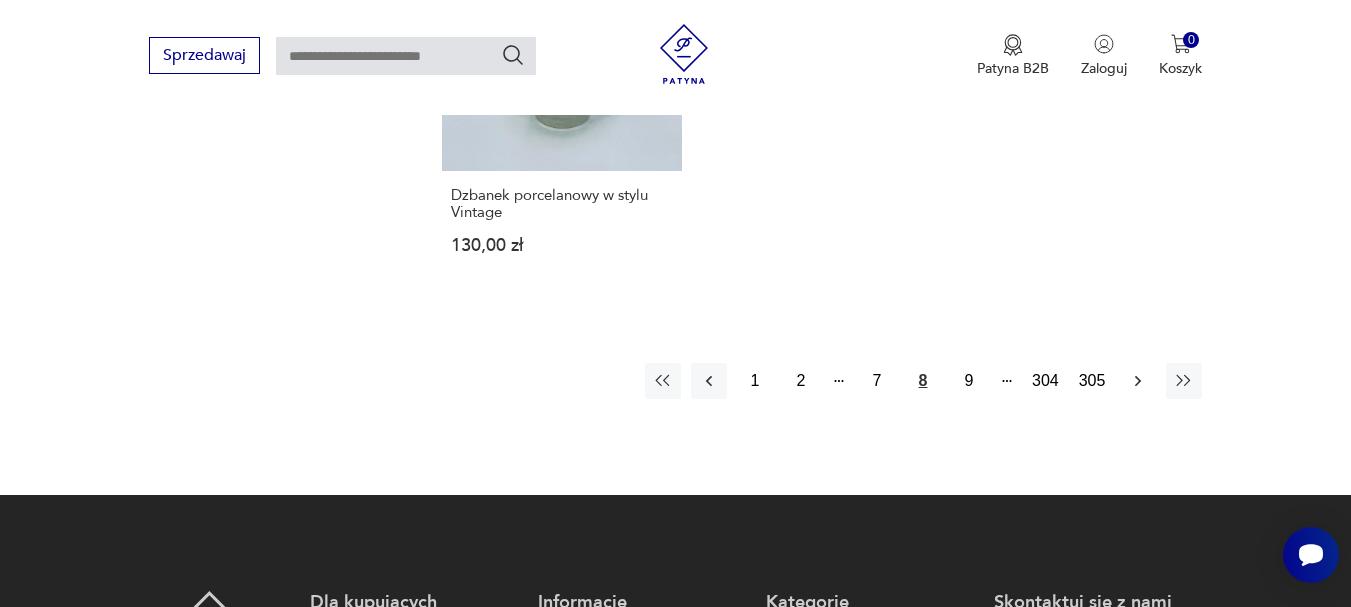 click at bounding box center [1138, 380] 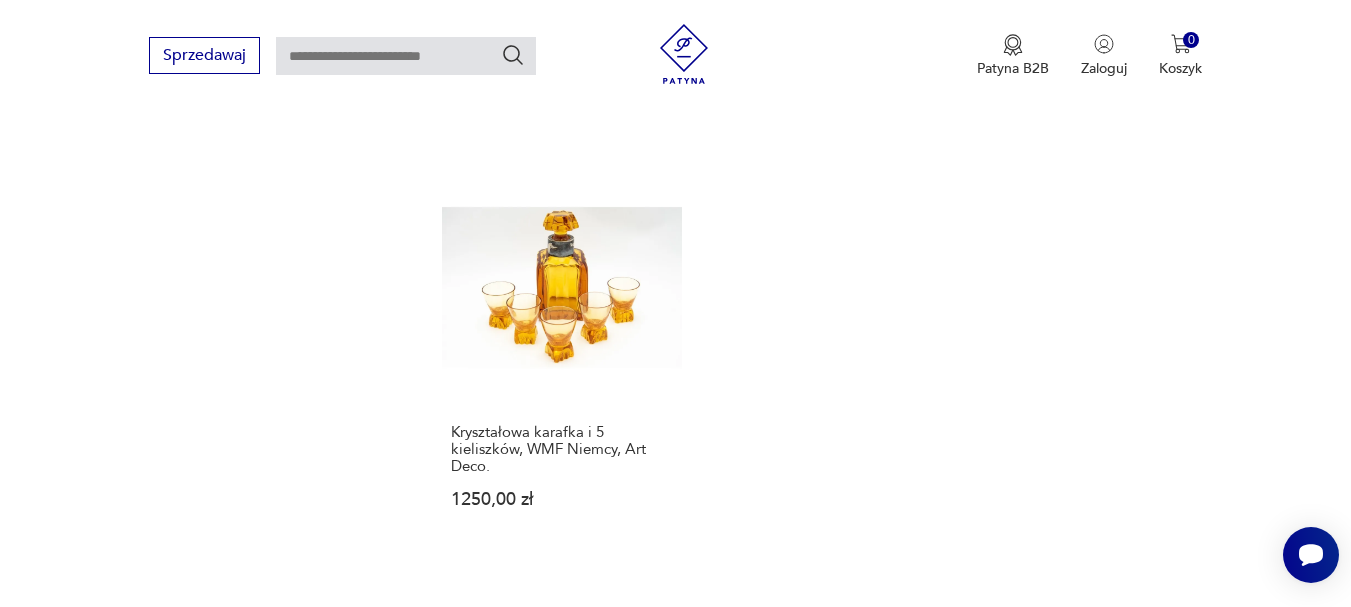 scroll, scrollTop: 2743, scrollLeft: 0, axis: vertical 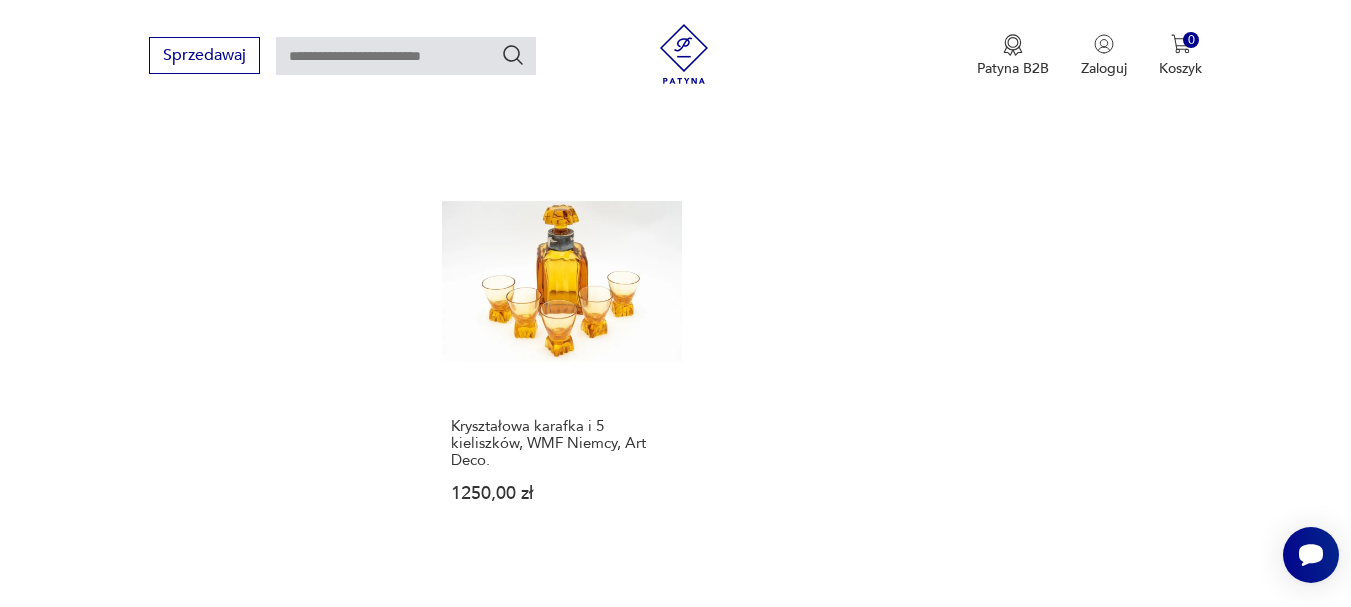 click at bounding box center (406, 56) 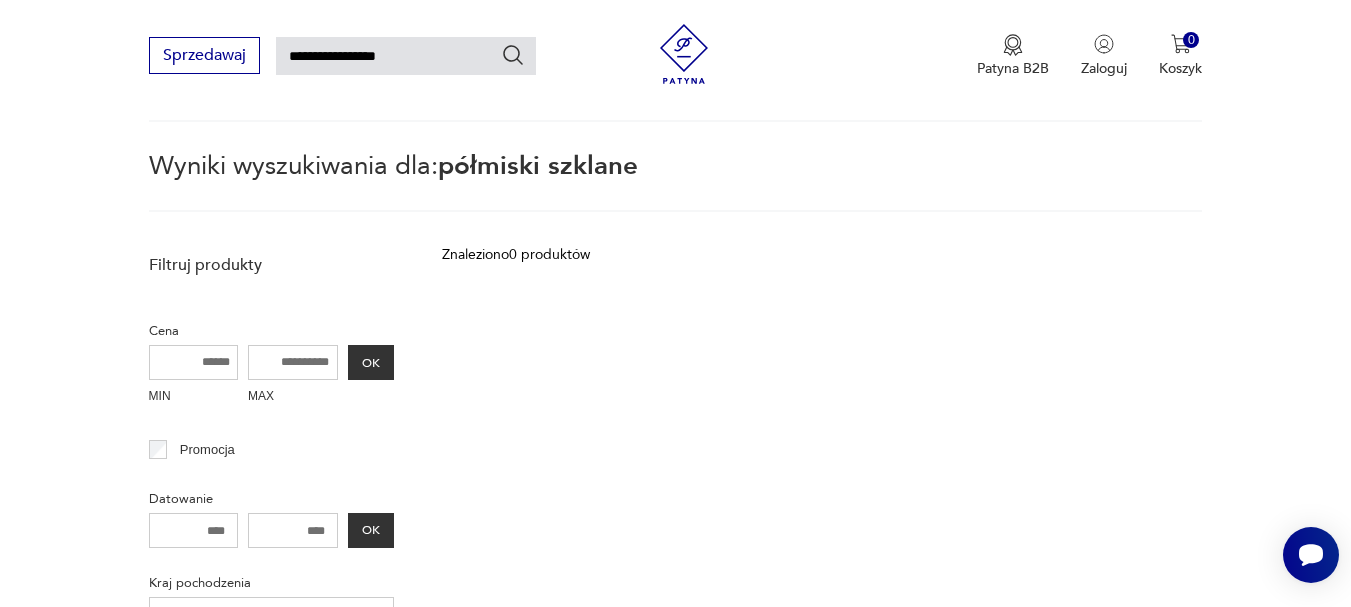 scroll, scrollTop: 78, scrollLeft: 0, axis: vertical 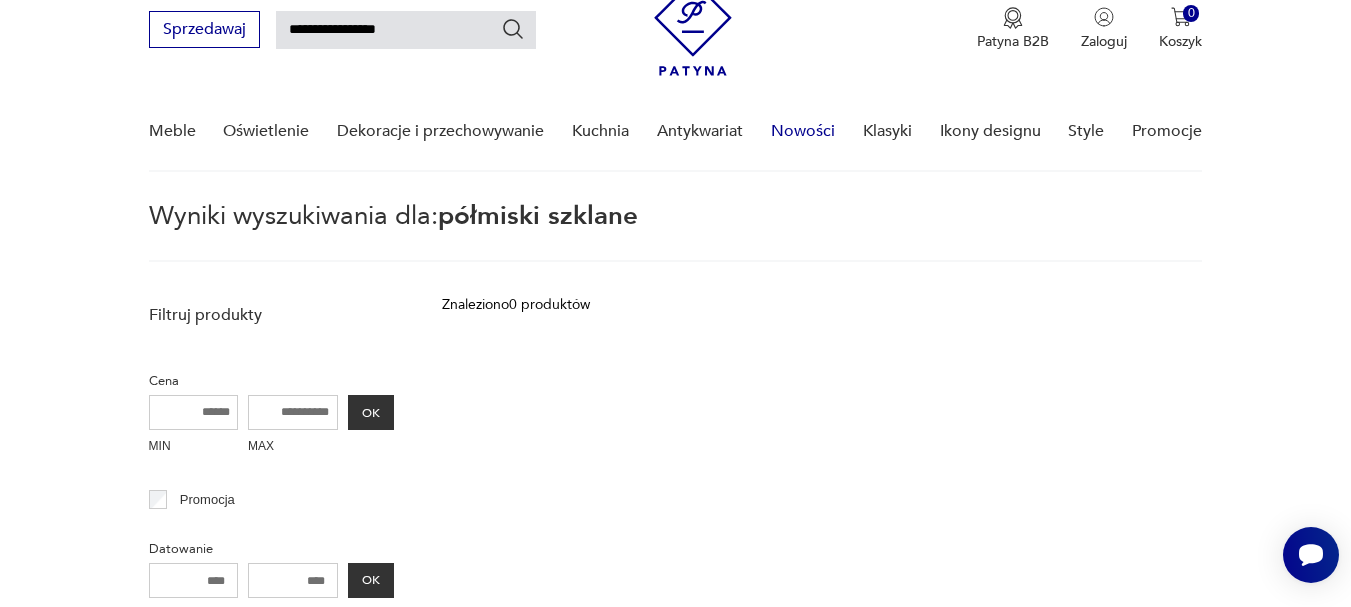 click on "Nowości" at bounding box center [803, 131] 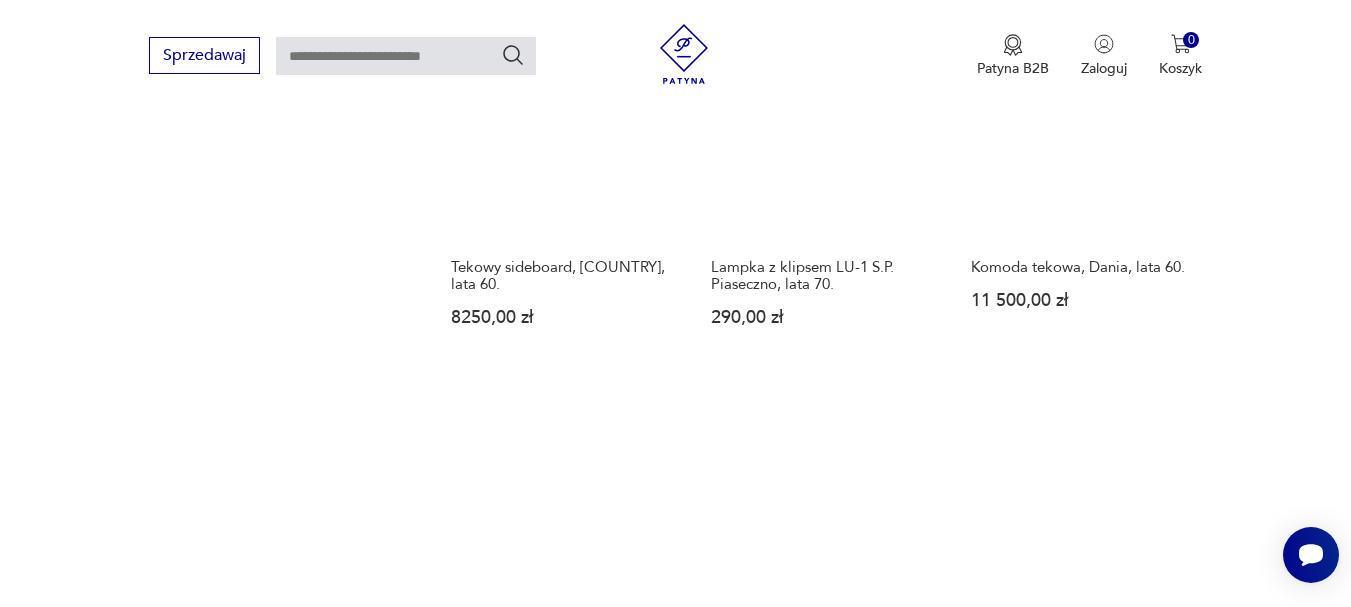 scroll, scrollTop: 1744, scrollLeft: 0, axis: vertical 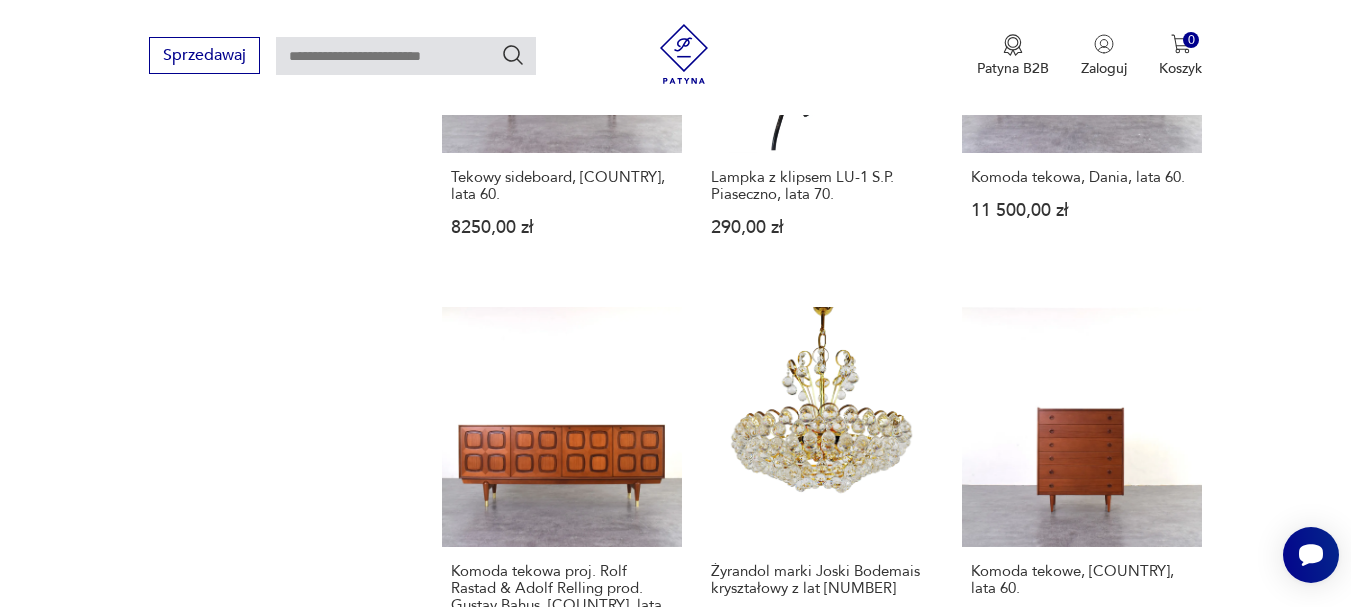 click at bounding box center [406, 56] 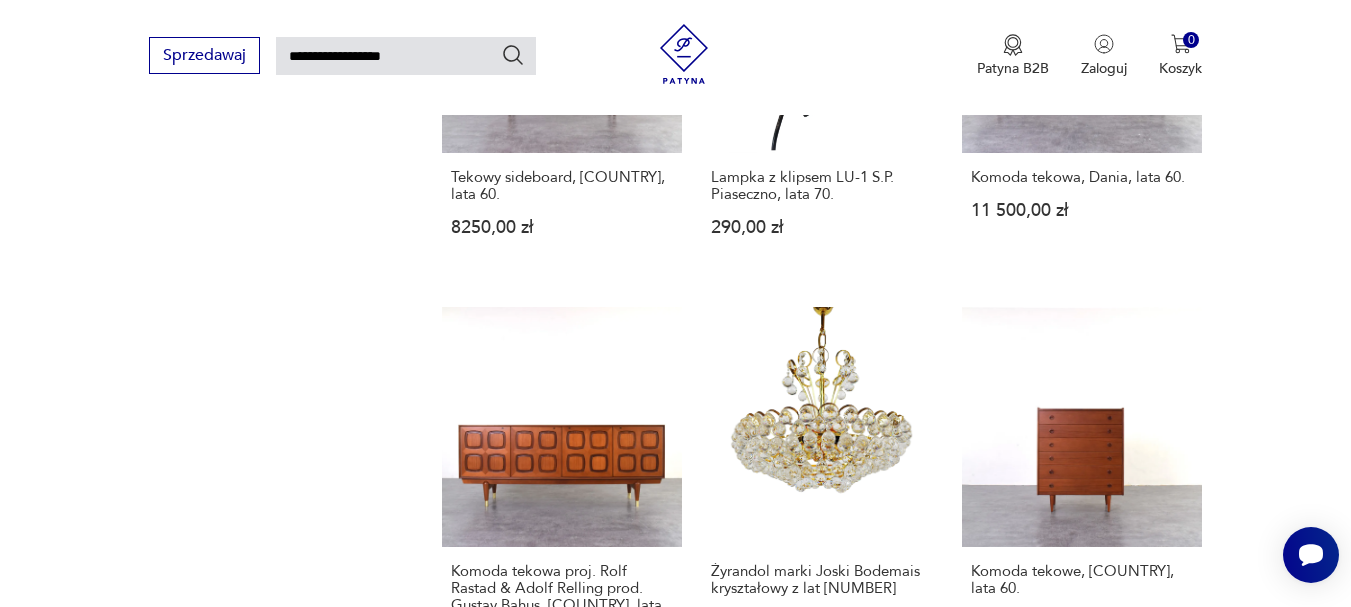 type on "**********" 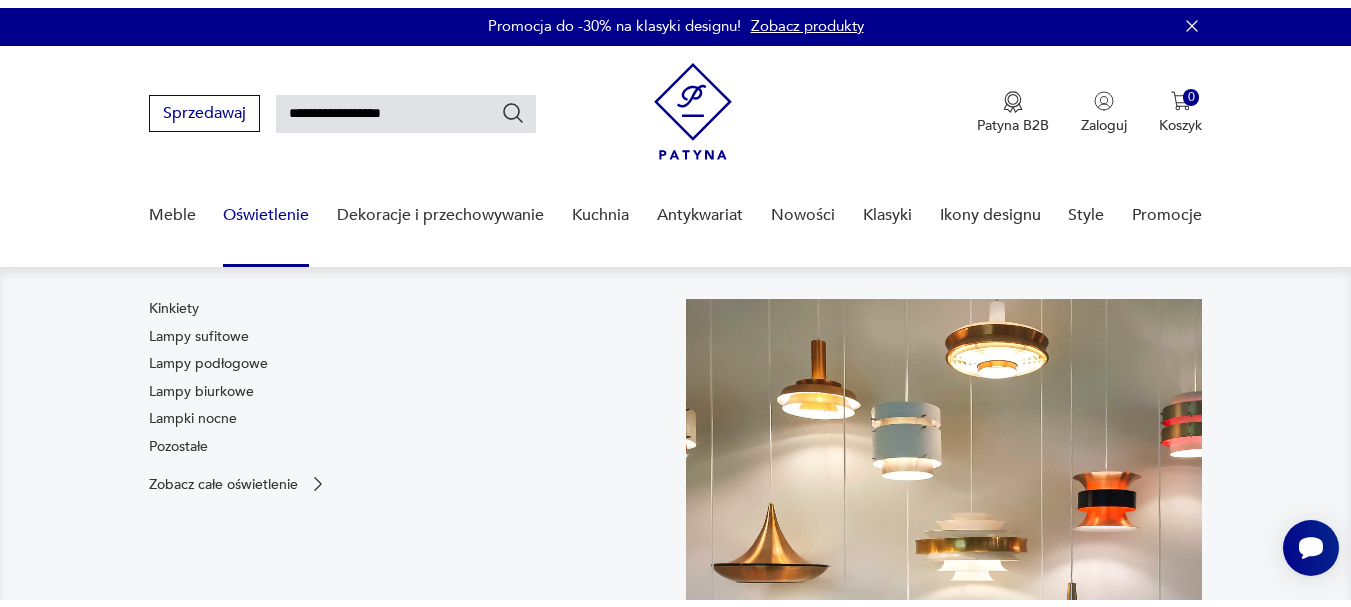 scroll, scrollTop: 0, scrollLeft: 0, axis: both 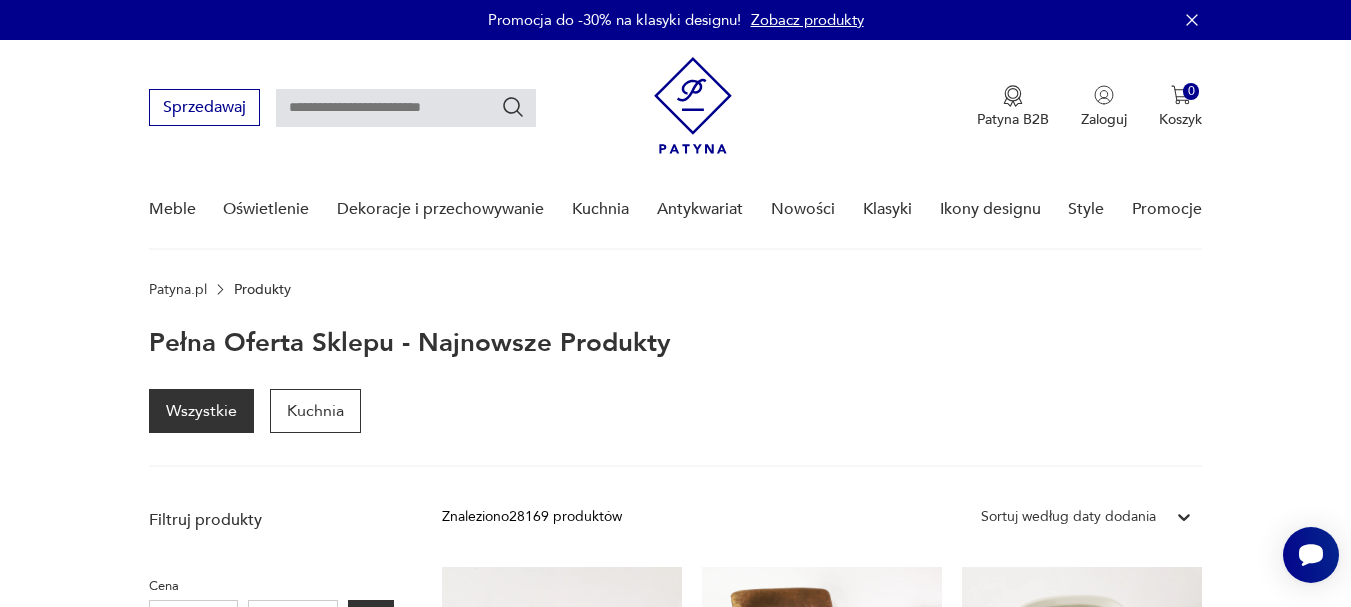 click at bounding box center [406, 108] 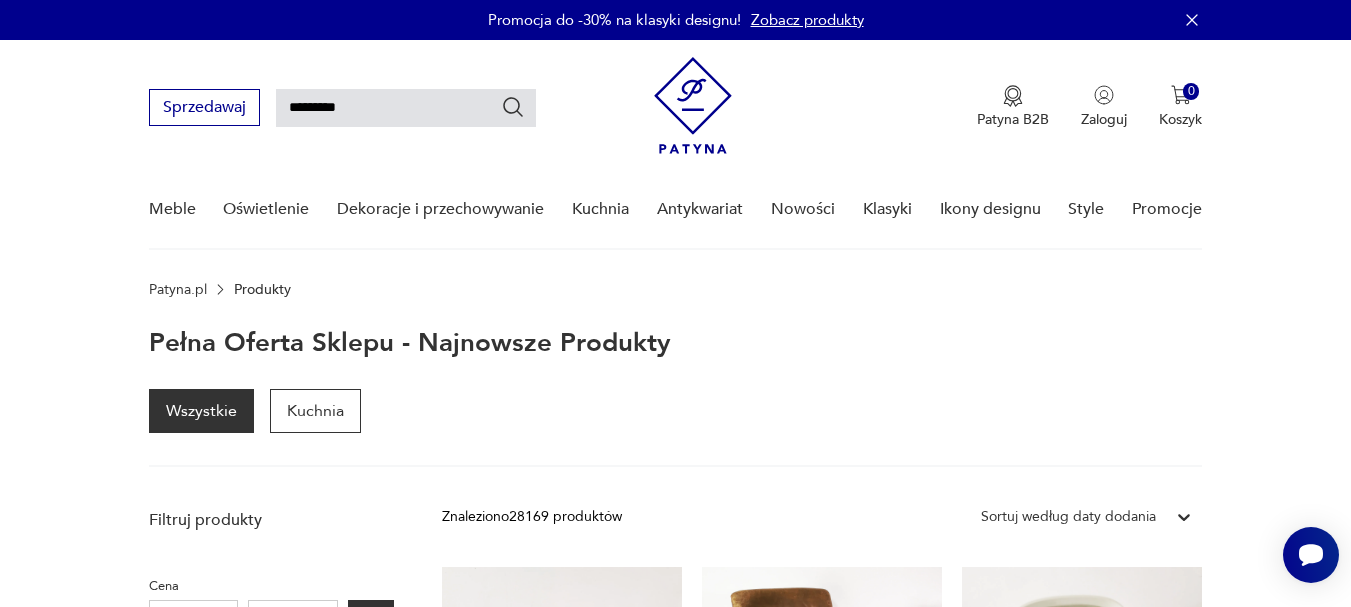 type on "*********" 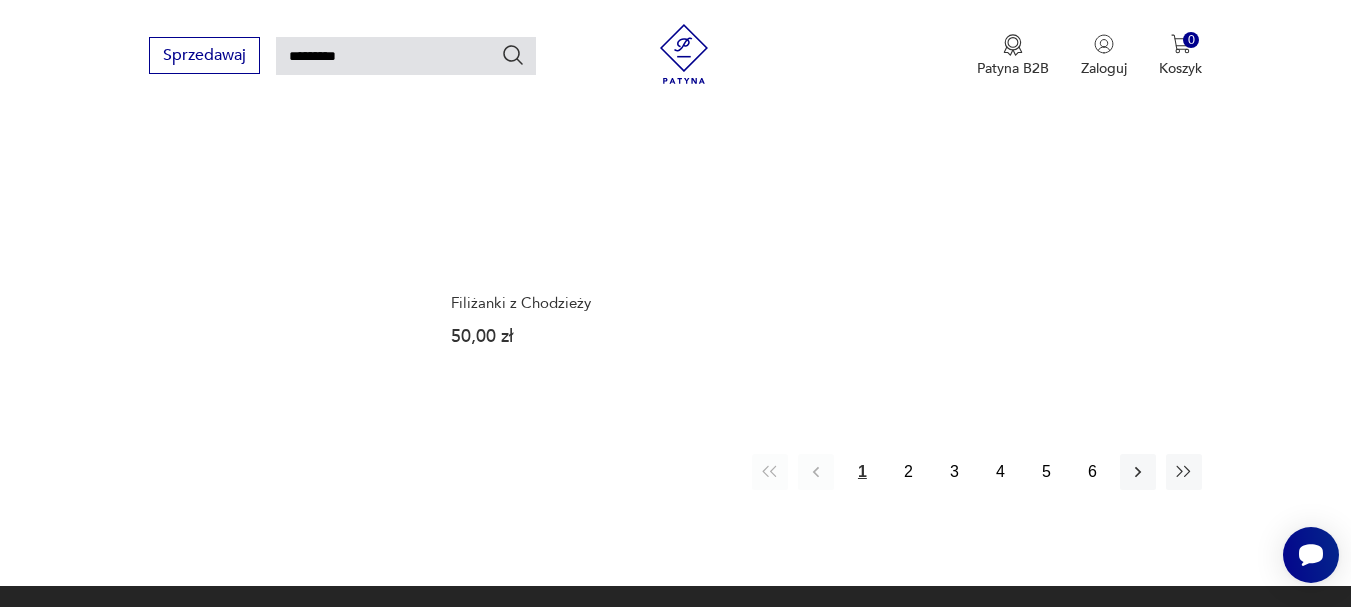 scroll, scrollTop: 2504, scrollLeft: 0, axis: vertical 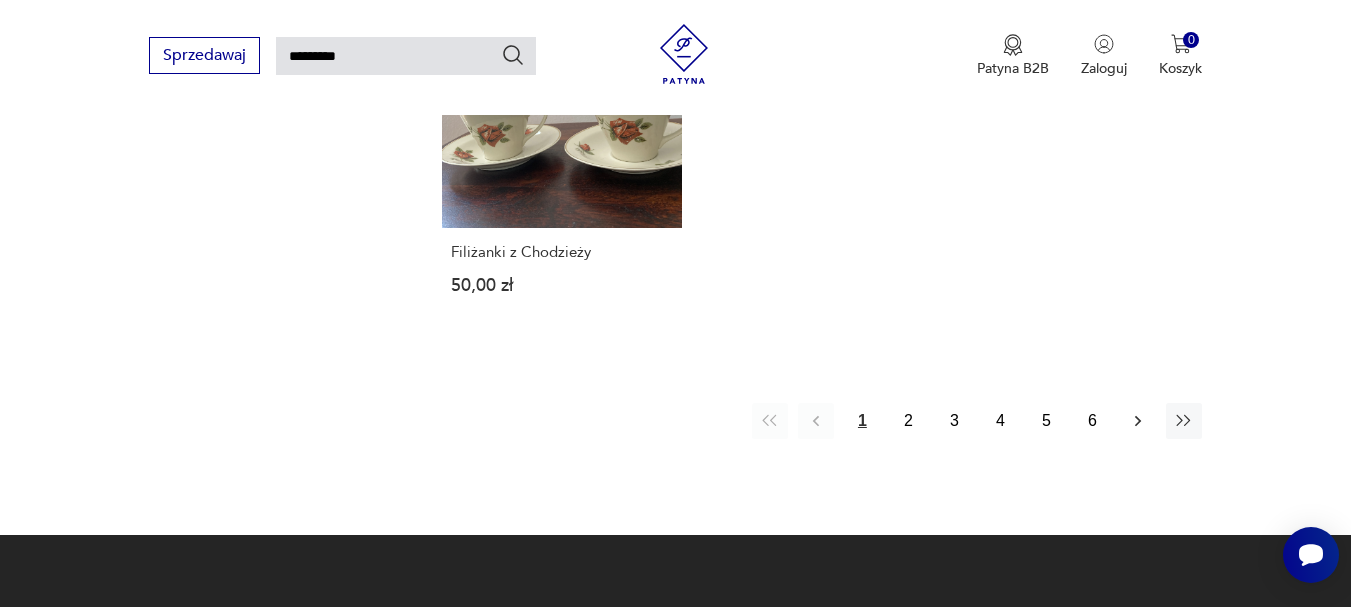 click at bounding box center (1138, 420) 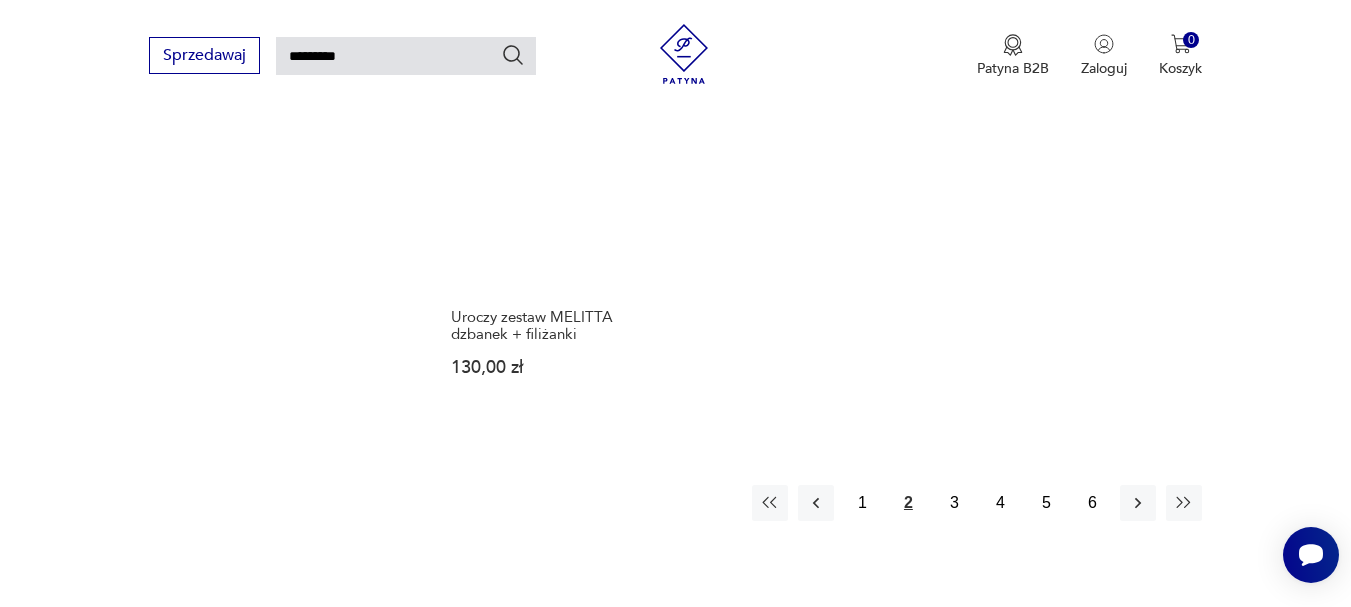scroll, scrollTop: 2504, scrollLeft: 0, axis: vertical 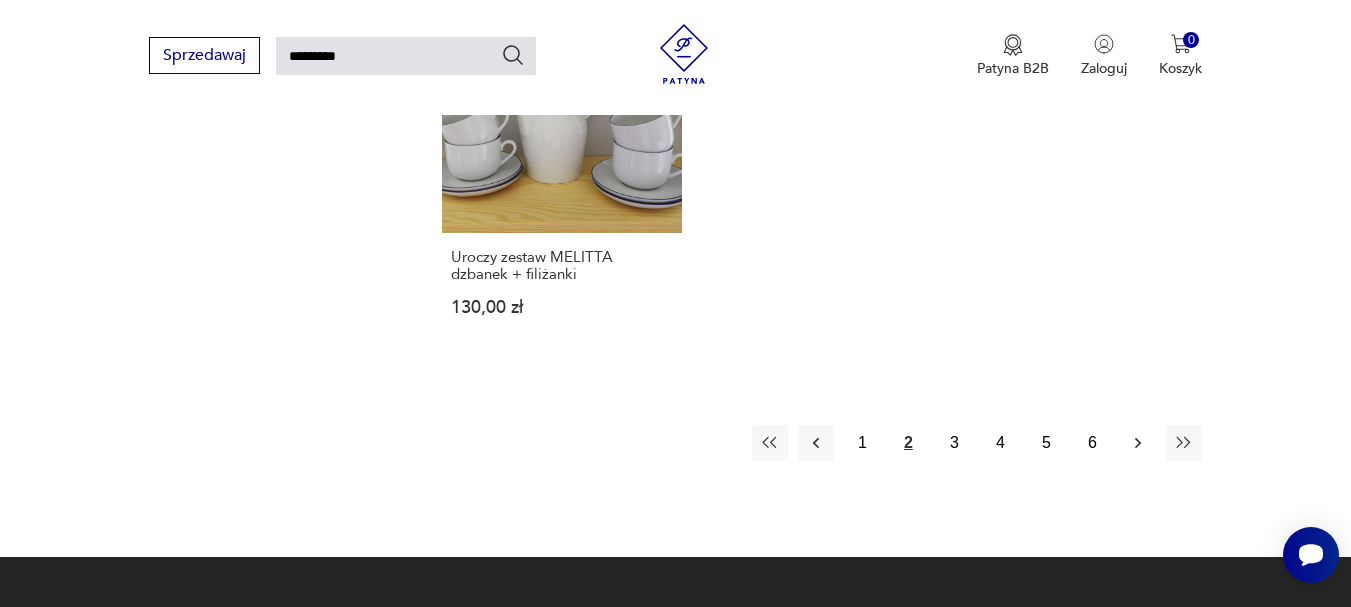click at bounding box center (1138, 442) 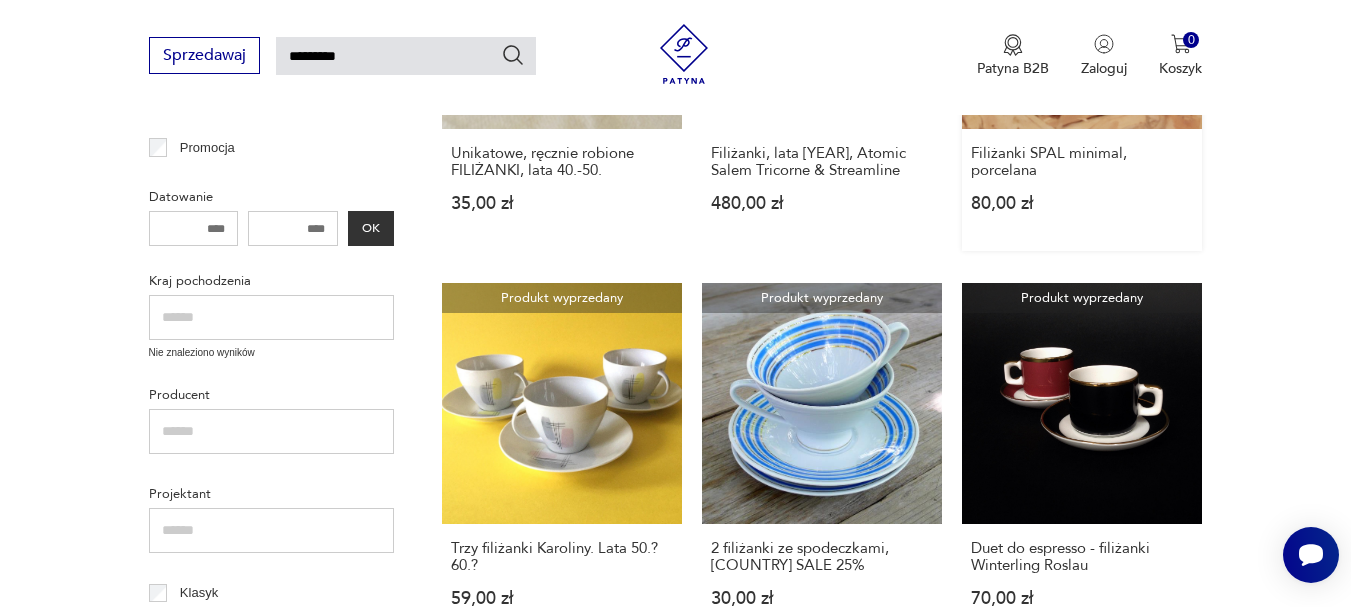 scroll, scrollTop: 644, scrollLeft: 0, axis: vertical 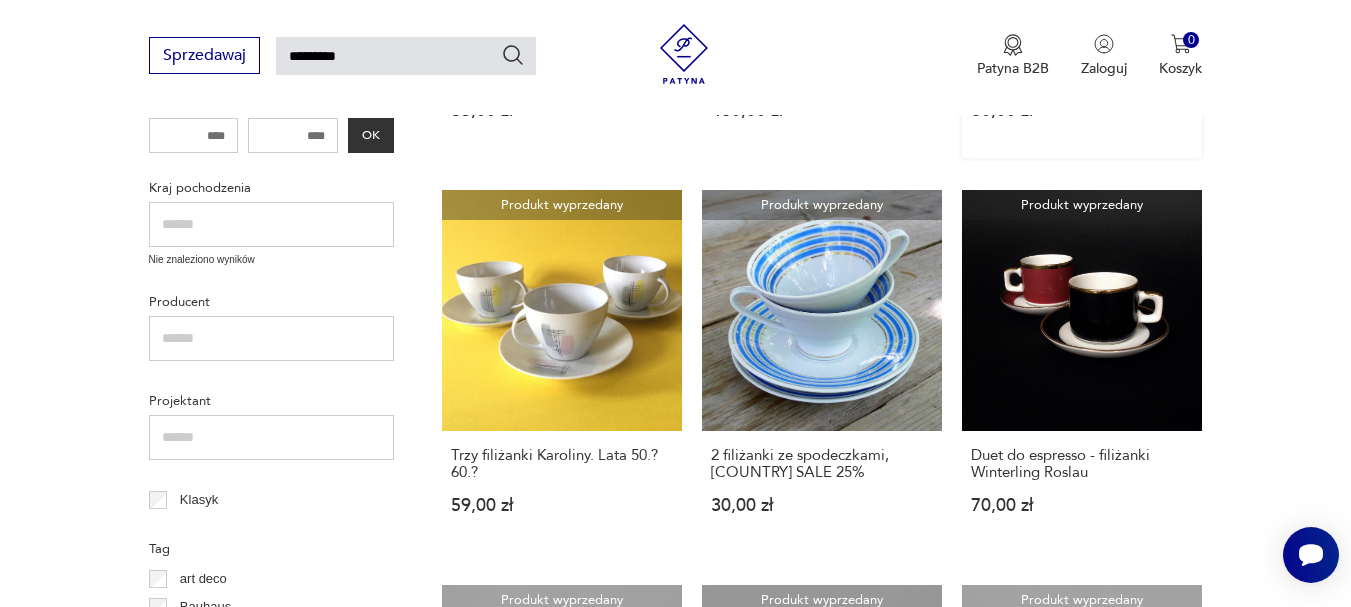 click on "Duet do espresso - filiżanki Winterling Roslau 70,00 zł" at bounding box center [1082, 492] 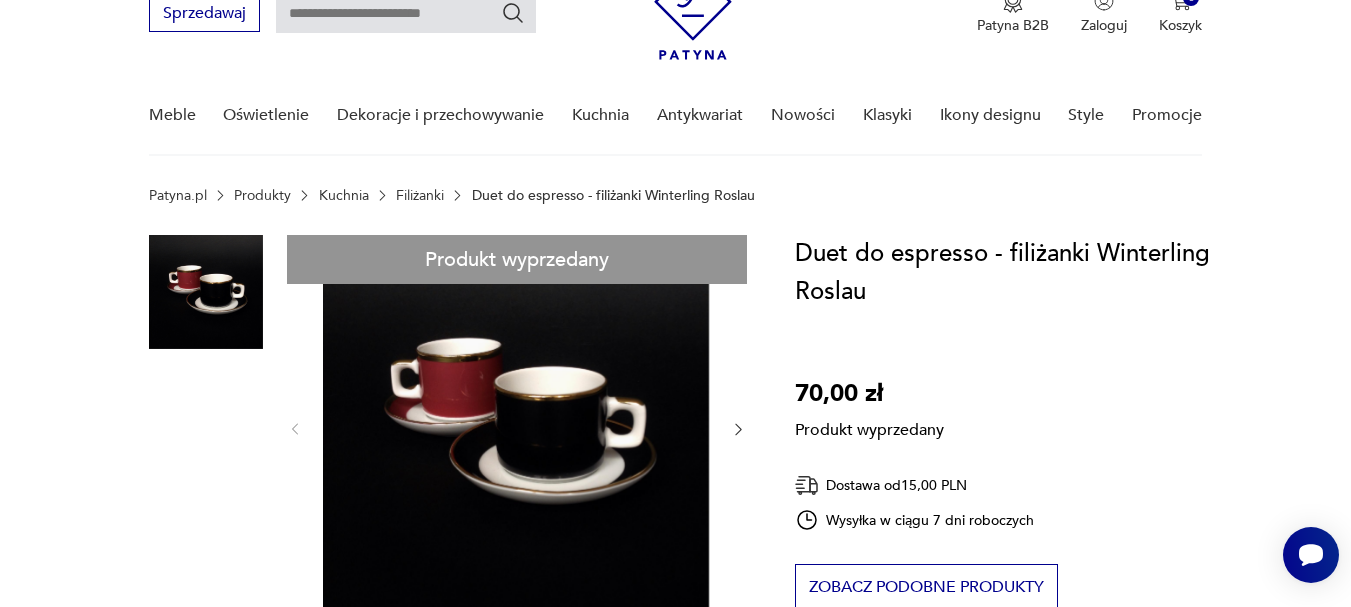 scroll, scrollTop: 160, scrollLeft: 0, axis: vertical 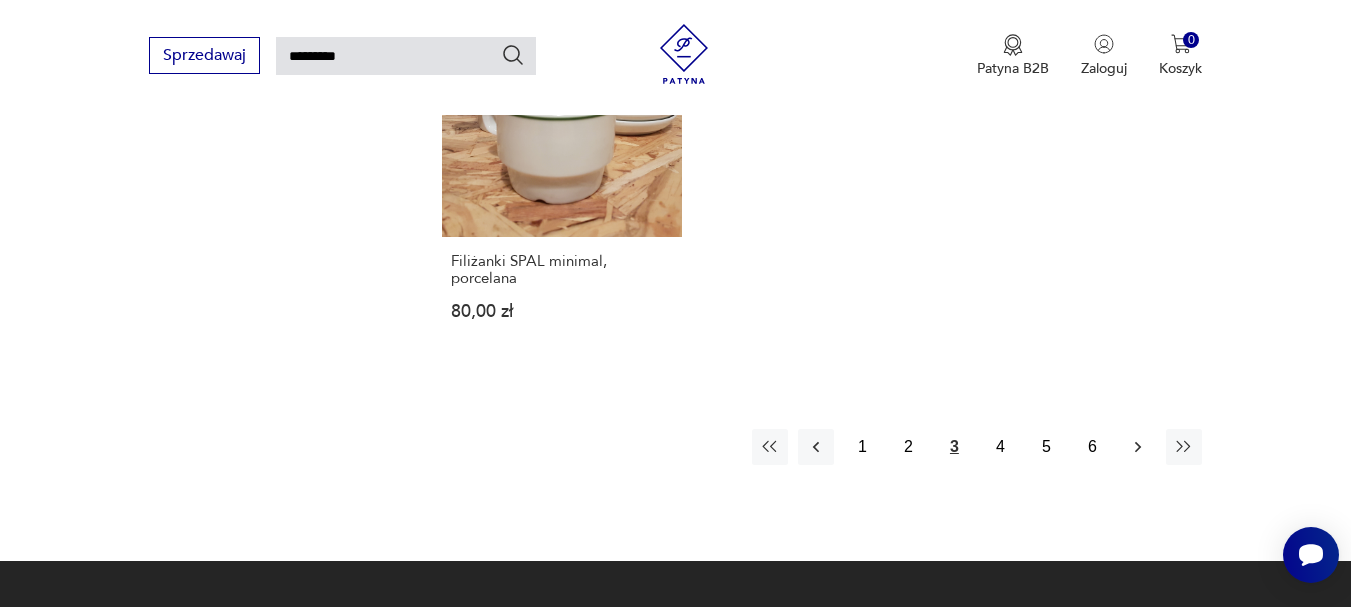 click at bounding box center [1138, 447] 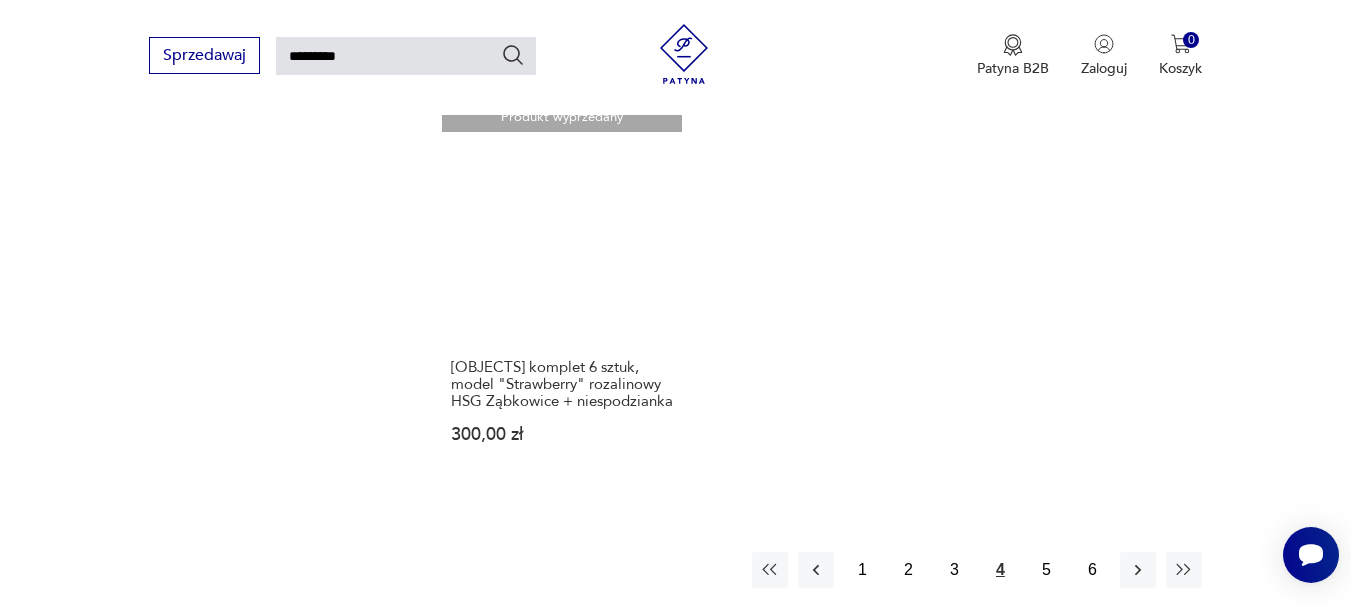 scroll, scrollTop: 2364, scrollLeft: 0, axis: vertical 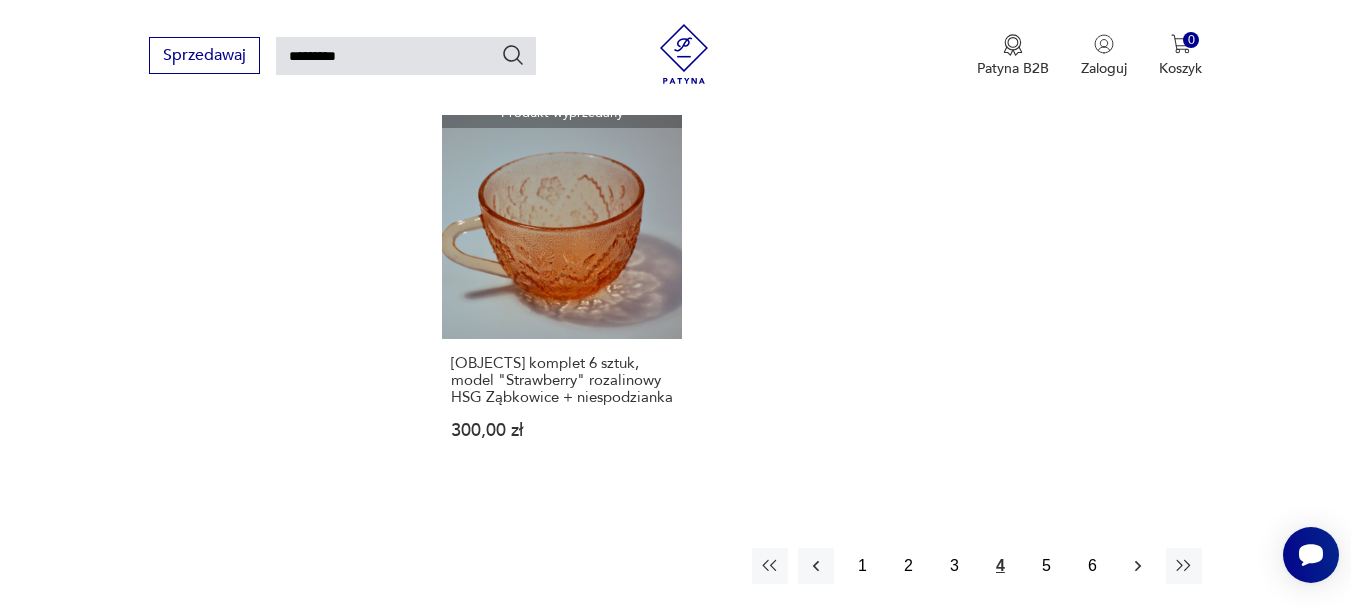 click at bounding box center [1138, 566] 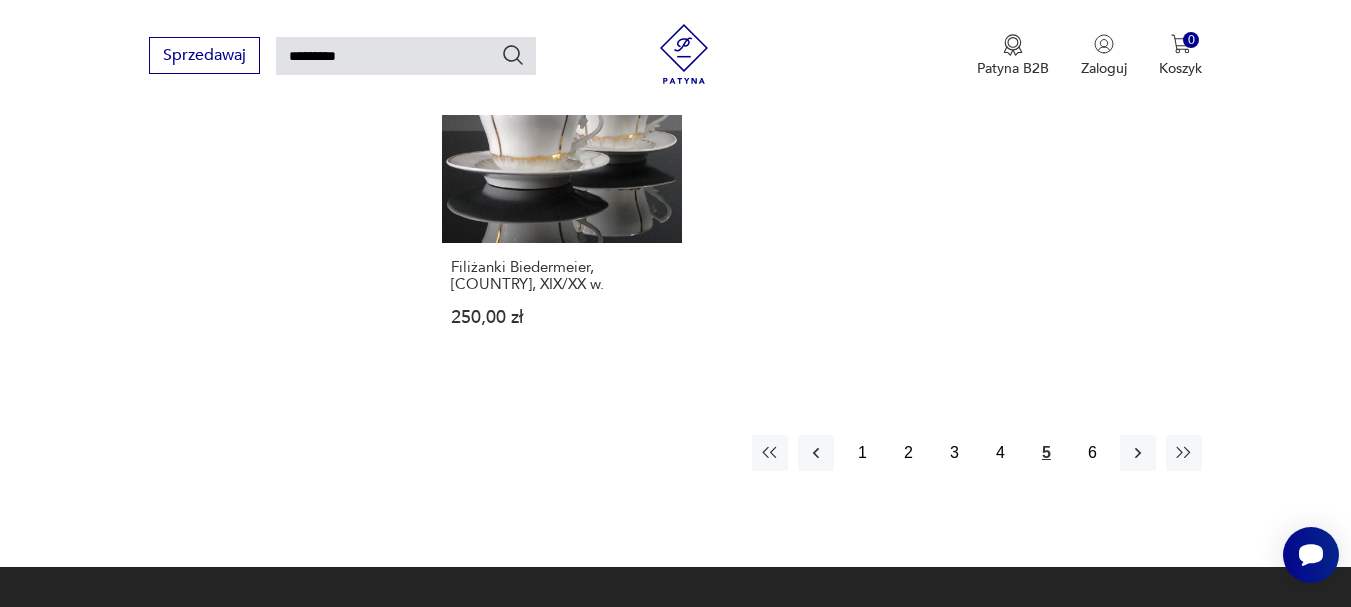 scroll, scrollTop: 2478, scrollLeft: 0, axis: vertical 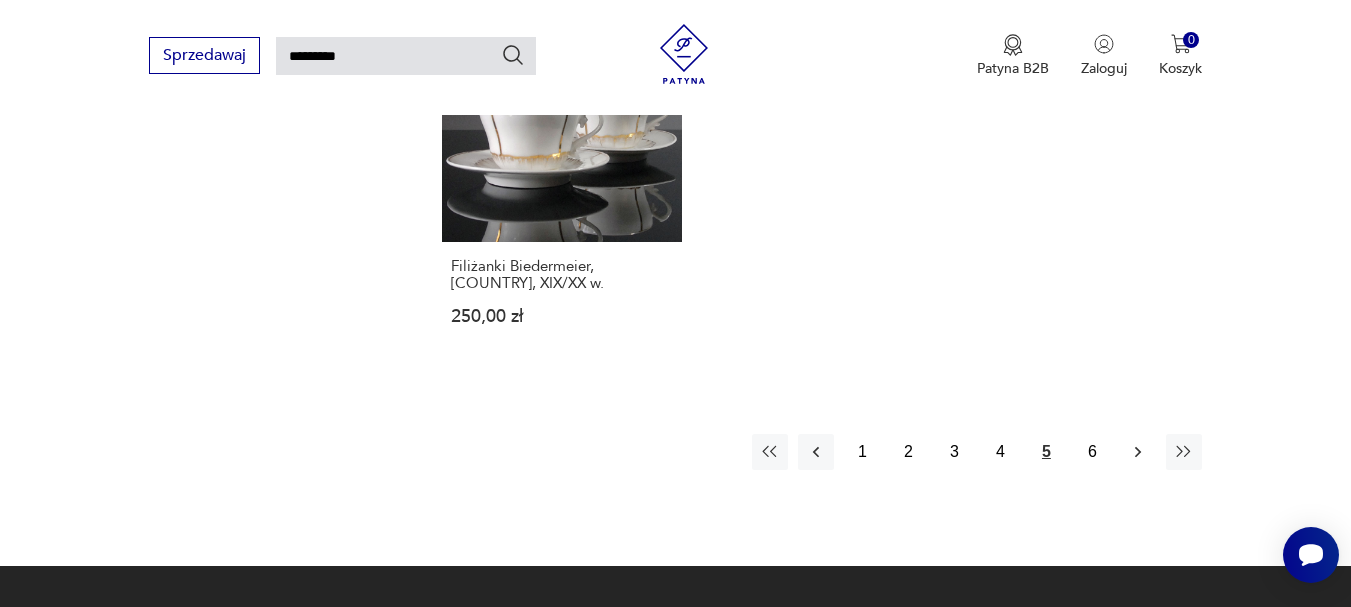 click at bounding box center [1138, 452] 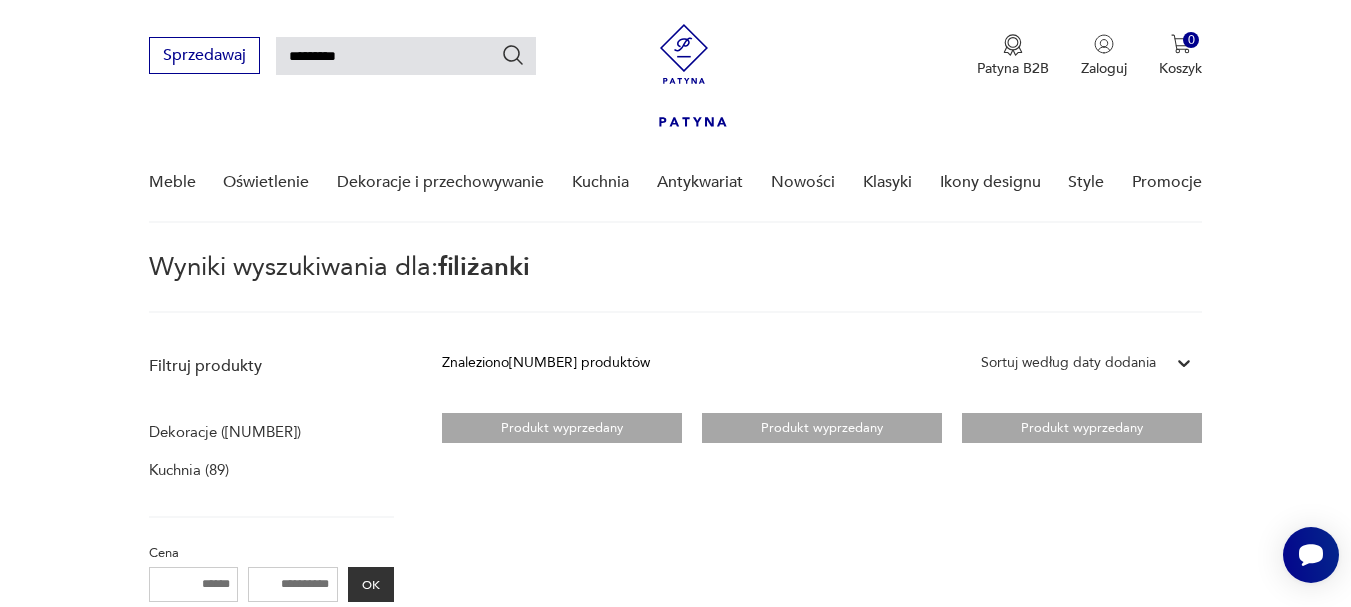 scroll, scrollTop: 0, scrollLeft: 0, axis: both 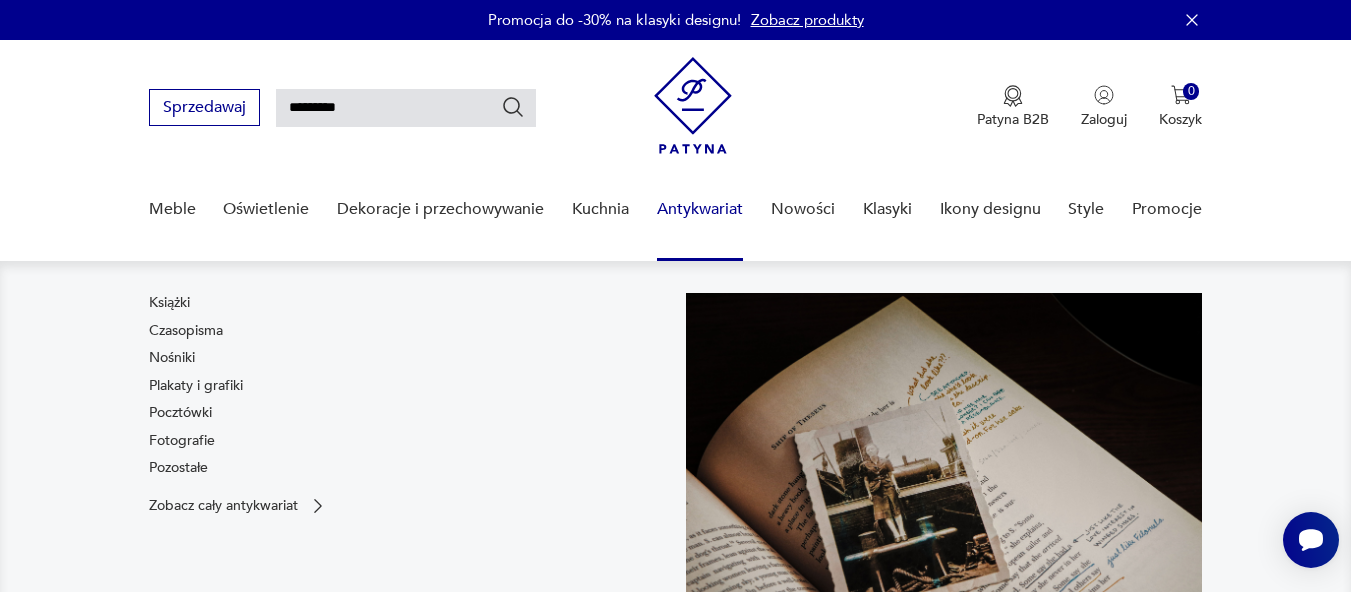 click on "Antykwariat" at bounding box center [700, 209] 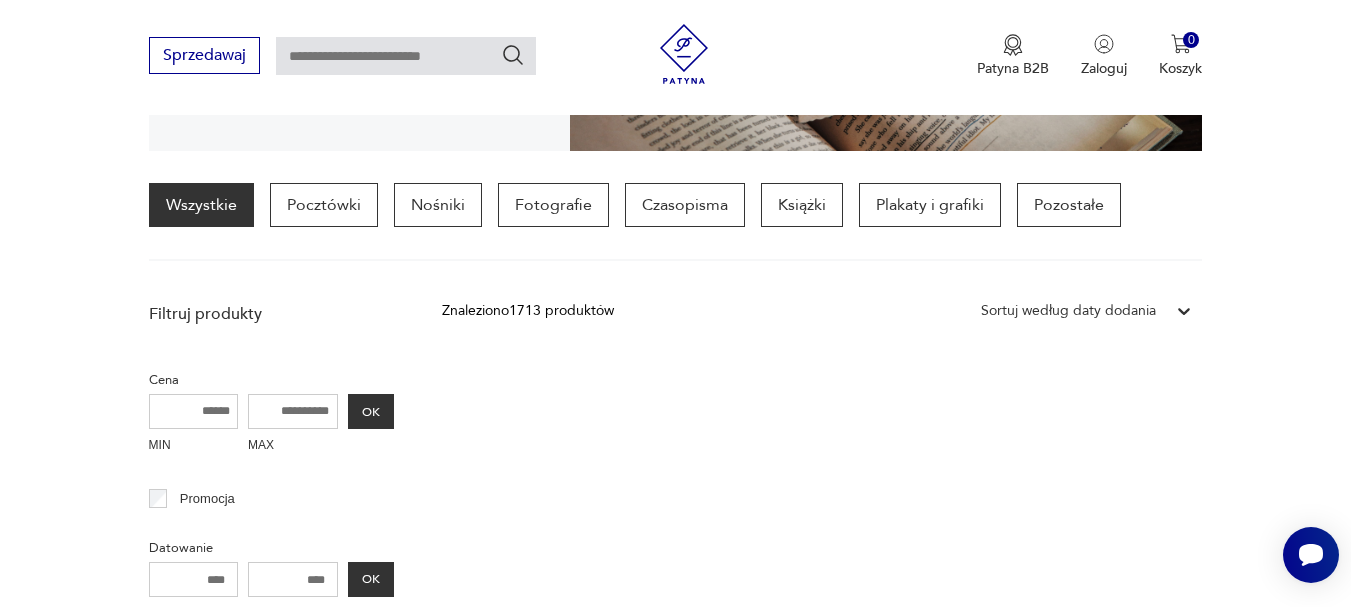 scroll, scrollTop: 485, scrollLeft: 0, axis: vertical 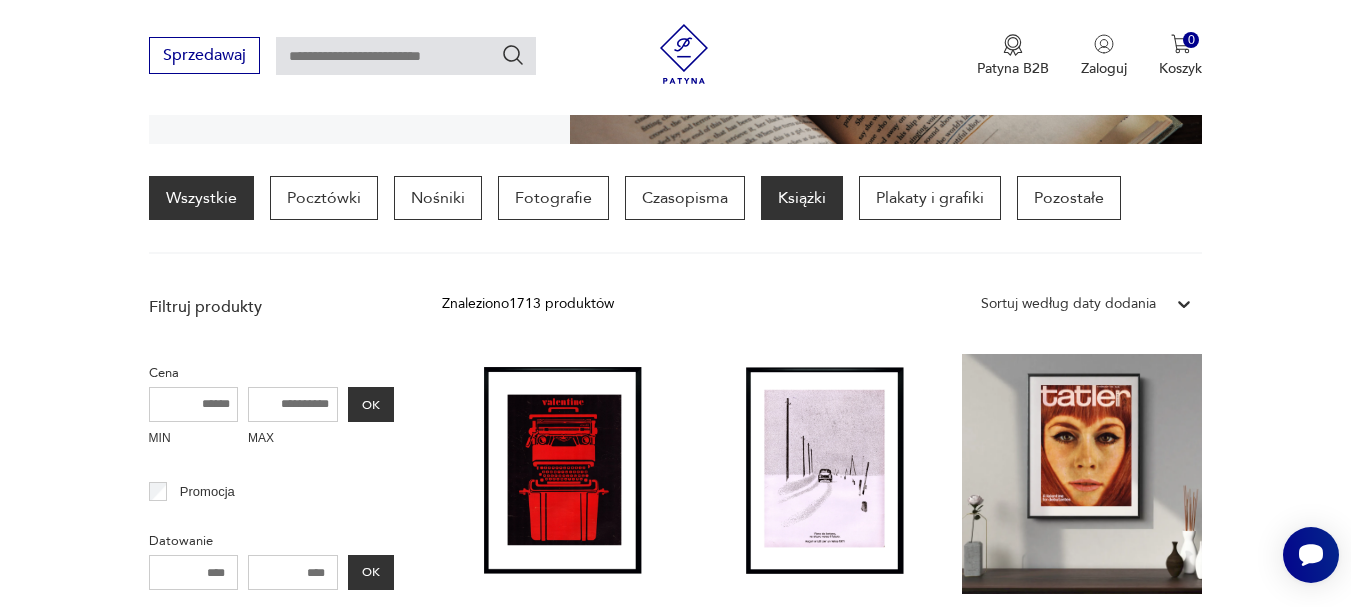 click on "Książki" at bounding box center [802, 198] 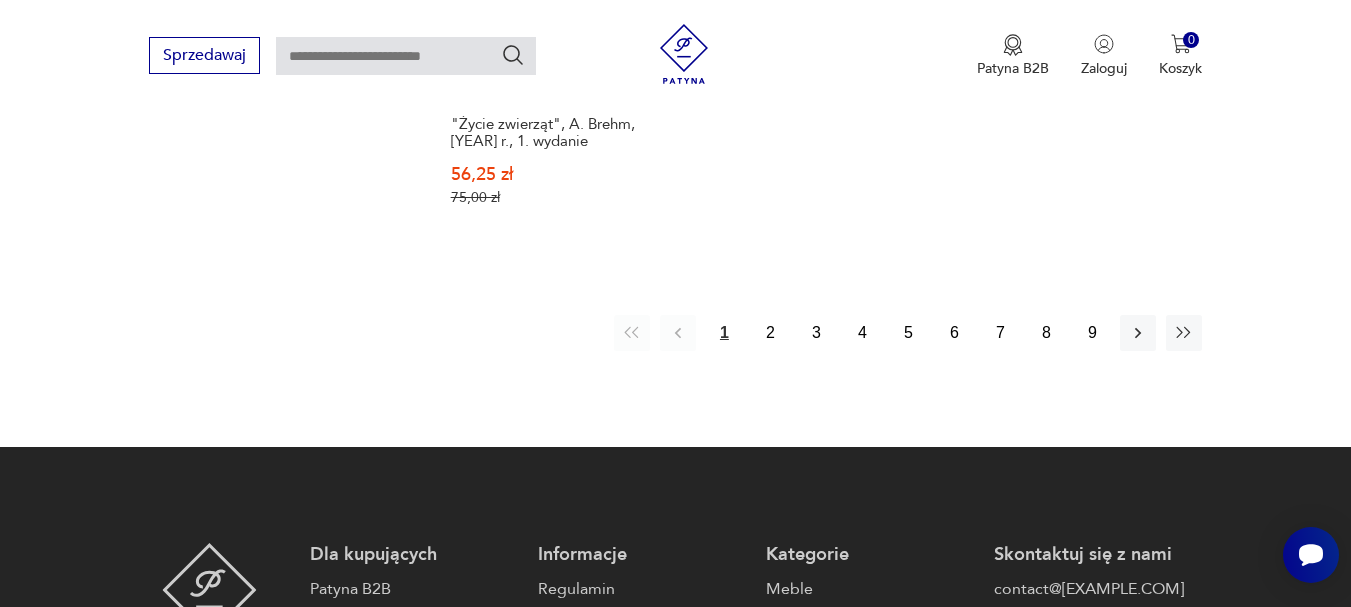 scroll, scrollTop: 3157, scrollLeft: 0, axis: vertical 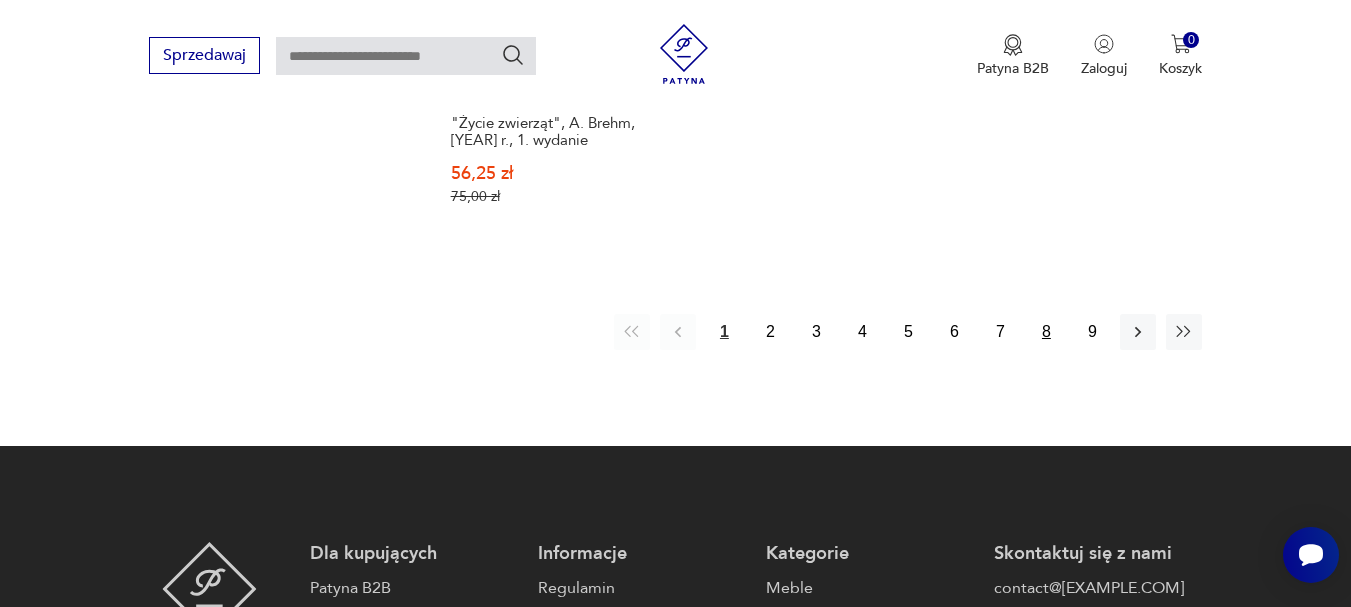 click on "8" at bounding box center (1046, 332) 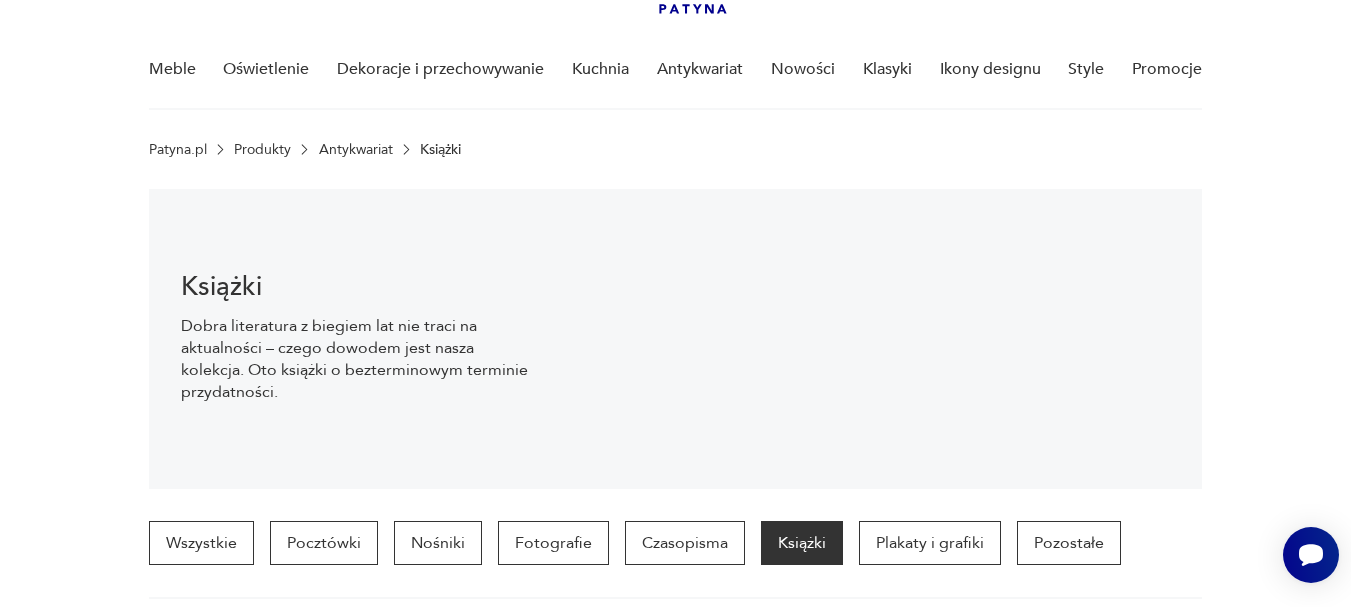 scroll, scrollTop: 0, scrollLeft: 0, axis: both 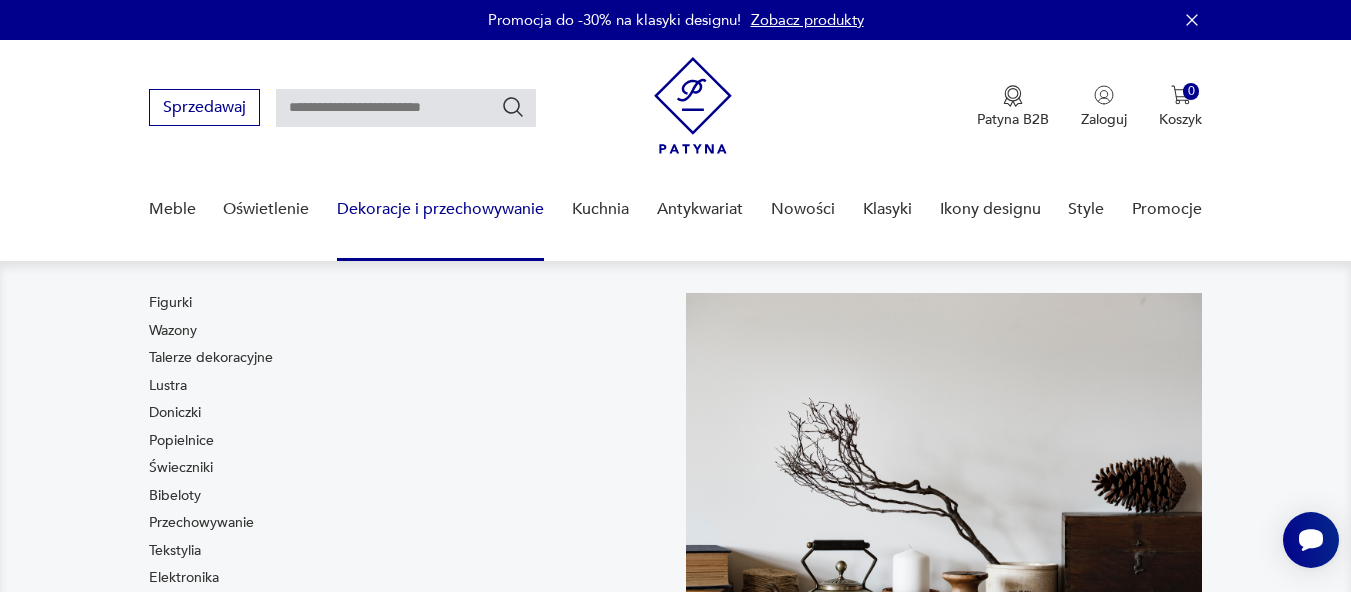 click on "Dekoracje i przechowywanie" at bounding box center [440, 209] 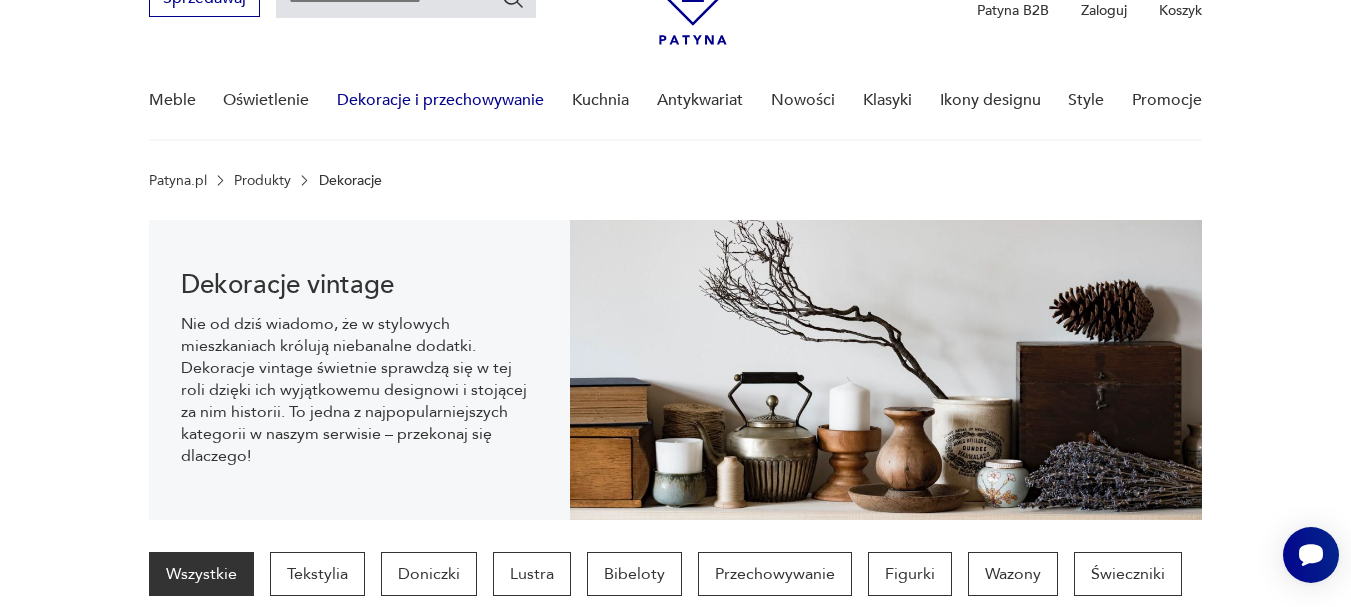 scroll, scrollTop: 138, scrollLeft: 0, axis: vertical 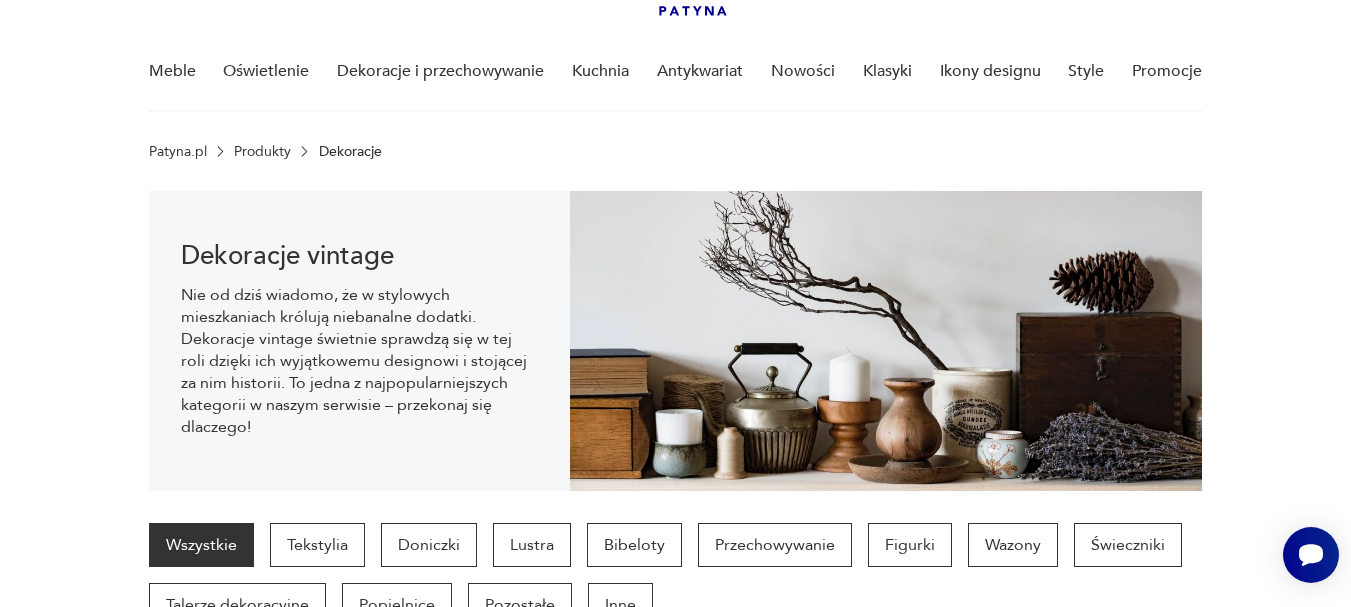click on "Dekoracje vintage Nie od dziś wiadomo, że w stylowych mieszkaniach królują niebanalne dodatki. Dekoracje vintage świetnie sprawdzą się w tej roli dzięki ich wyjątkowemu designowi i stojącej za nim historii. To jedna z najpopularniejszych kategorii w naszym serwisie – przekonaj się dlaczego!" at bounding box center [360, 341] 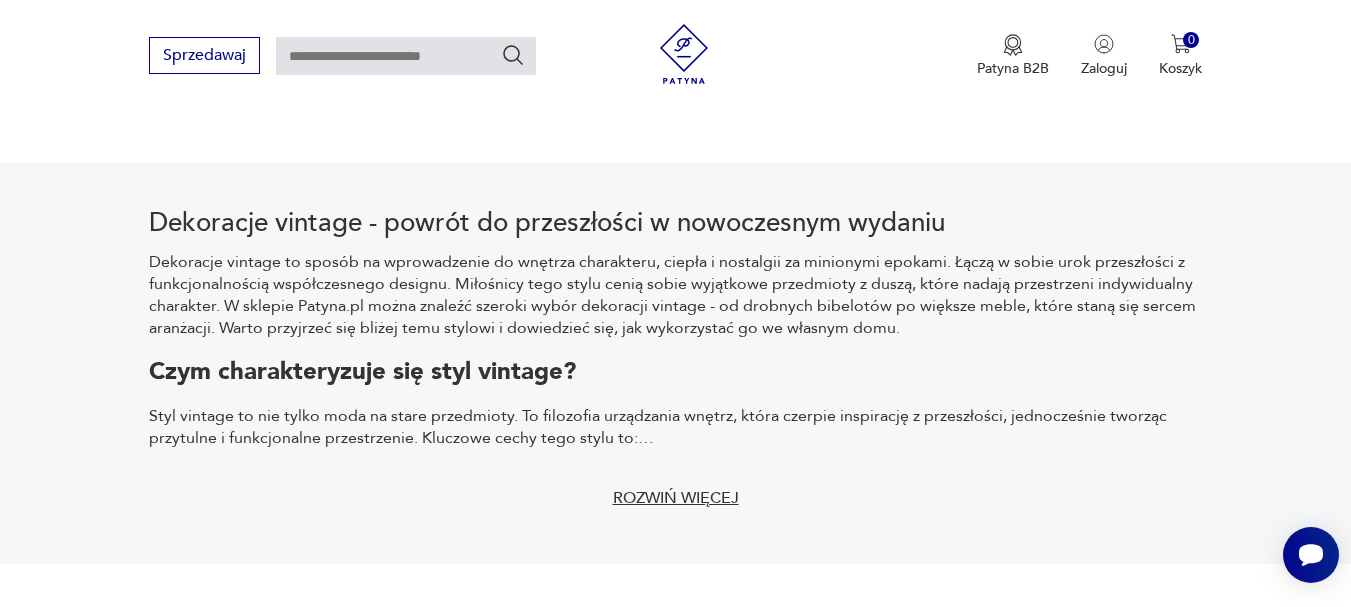 scroll, scrollTop: 3431, scrollLeft: 0, axis: vertical 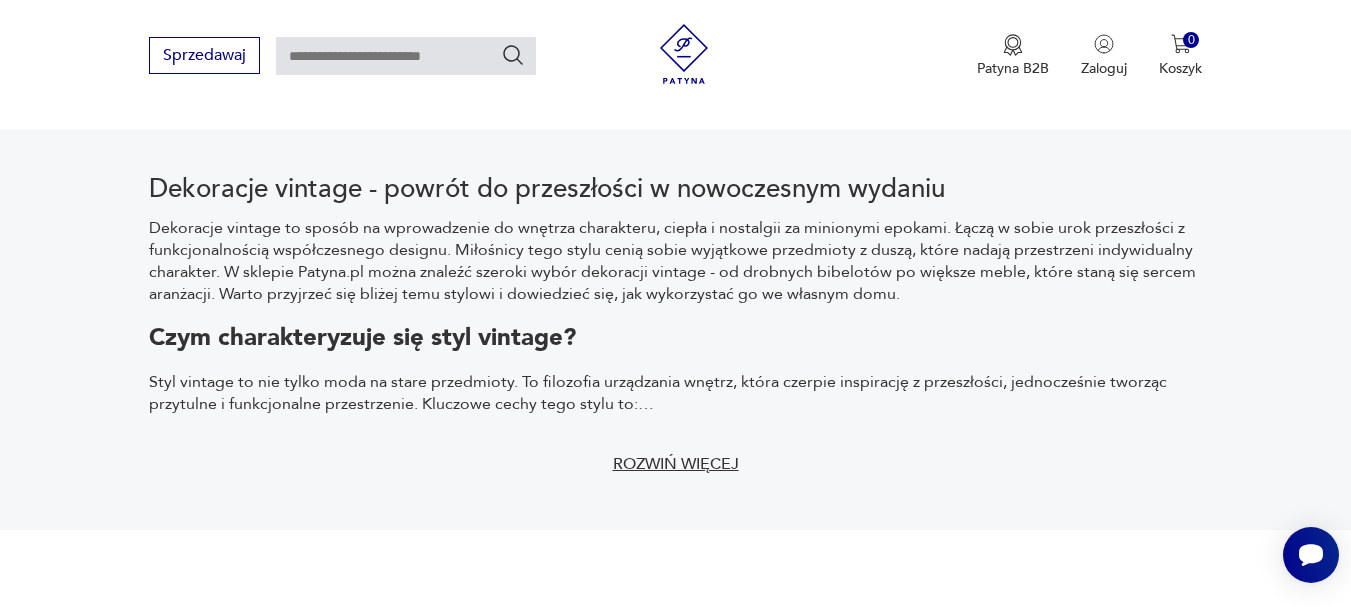click on "Dekoracje vintage to sposób na wprowadzenie do wnętrza charakteru, ciepła i nostalgii za minionymi epokami. Łączą w sobie urok przeszłości z funkcjonalnością współczesnego designu. Miłośnicy tego stylu cenią sobie wyjątkowe przedmioty z duszą, które nadają przestrzeni indywidualny charakter. W sklepie Patyna.pl można znaleźć szeroki wybór dekoracji vintage - od drobnych bibelotów po większe meble, które staną się sercem aranżacji. Warto przyjrzeć się bliżej temu stylowi i dowiedzieć się, jak wykorzystać go we własnym domu." at bounding box center (676, 261) 